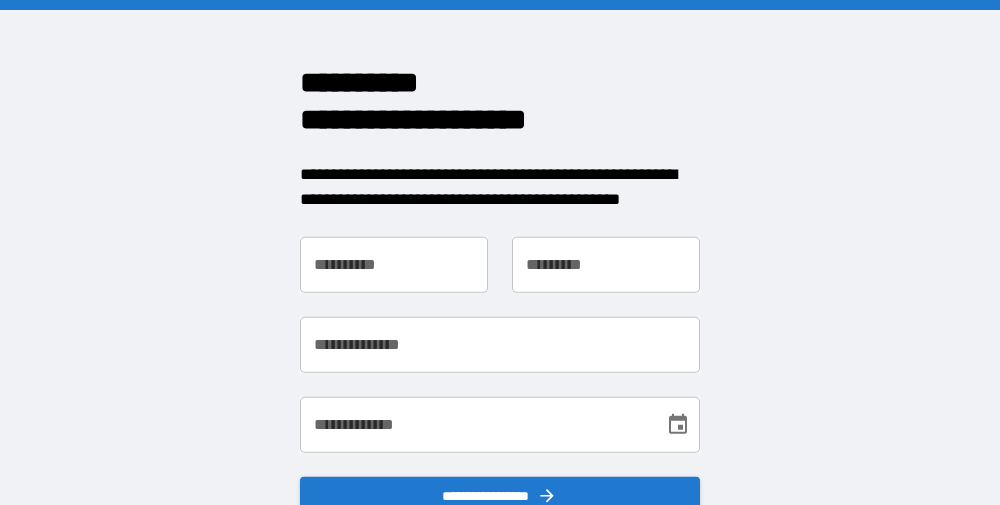 scroll, scrollTop: 0, scrollLeft: 0, axis: both 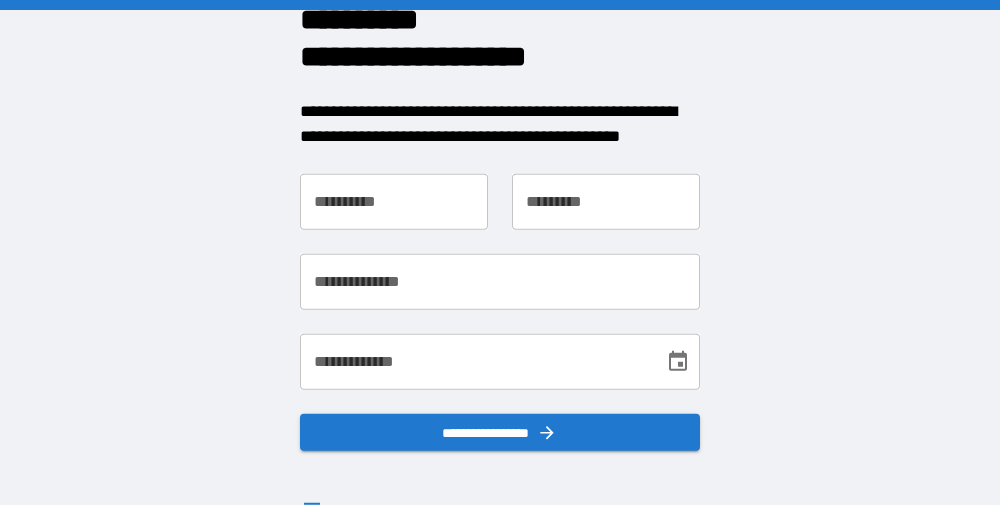click on "**********" at bounding box center (394, 201) 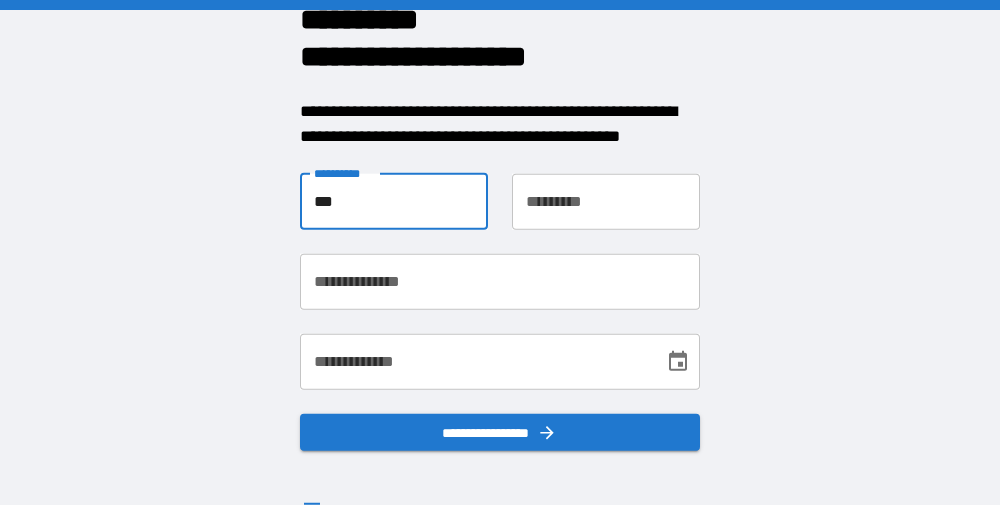 type on "*****" 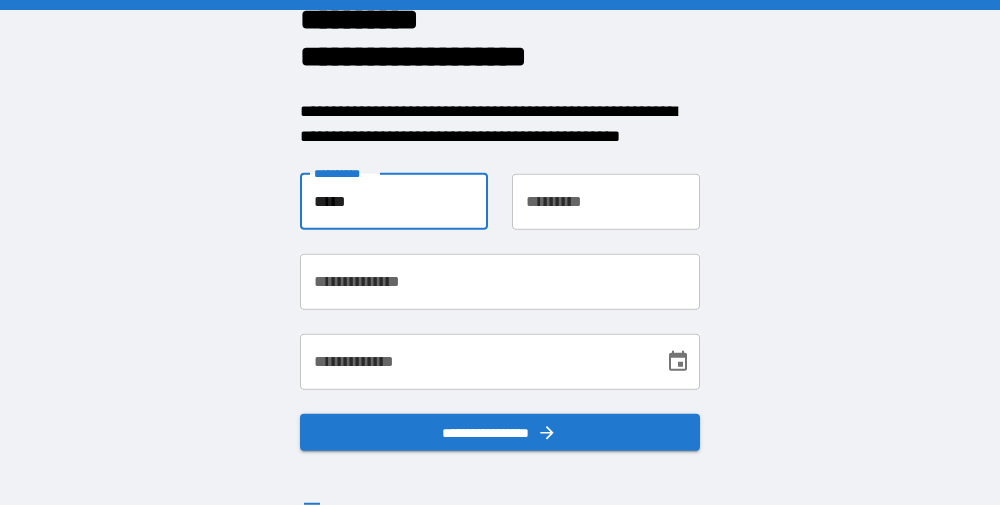 click on "********* *********" at bounding box center (606, 201) 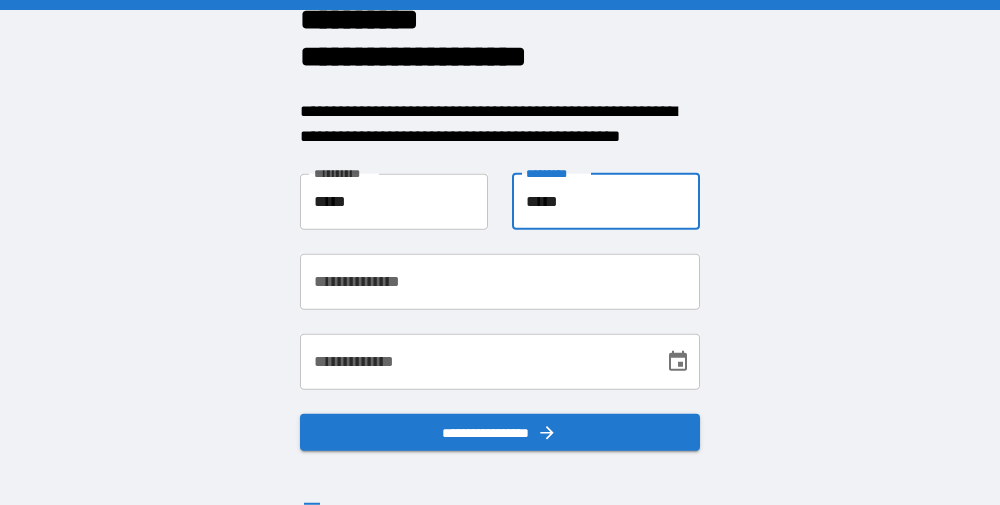 type on "*****" 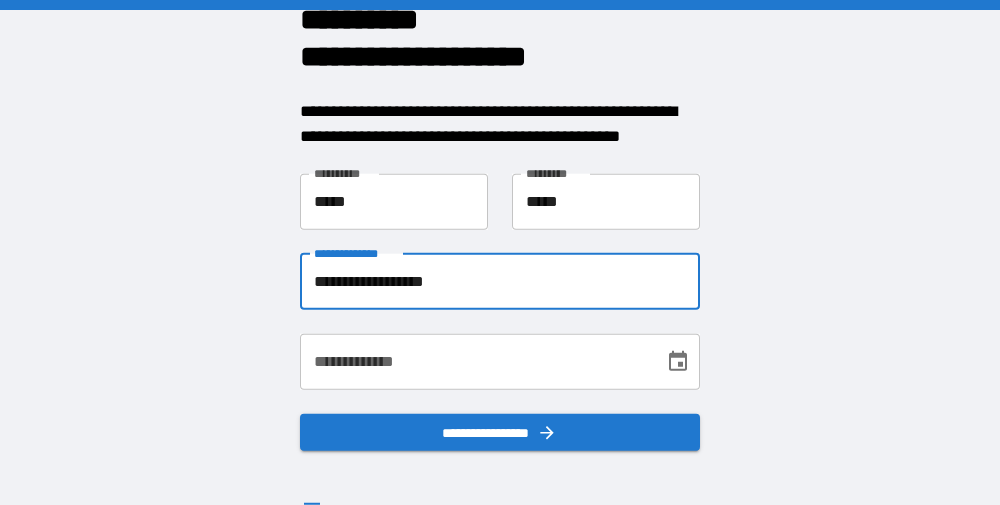 type on "**********" 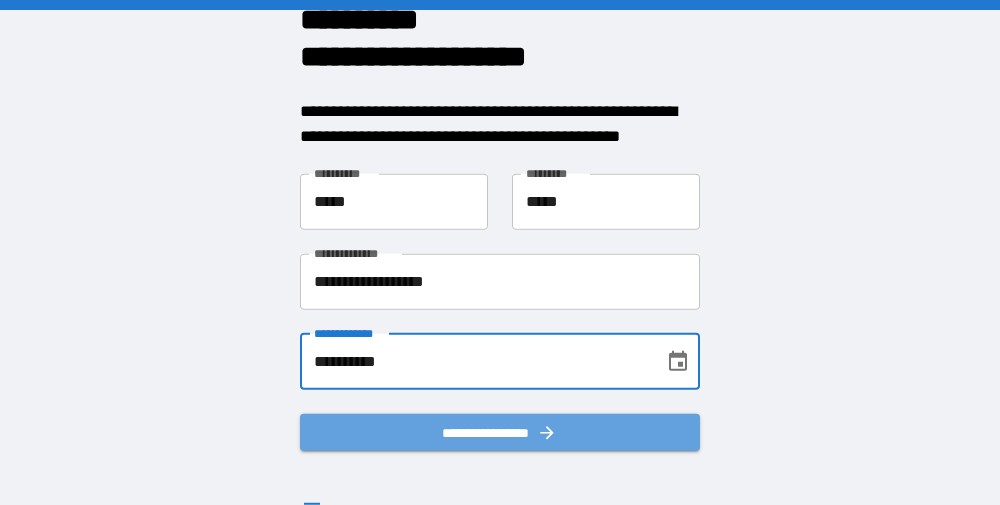 type on "**********" 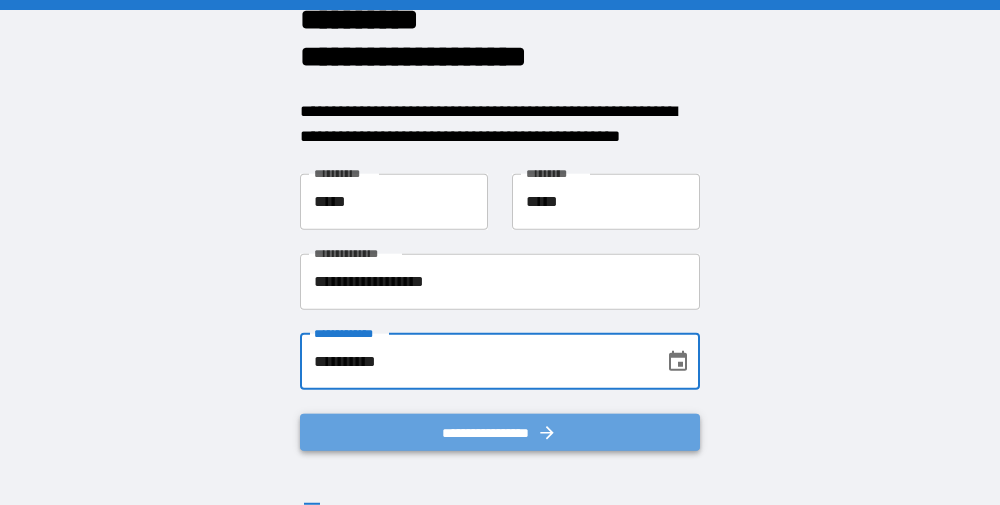 click on "**********" at bounding box center (500, 431) 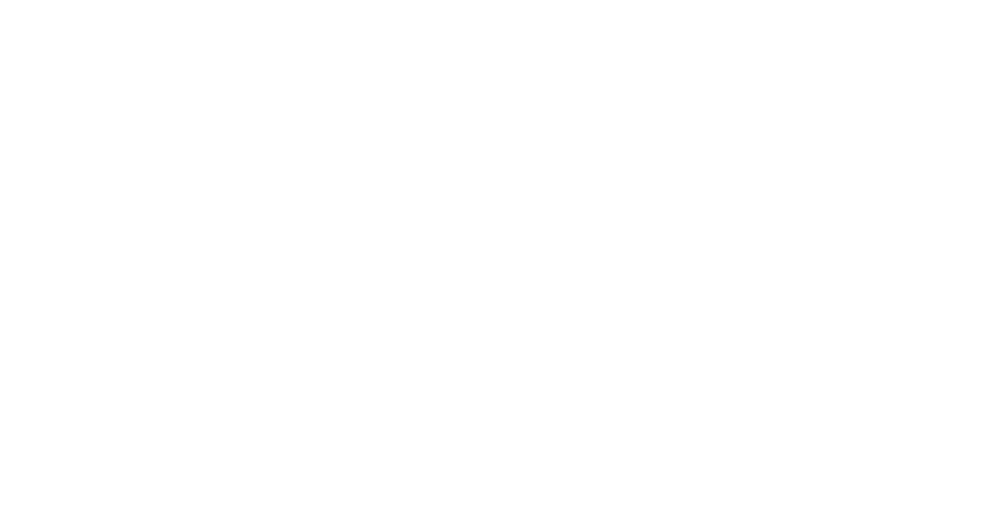 scroll, scrollTop: 0, scrollLeft: 0, axis: both 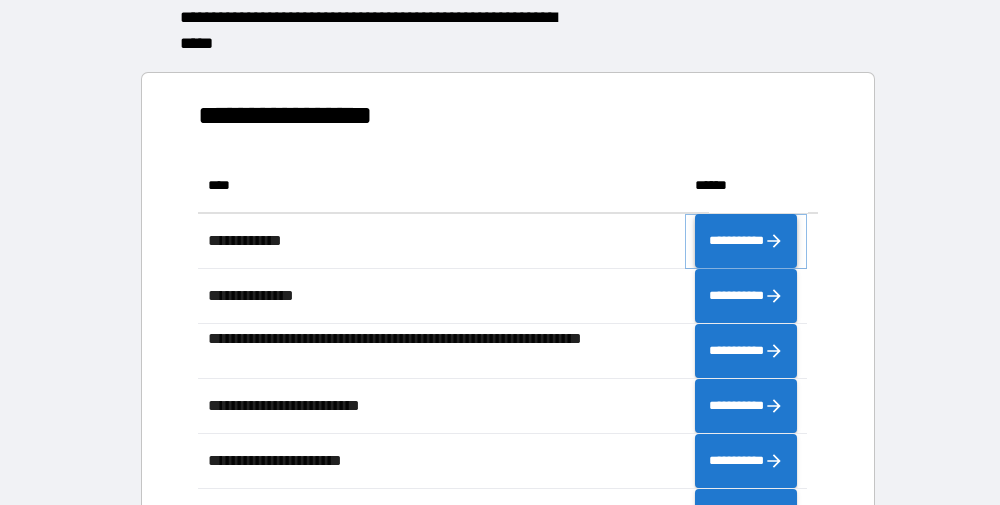 click on "**********" at bounding box center (746, 240) 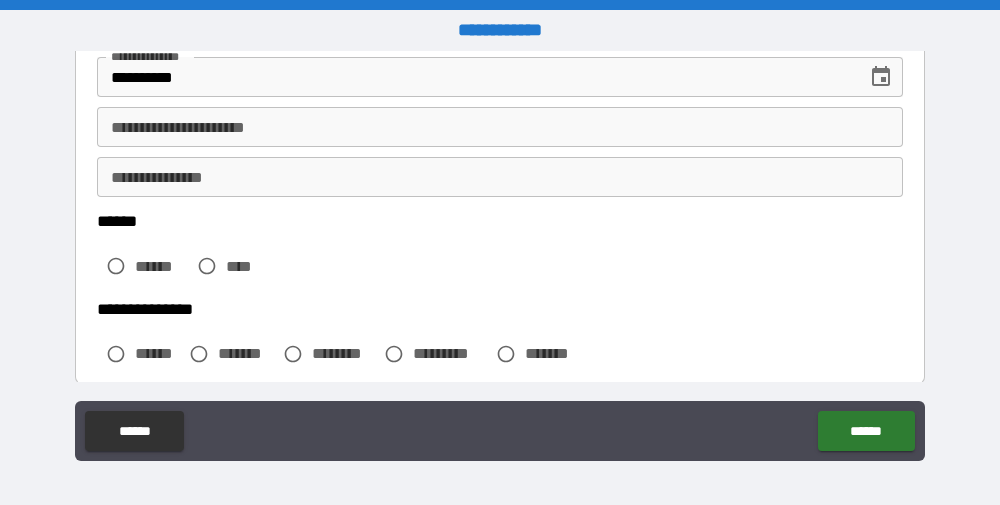 scroll, scrollTop: 400, scrollLeft: 0, axis: vertical 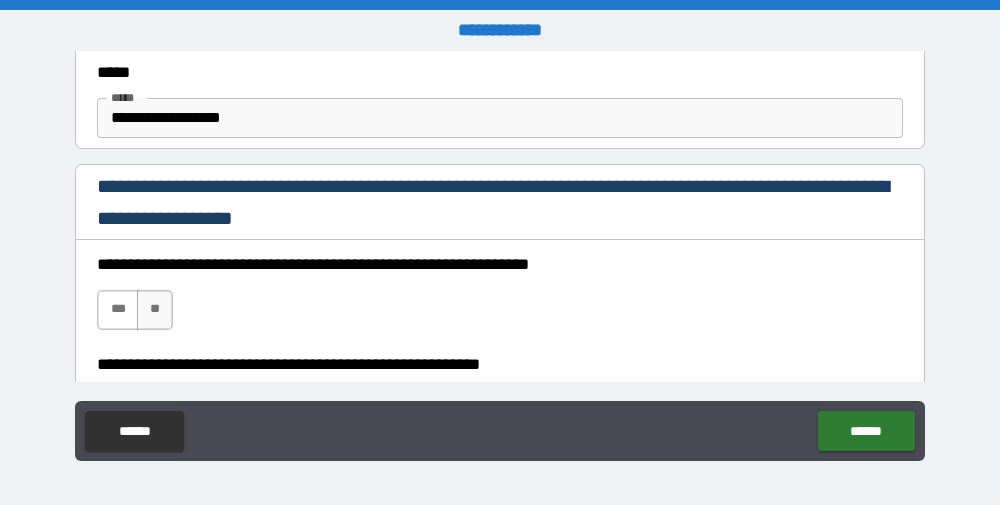 click on "***" at bounding box center [118, 310] 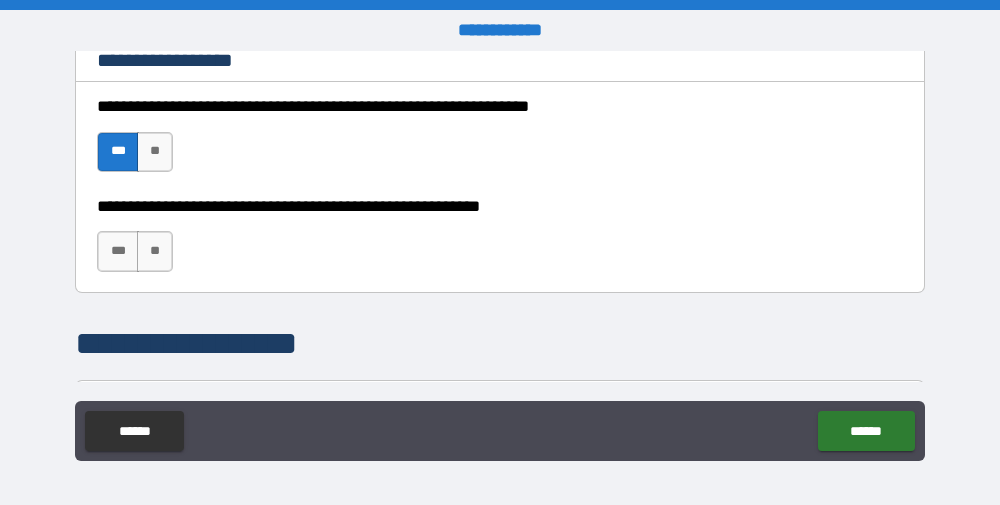 scroll, scrollTop: 1433, scrollLeft: 0, axis: vertical 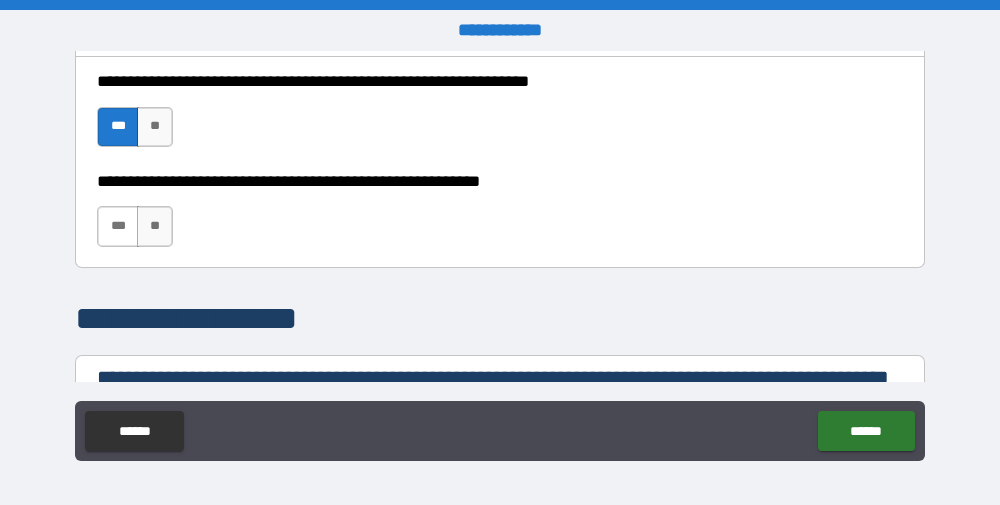 click on "***" at bounding box center [118, 226] 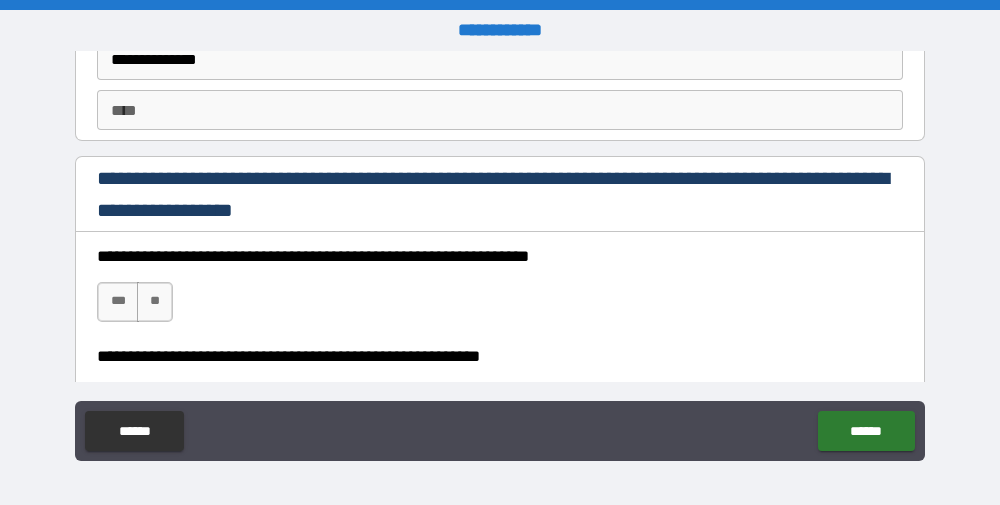 scroll, scrollTop: 2902, scrollLeft: 0, axis: vertical 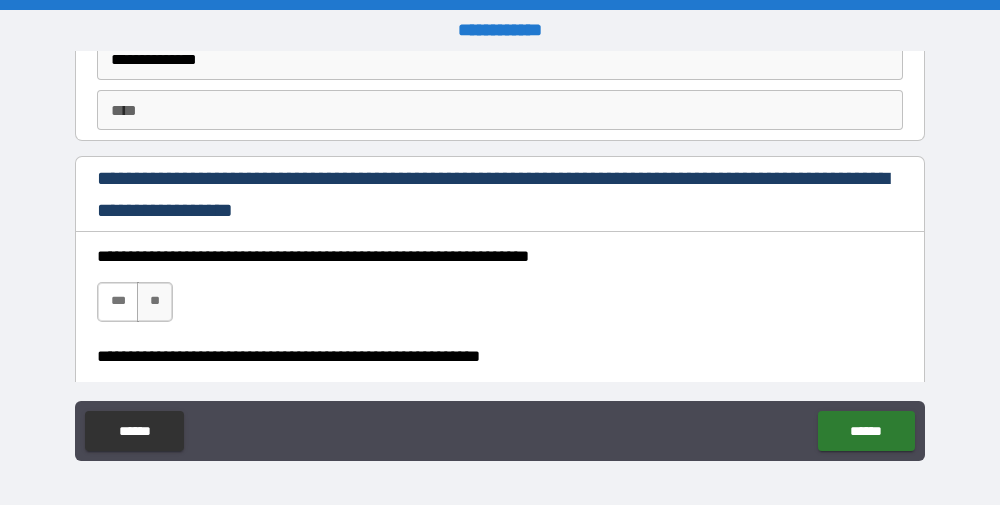 click on "***" at bounding box center [118, 302] 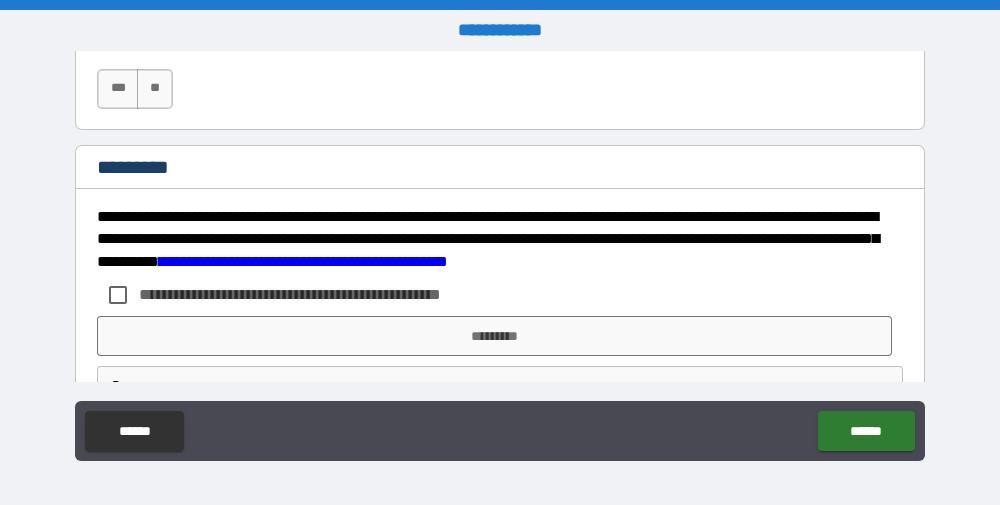 scroll, scrollTop: 3217, scrollLeft: 0, axis: vertical 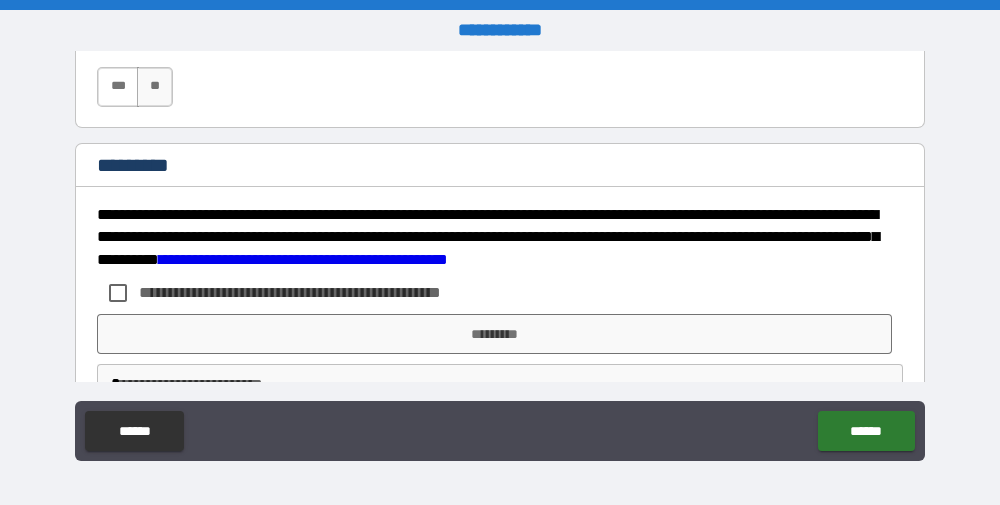 click on "***" at bounding box center (118, 87) 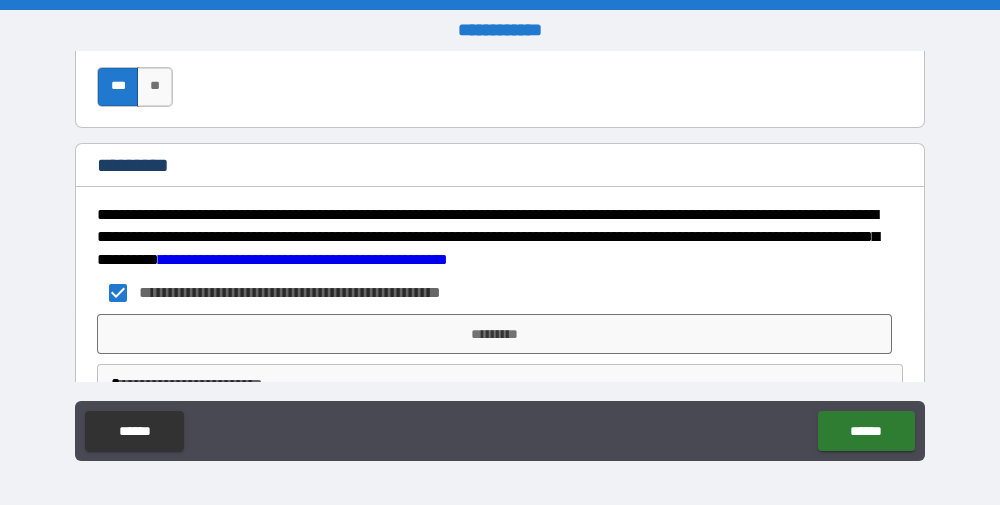 scroll, scrollTop: 3263, scrollLeft: 0, axis: vertical 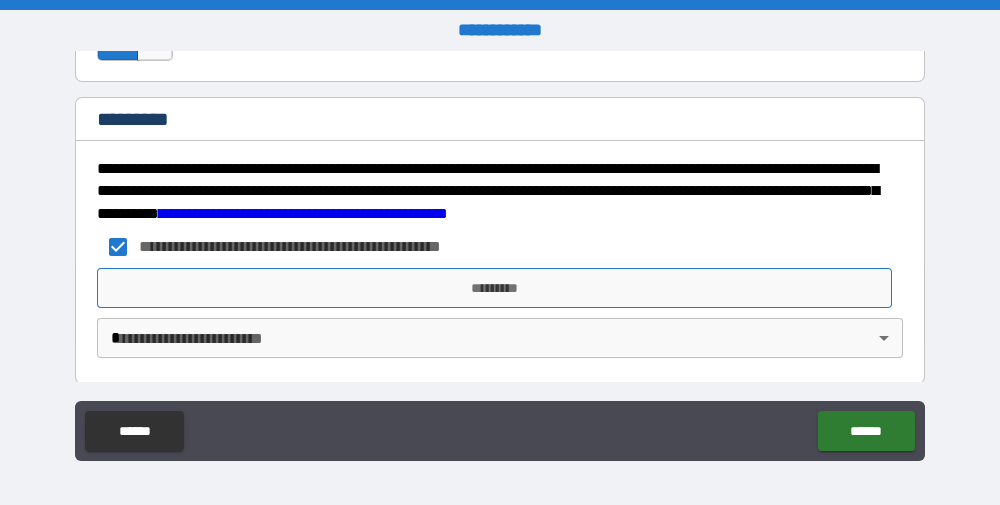 click on "*********" at bounding box center [494, 288] 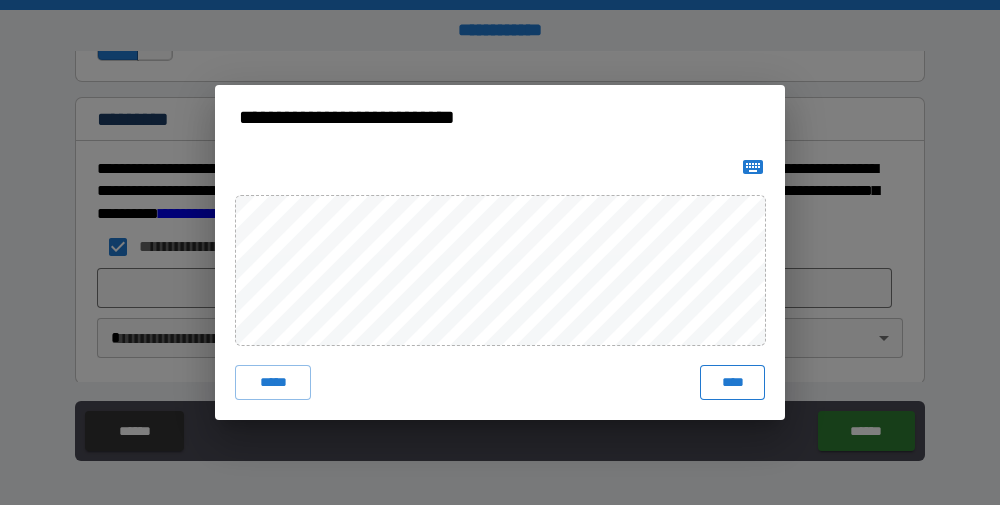 click on "****" at bounding box center [732, 383] 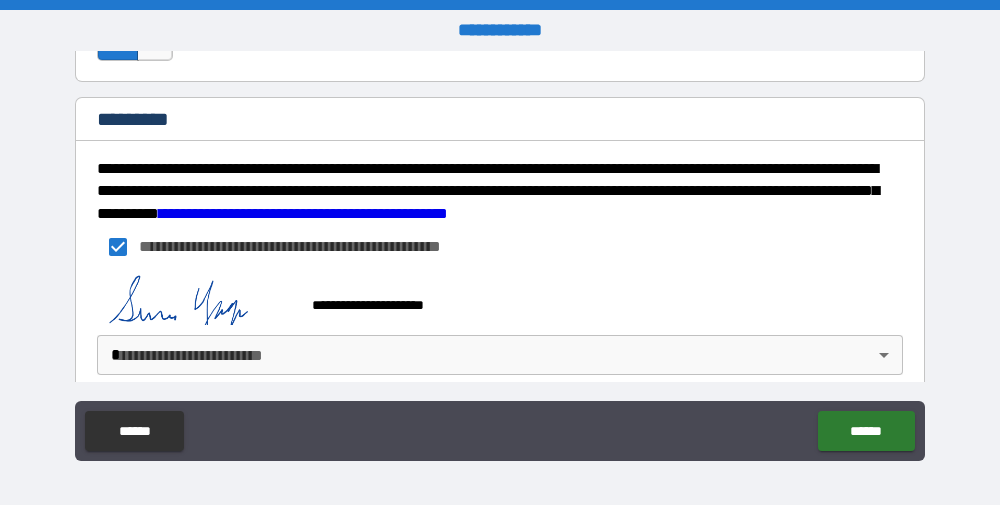 click on "**********" at bounding box center [500, 252] 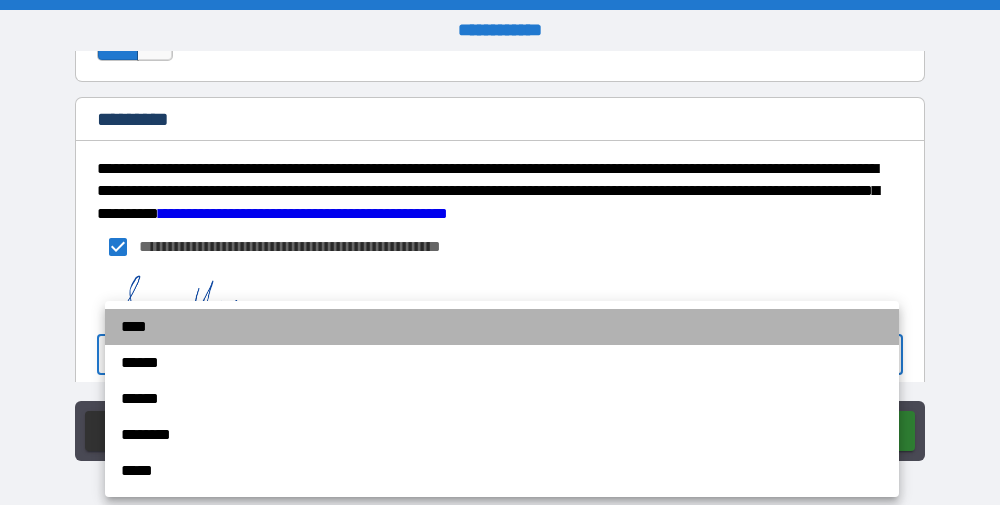 click on "****" at bounding box center (502, 327) 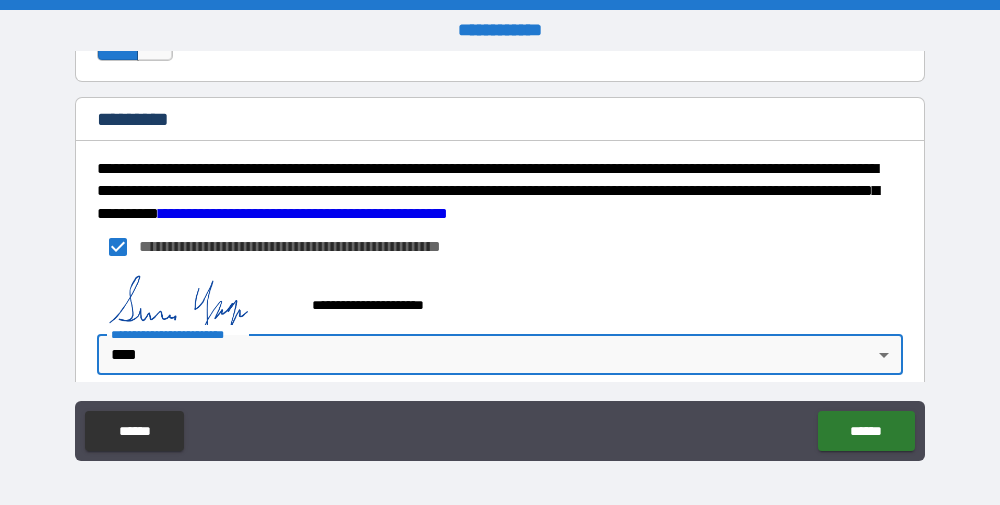 scroll, scrollTop: 3280, scrollLeft: 0, axis: vertical 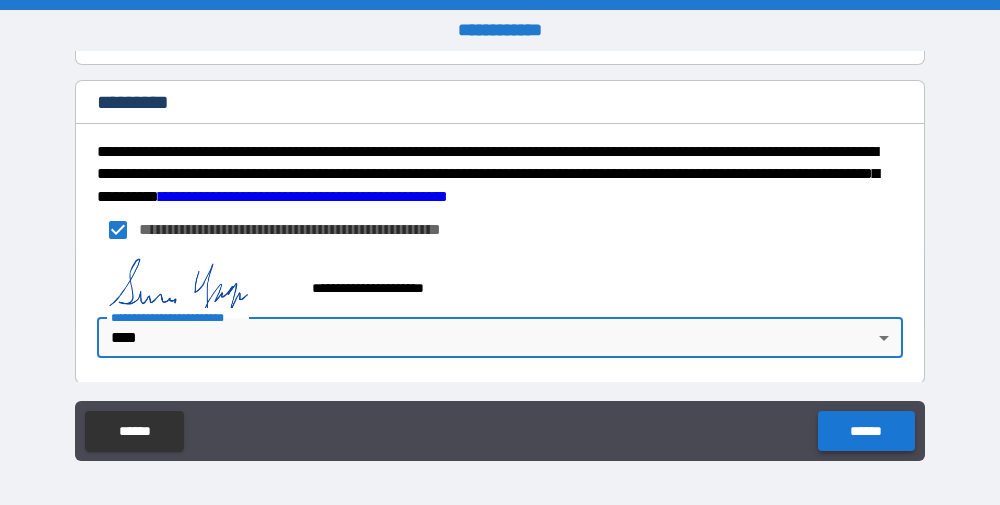 click on "******" at bounding box center (866, 431) 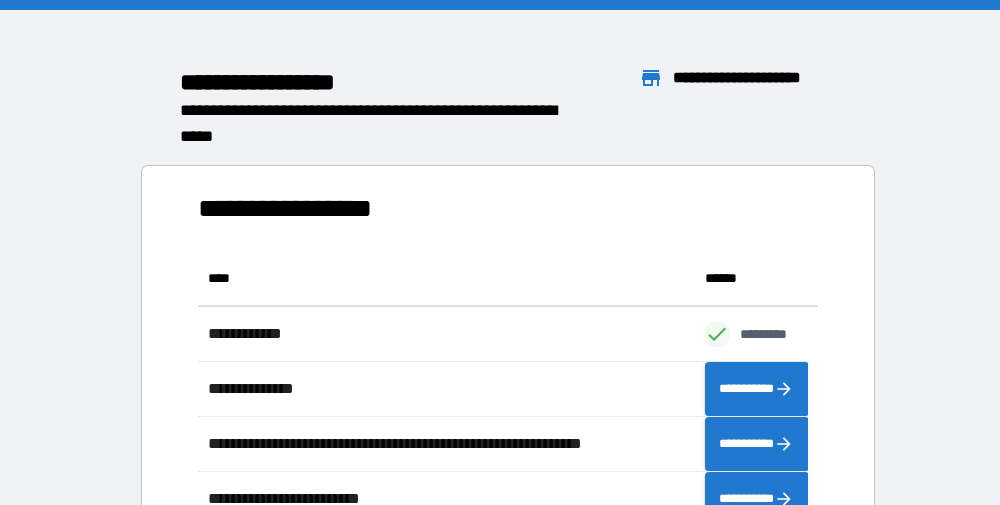 scroll, scrollTop: 15, scrollLeft: 15, axis: both 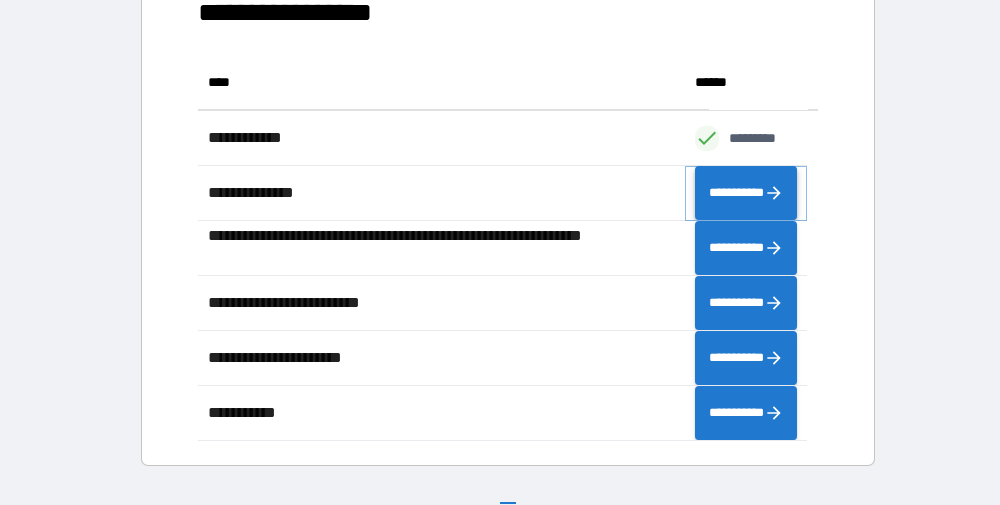 click on "**********" at bounding box center [746, 192] 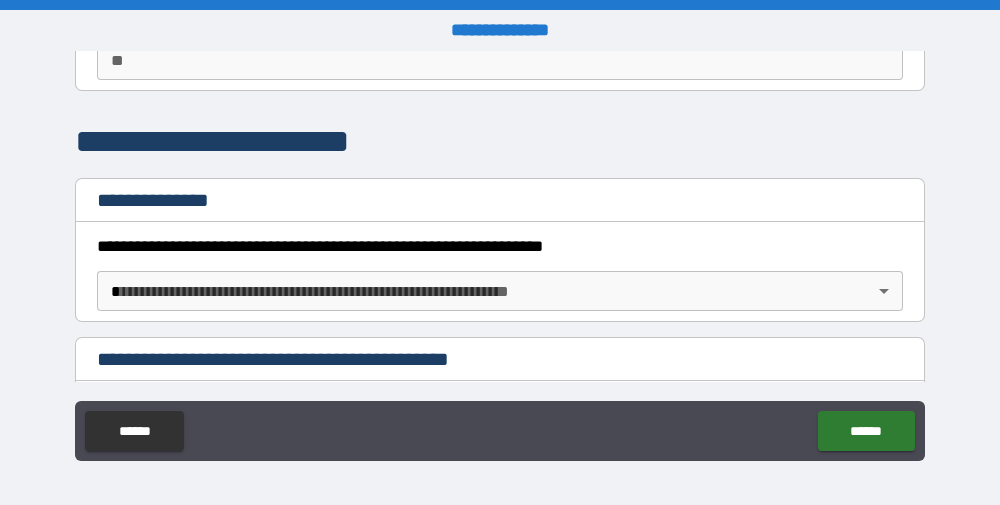 scroll, scrollTop: 192, scrollLeft: 0, axis: vertical 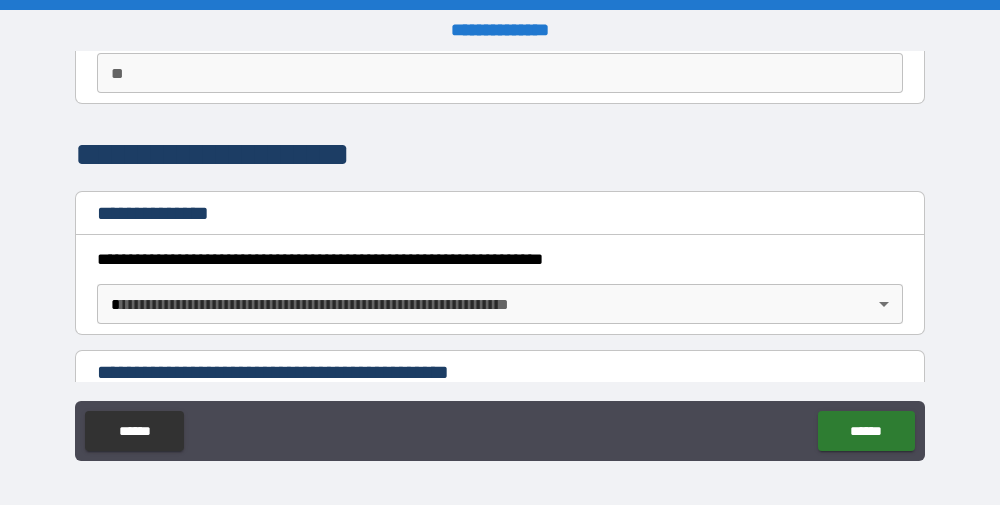 click on "**********" at bounding box center [500, 252] 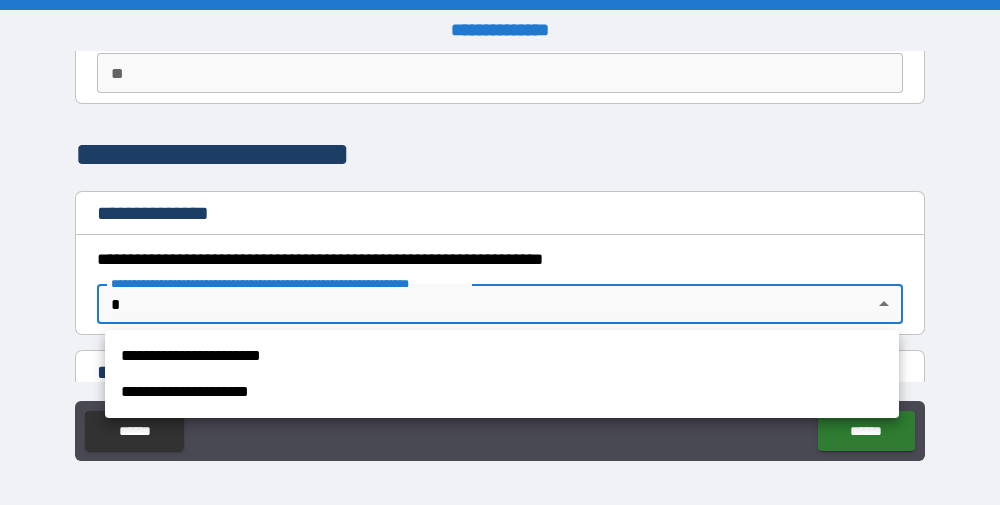 click on "**********" at bounding box center [502, 392] 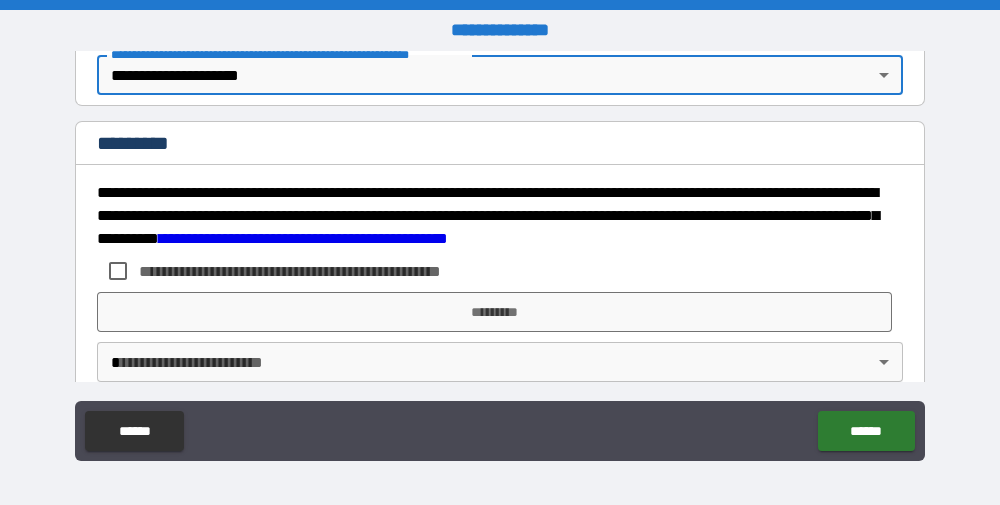 scroll, scrollTop: 427, scrollLeft: 0, axis: vertical 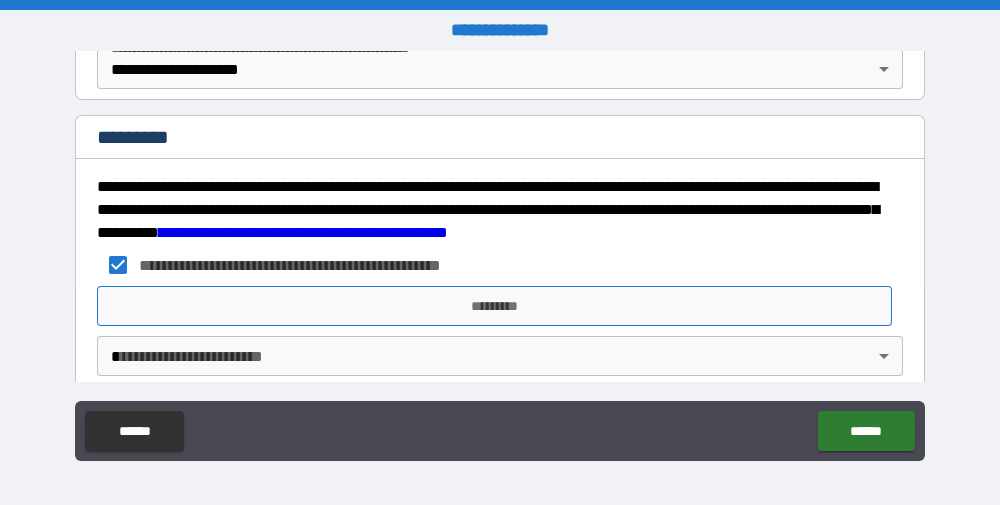 click on "*********" at bounding box center [494, 306] 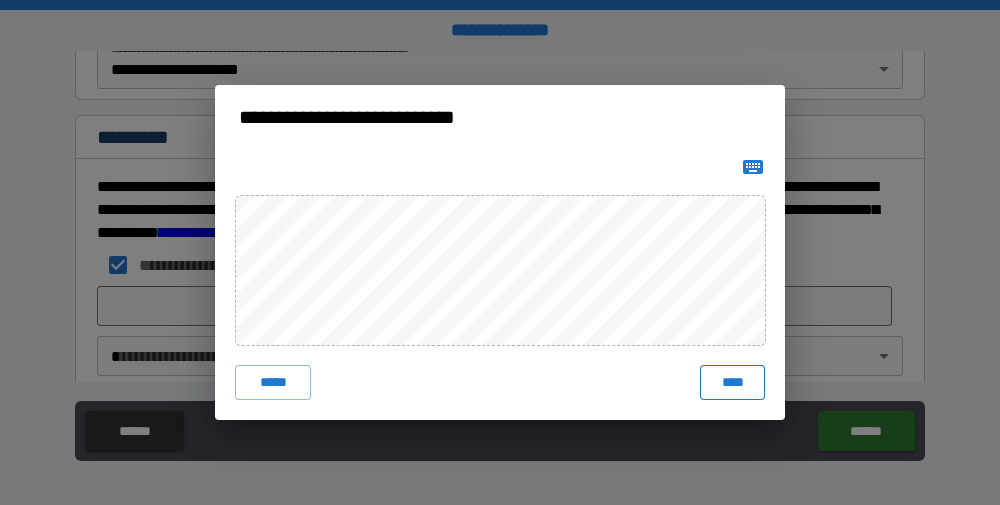 click on "****" at bounding box center [732, 383] 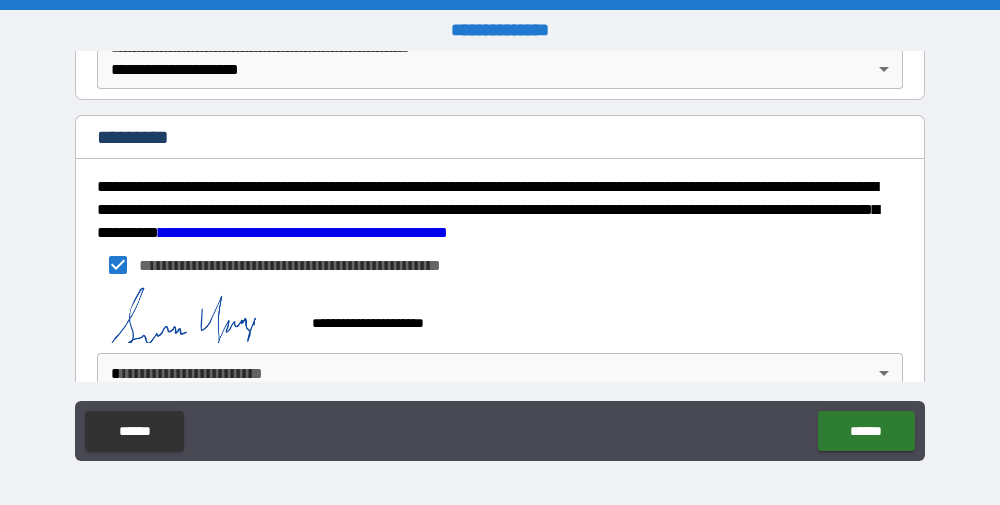 scroll, scrollTop: 467, scrollLeft: 0, axis: vertical 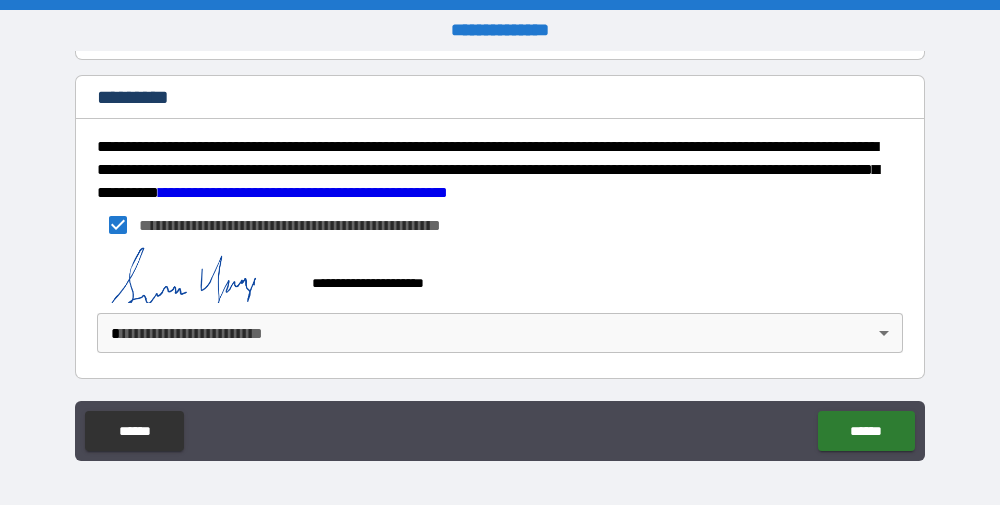 click on "**********" at bounding box center (500, 252) 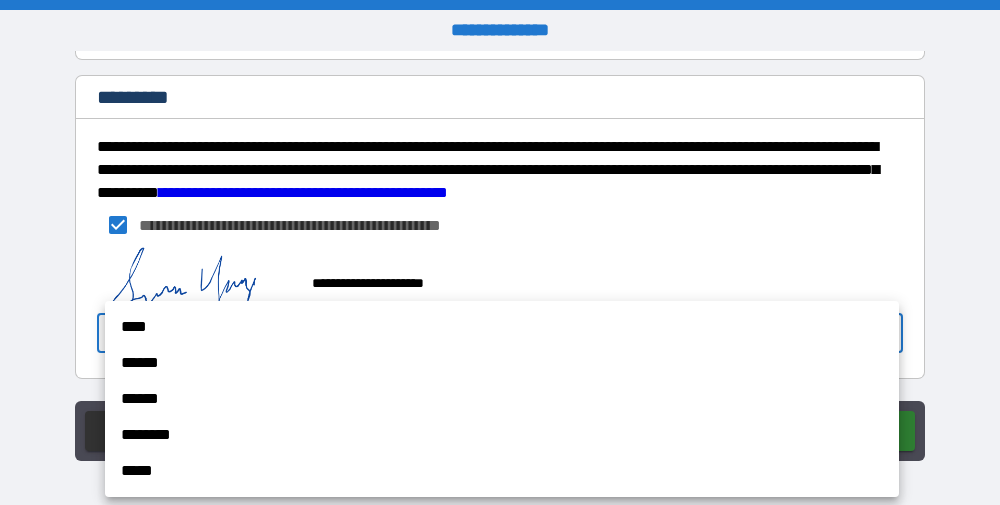 click on "****" at bounding box center (502, 327) 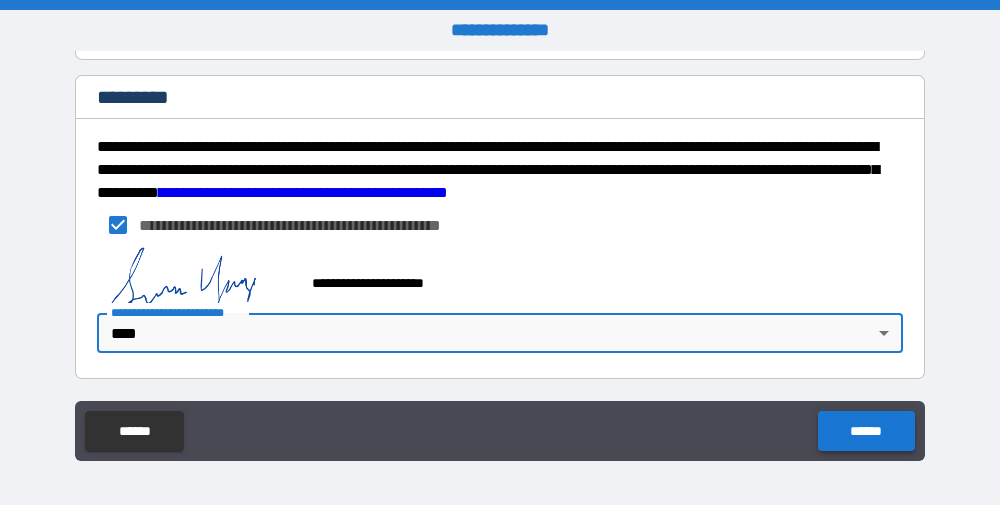 click on "******" at bounding box center [866, 431] 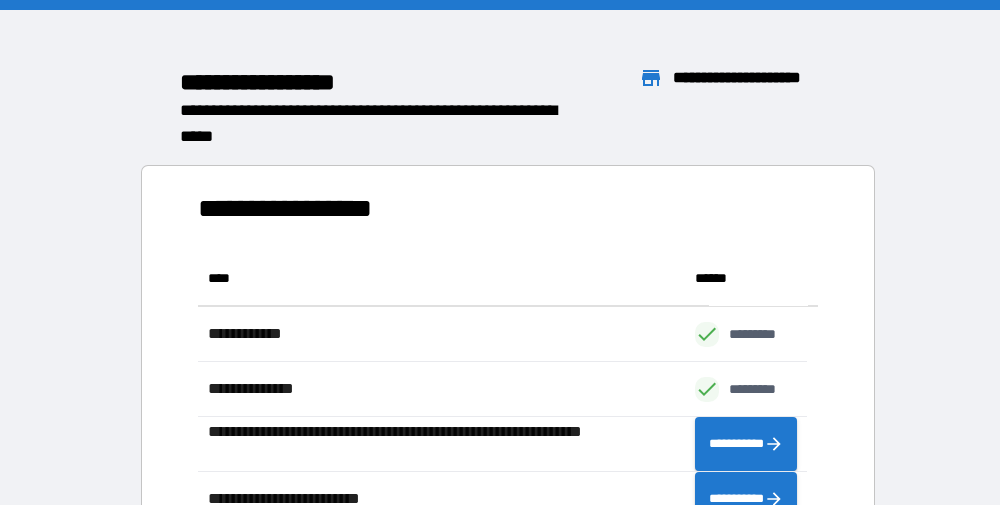scroll, scrollTop: 15, scrollLeft: 15, axis: both 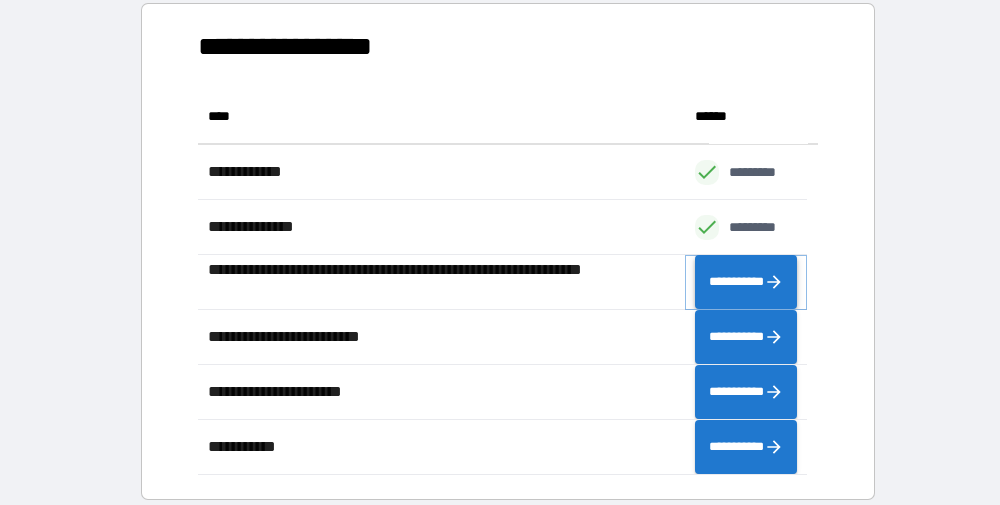 click on "**********" at bounding box center [746, 281] 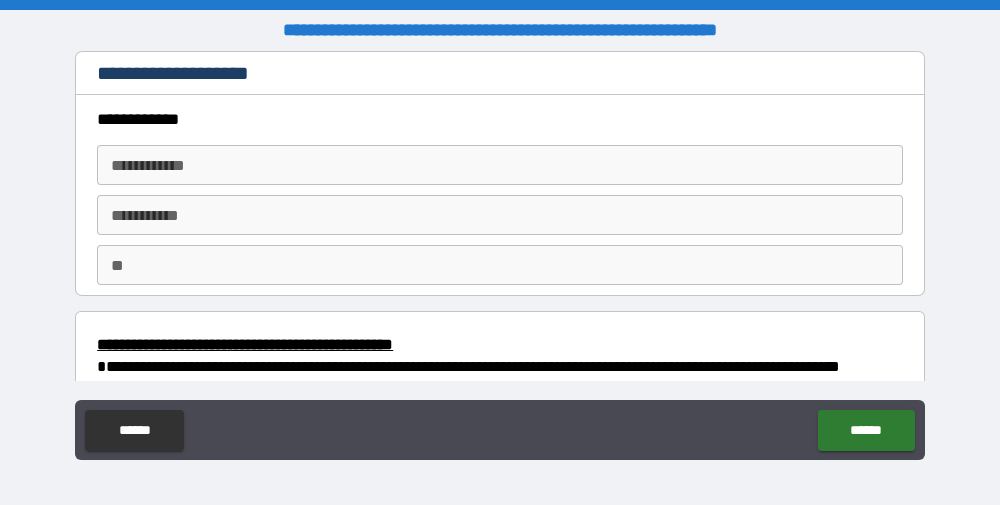 click on "**********" at bounding box center (500, 165) 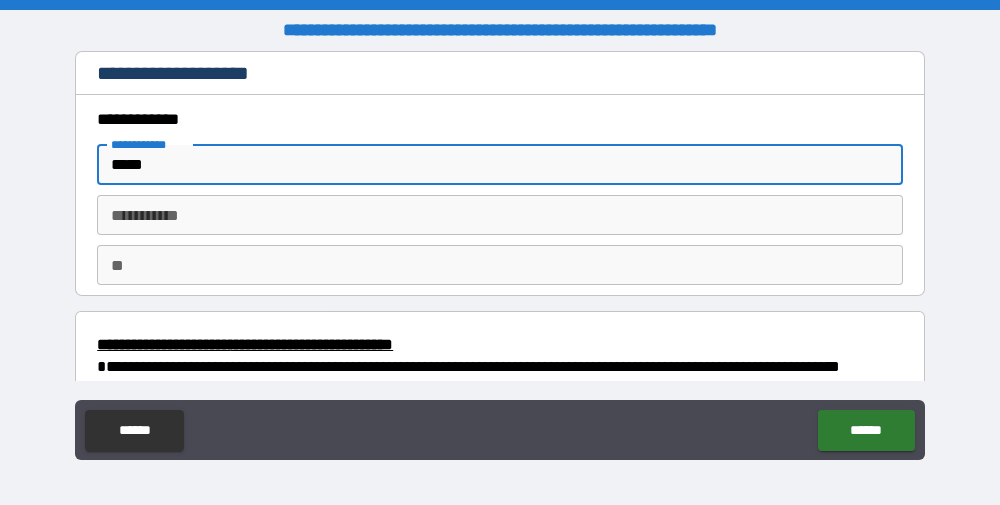 type on "*****" 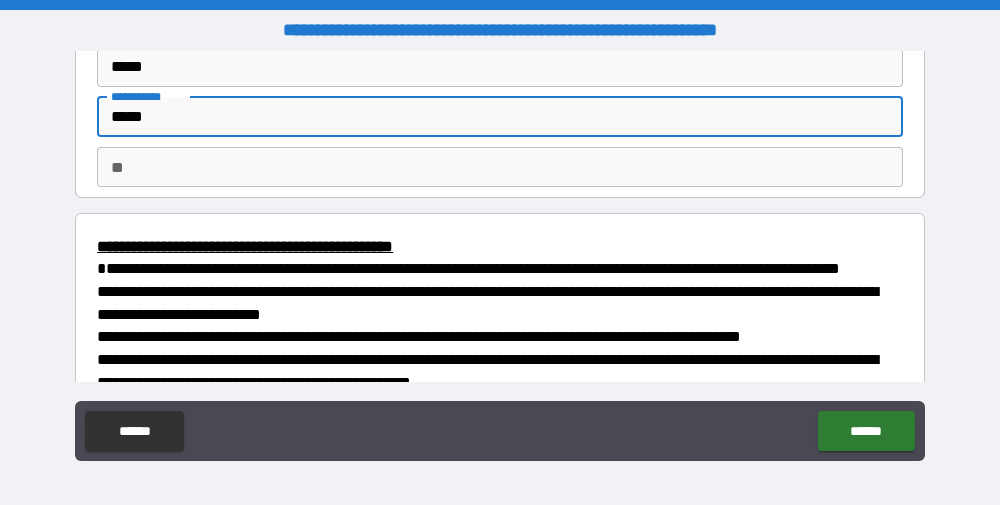 scroll, scrollTop: 124, scrollLeft: 0, axis: vertical 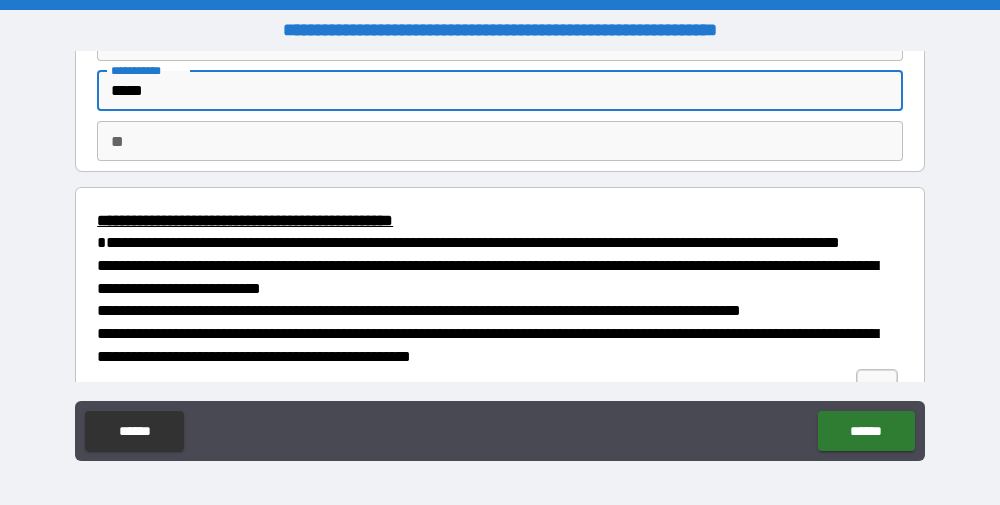 type on "*****" 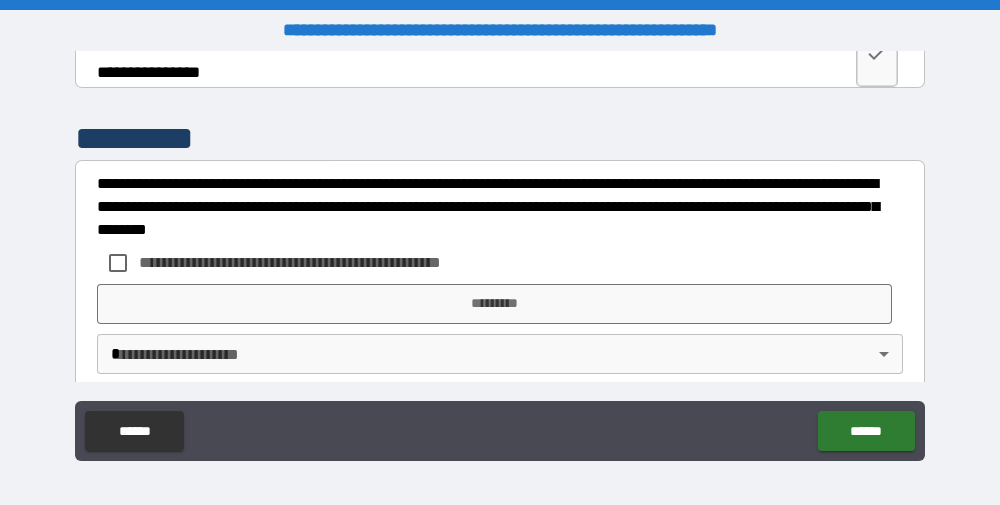 scroll, scrollTop: 588, scrollLeft: 0, axis: vertical 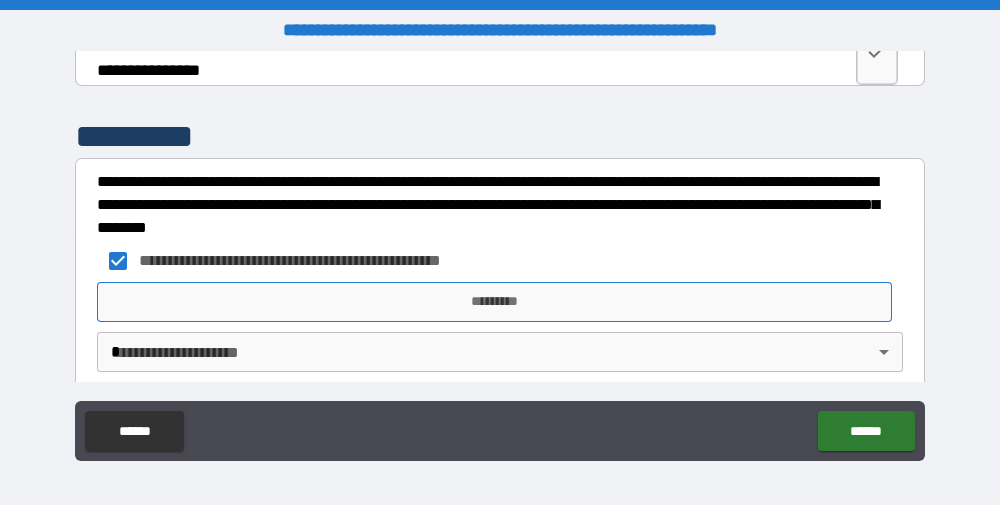 click on "*********" at bounding box center (494, 302) 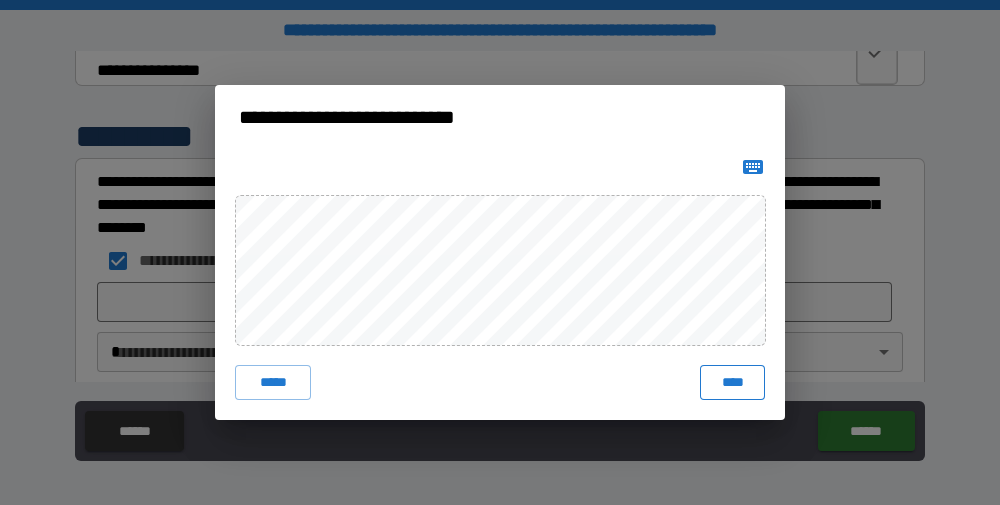 click on "****" at bounding box center [732, 383] 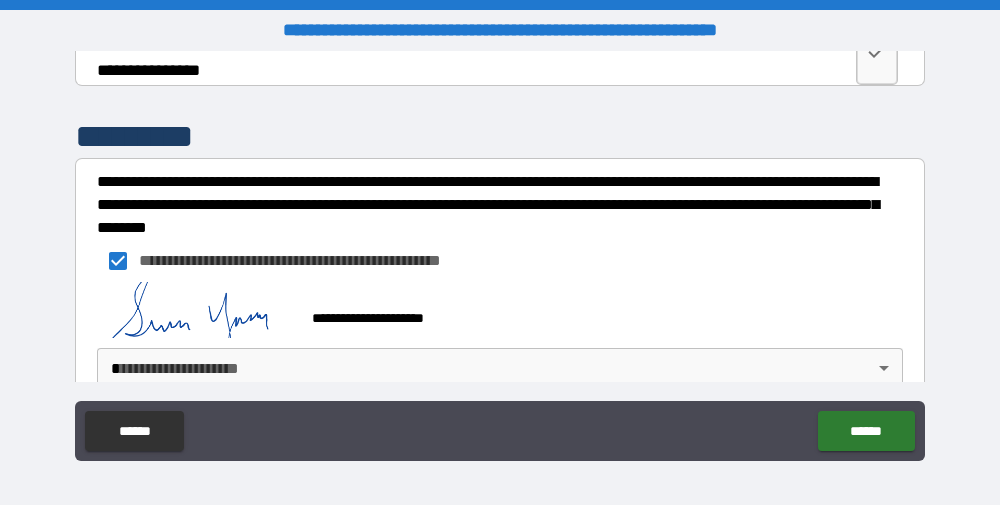 scroll, scrollTop: 646, scrollLeft: 0, axis: vertical 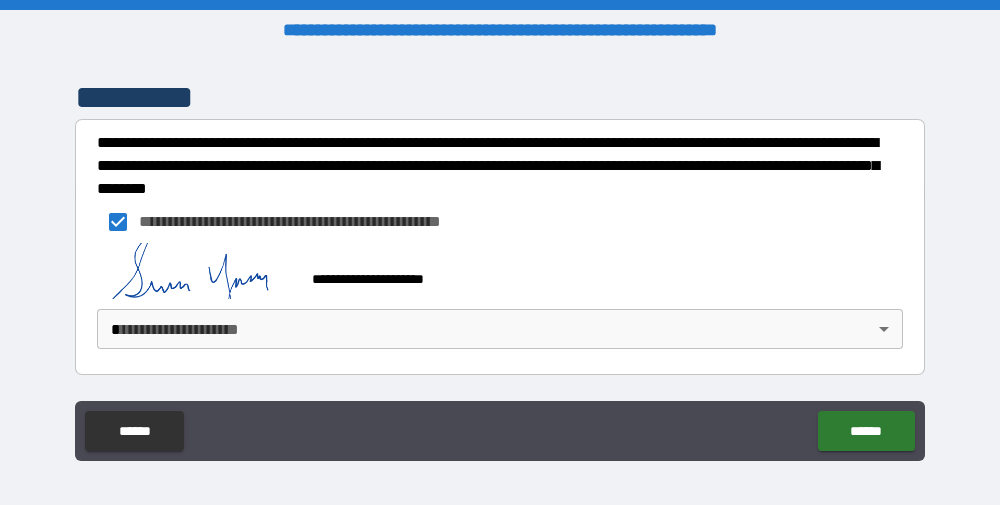 click on "**********" at bounding box center (500, 252) 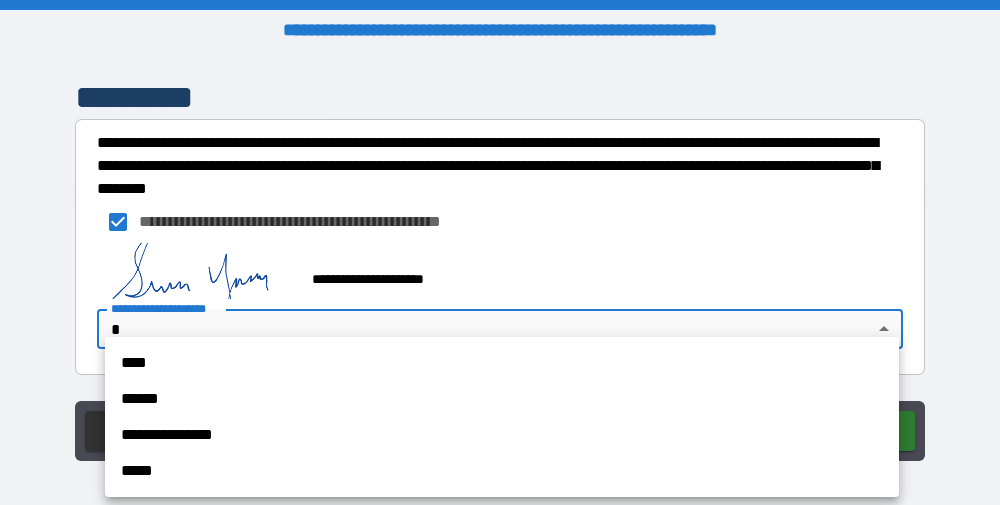 click on "****" at bounding box center (502, 363) 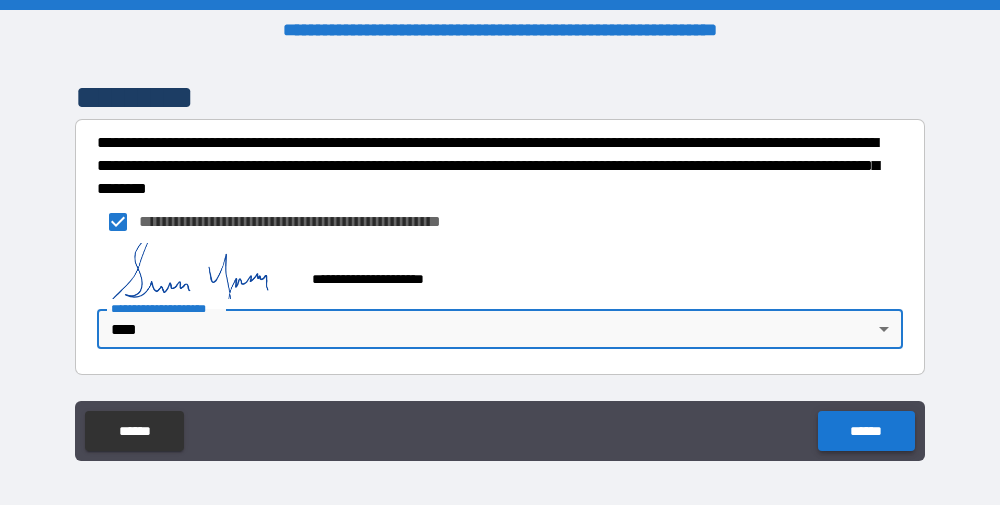 click on "******" at bounding box center [866, 431] 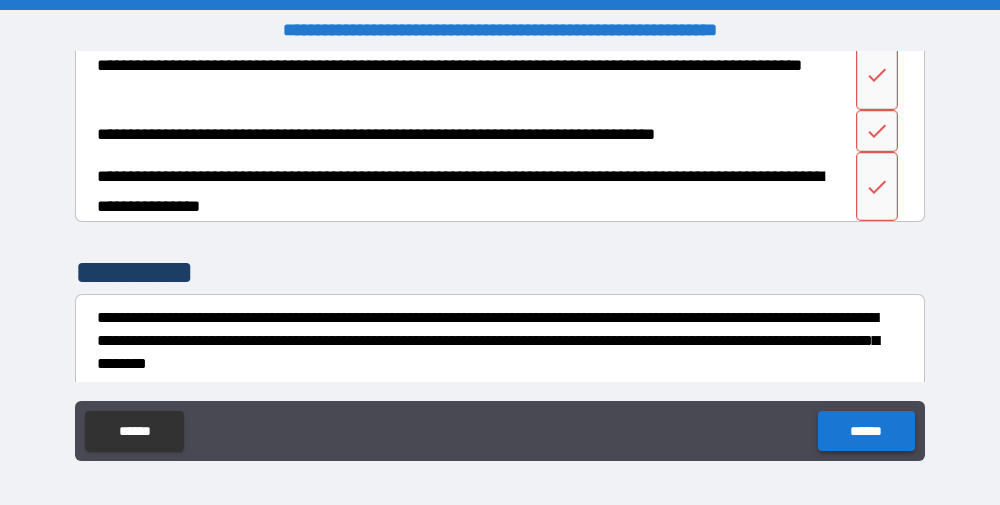 scroll, scrollTop: 452, scrollLeft: 0, axis: vertical 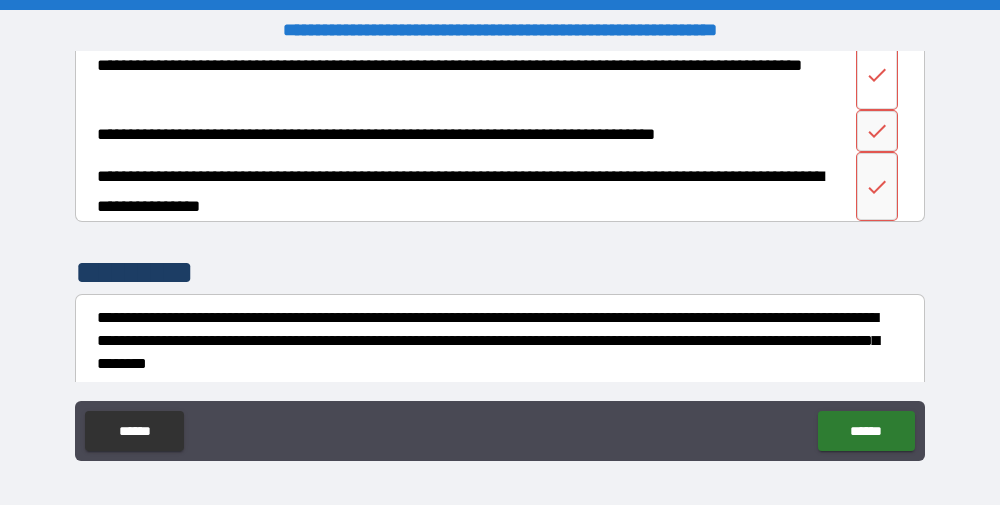 click 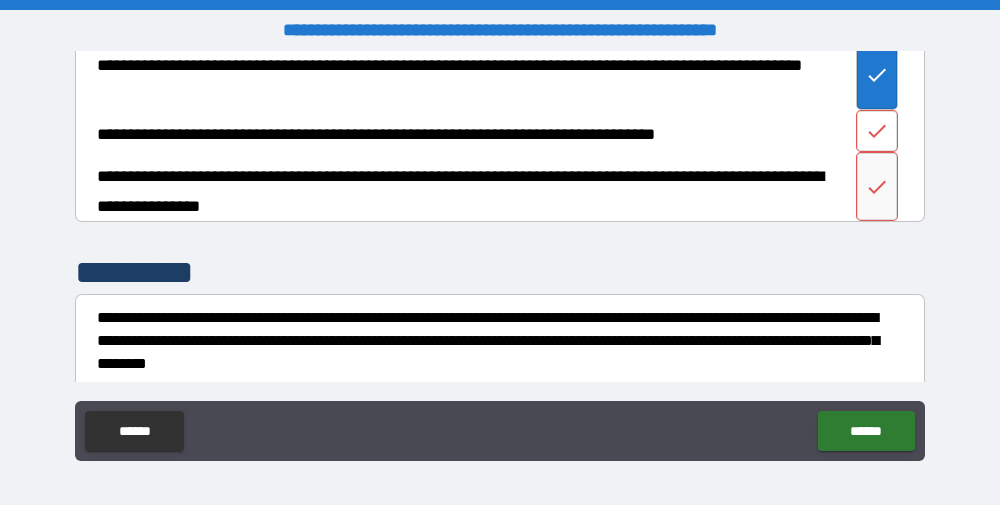 click 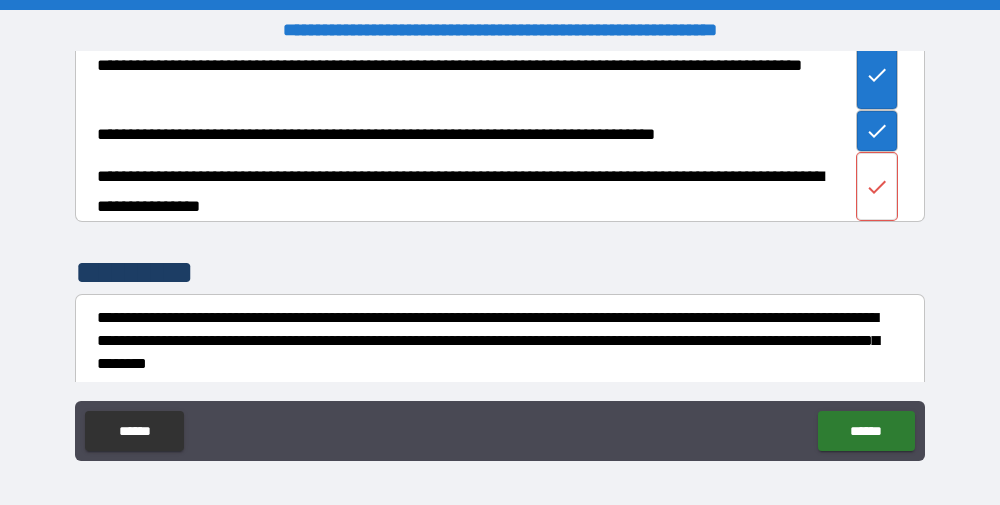 click 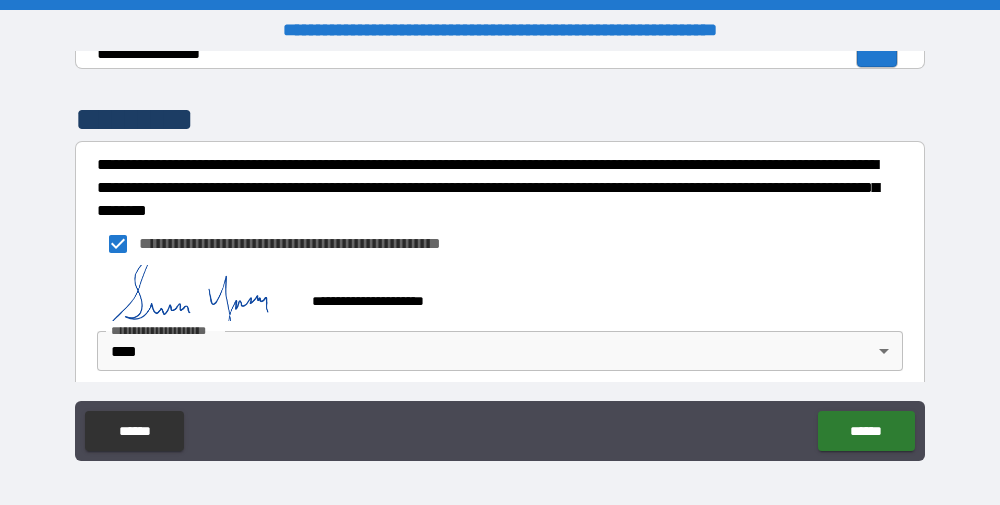 scroll, scrollTop: 646, scrollLeft: 0, axis: vertical 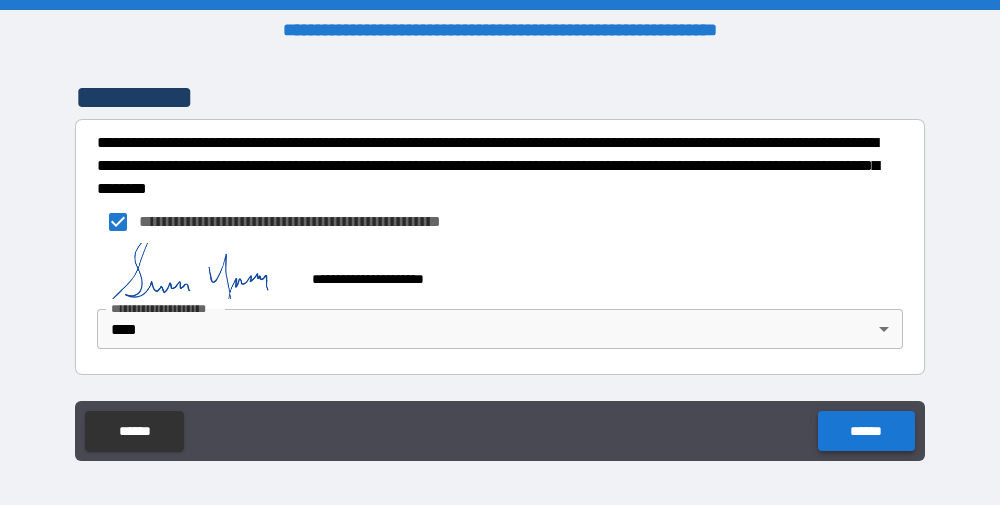 click on "******" at bounding box center (866, 431) 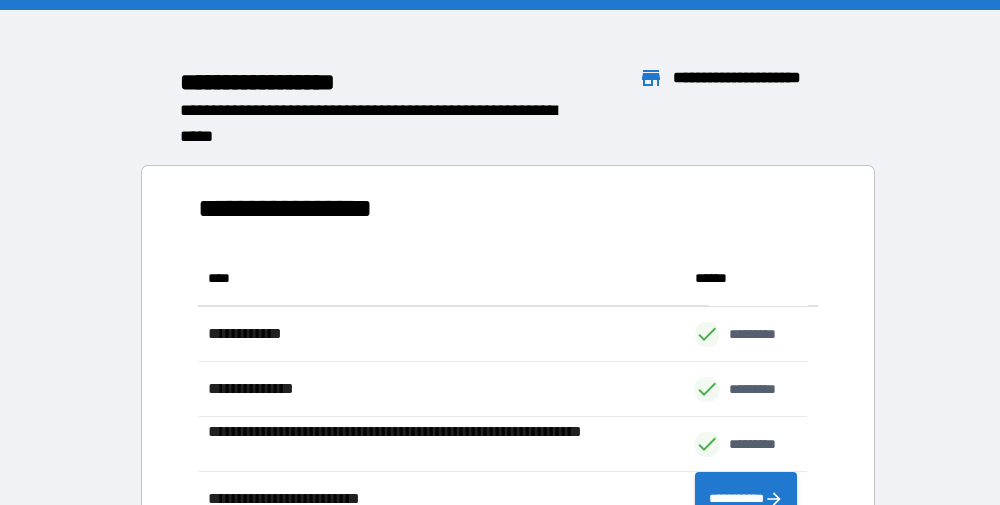 scroll, scrollTop: 370, scrollLeft: 594, axis: both 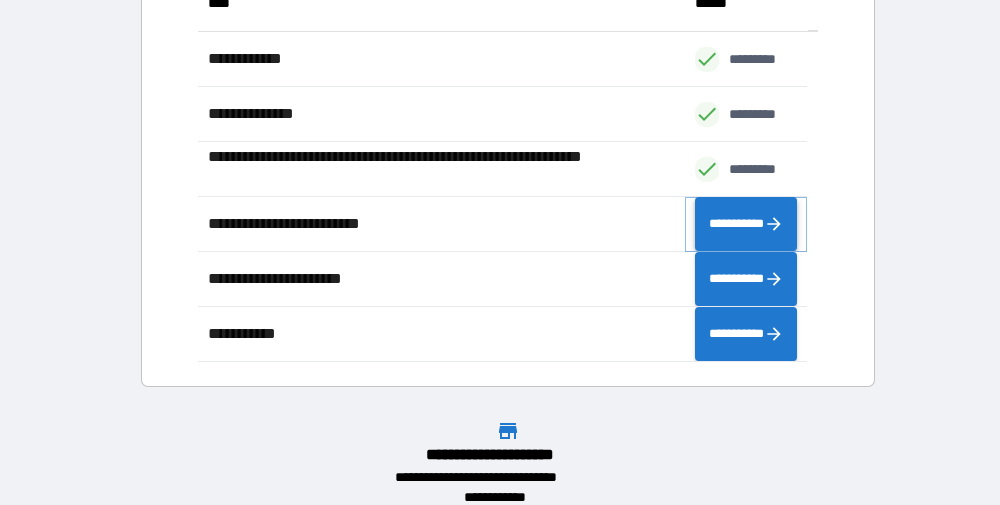 click 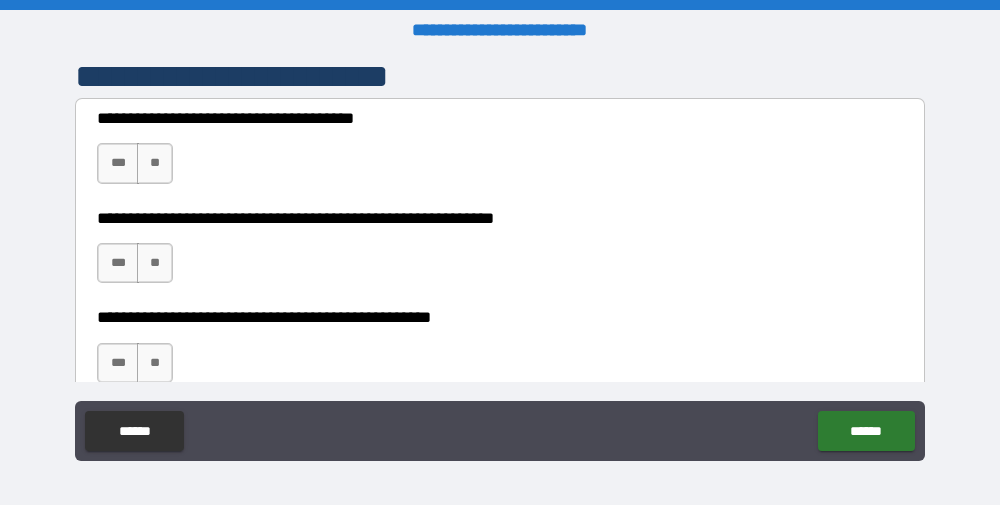 scroll, scrollTop: 431, scrollLeft: 0, axis: vertical 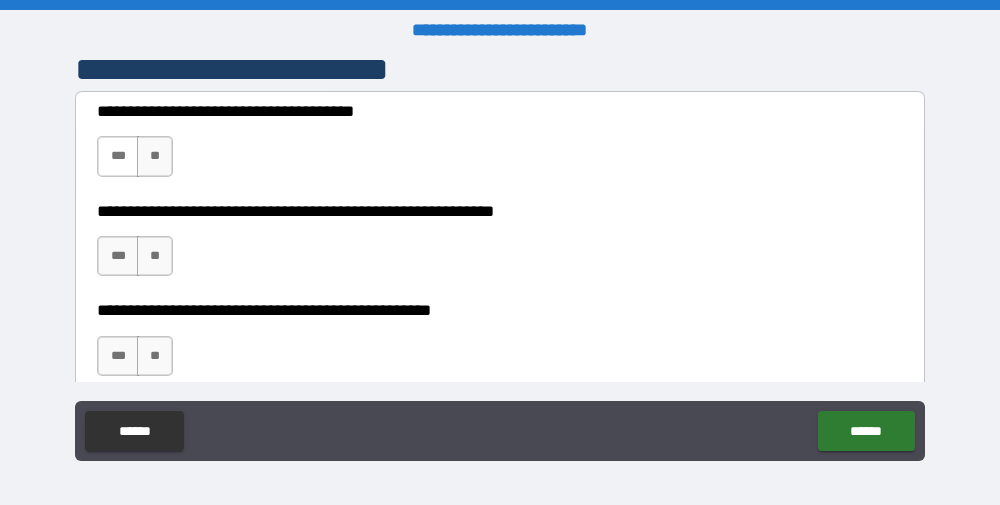 click on "***" at bounding box center (118, 156) 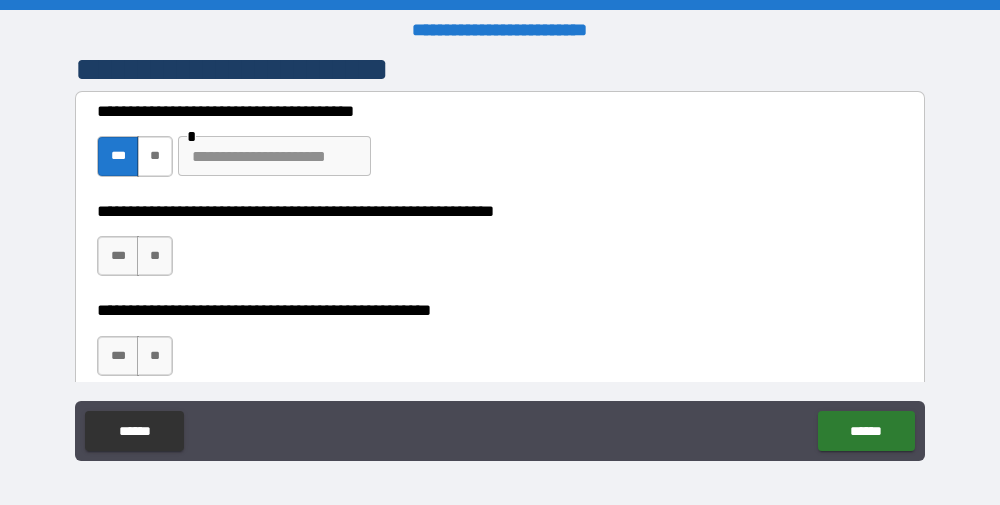 click on "**" at bounding box center [155, 156] 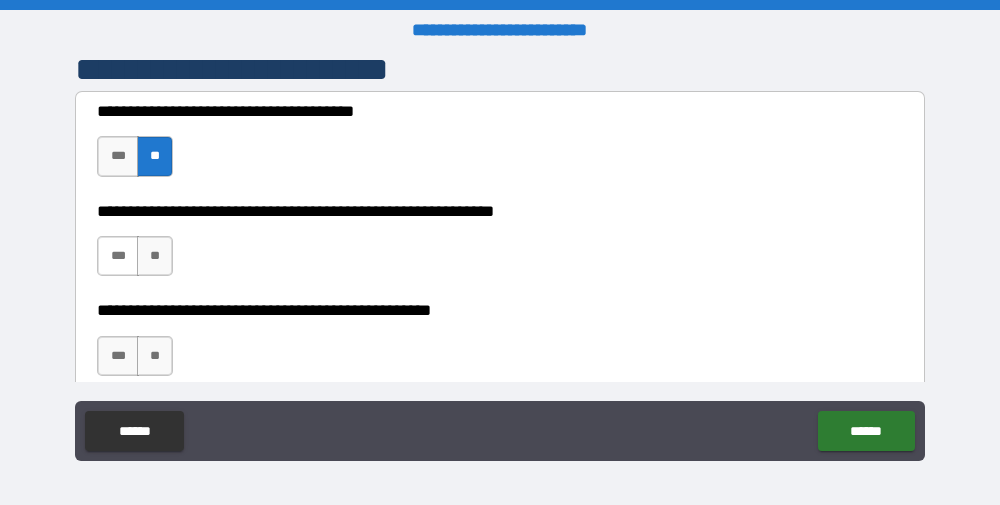 click on "***" at bounding box center (118, 256) 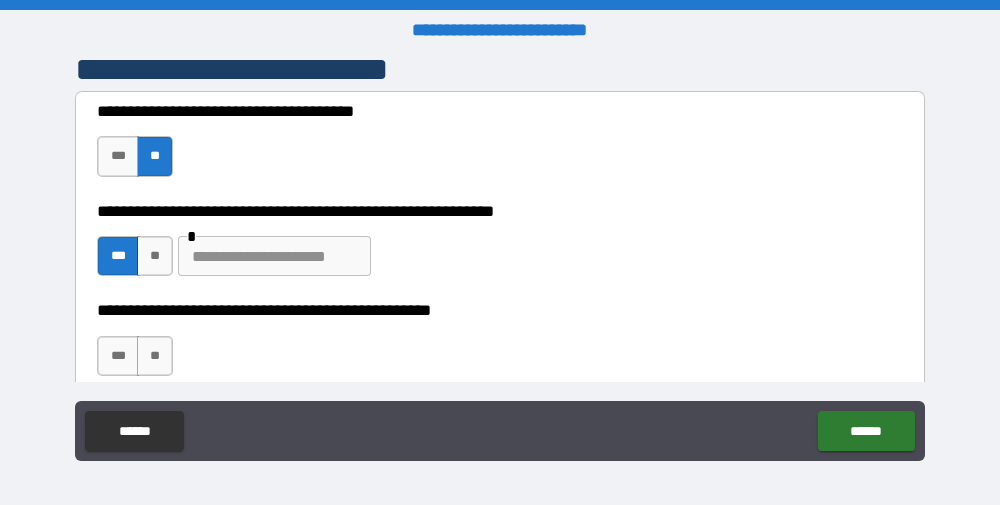 click at bounding box center (274, 256) 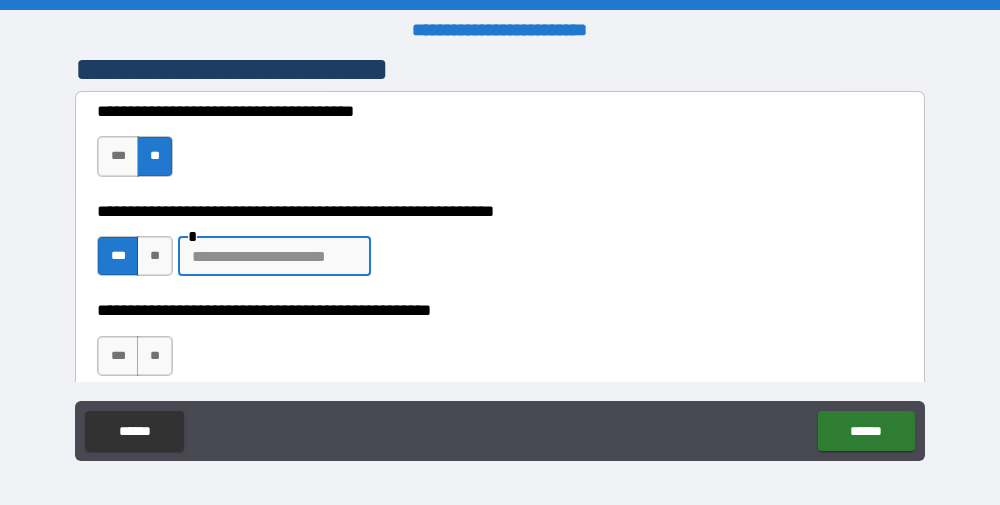 scroll, scrollTop: 445, scrollLeft: 0, axis: vertical 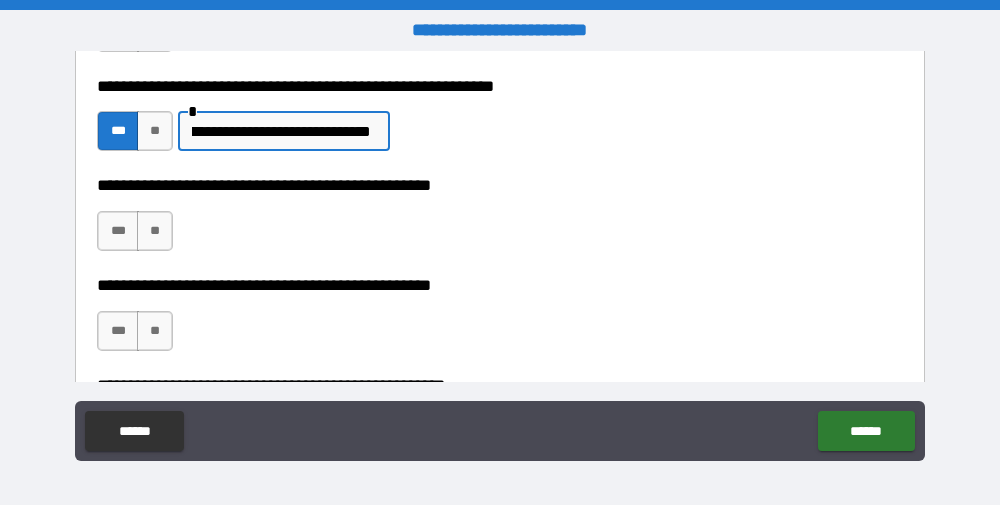 type on "**********" 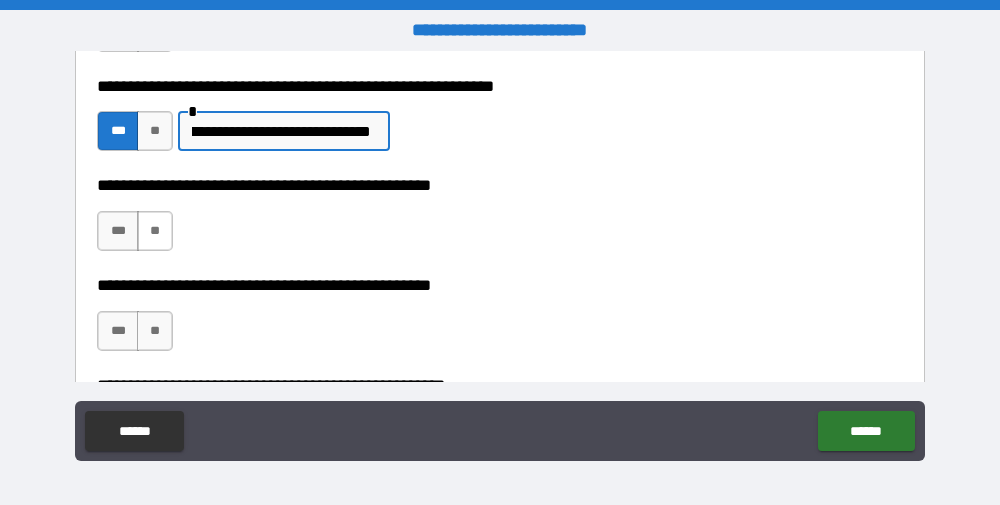 click on "**" at bounding box center (155, 231) 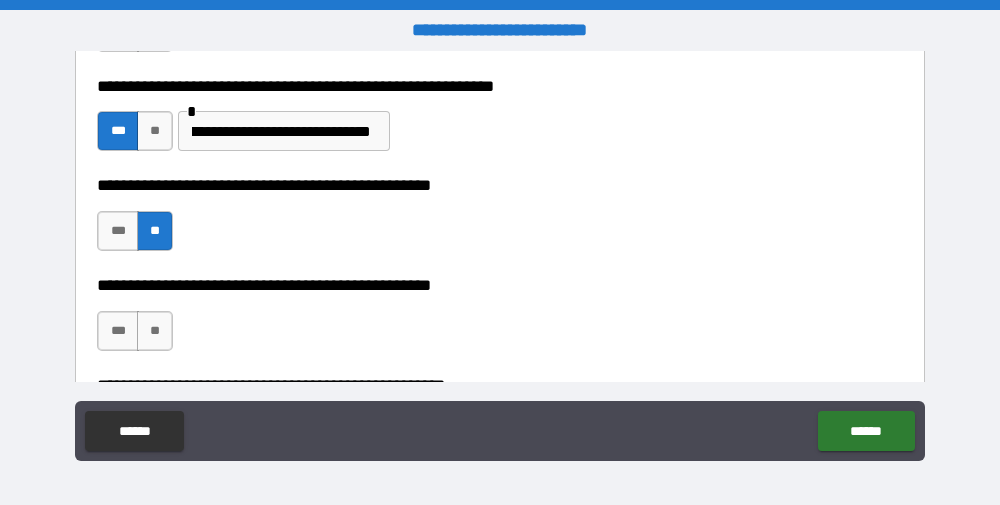 scroll, scrollTop: 0, scrollLeft: 0, axis: both 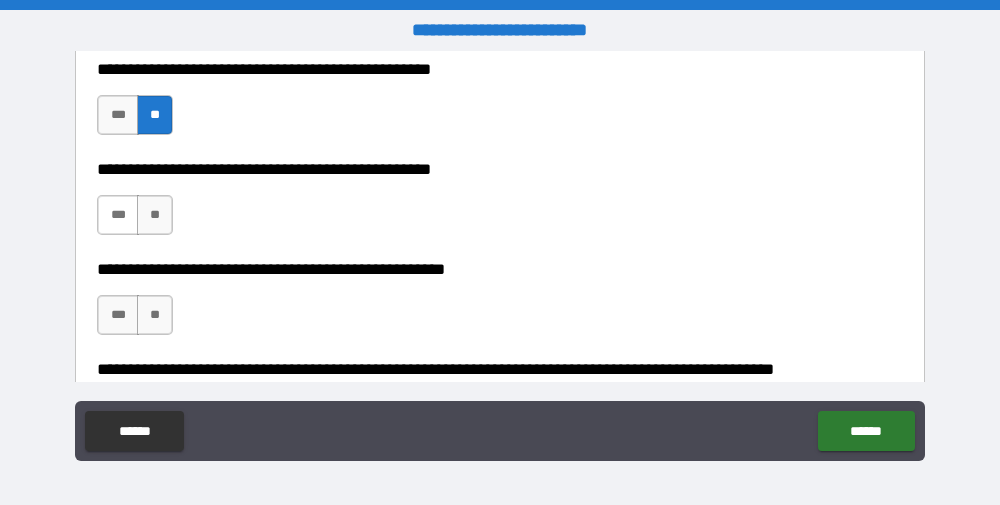 click on "***" at bounding box center [118, 215] 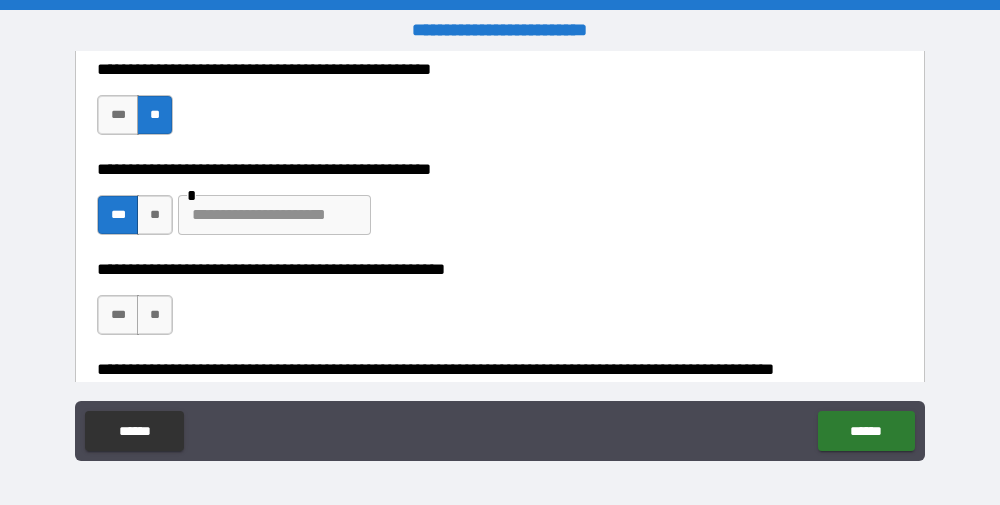click at bounding box center [274, 215] 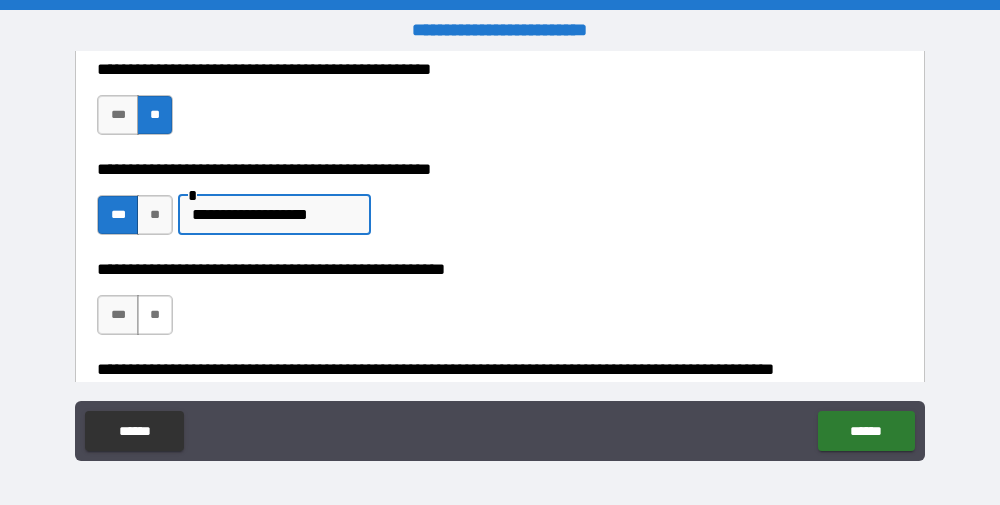 type on "**********" 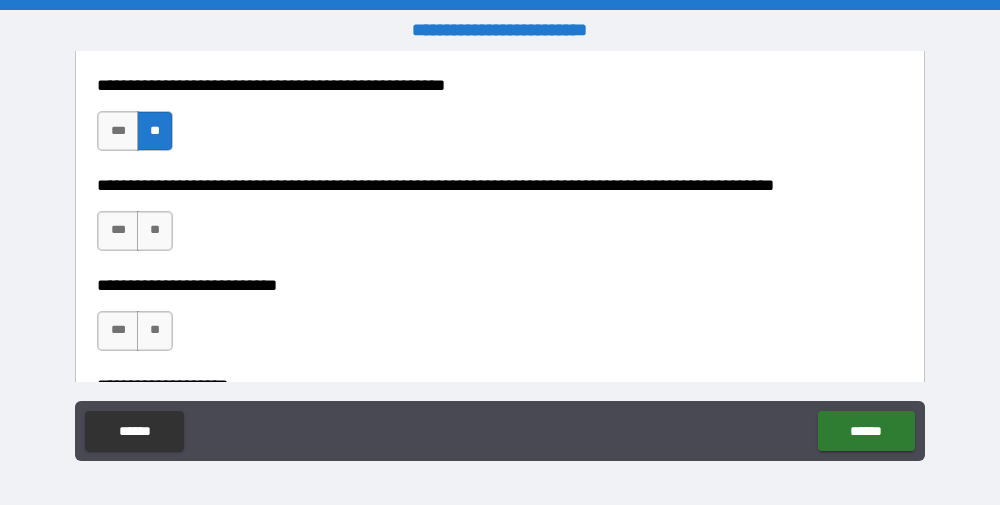 scroll, scrollTop: 859, scrollLeft: 0, axis: vertical 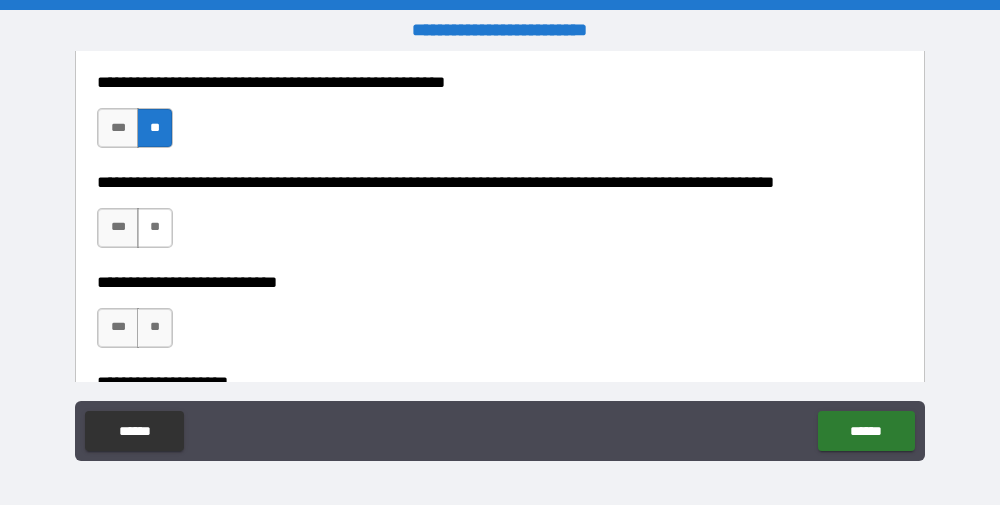 click on "**" at bounding box center [155, 228] 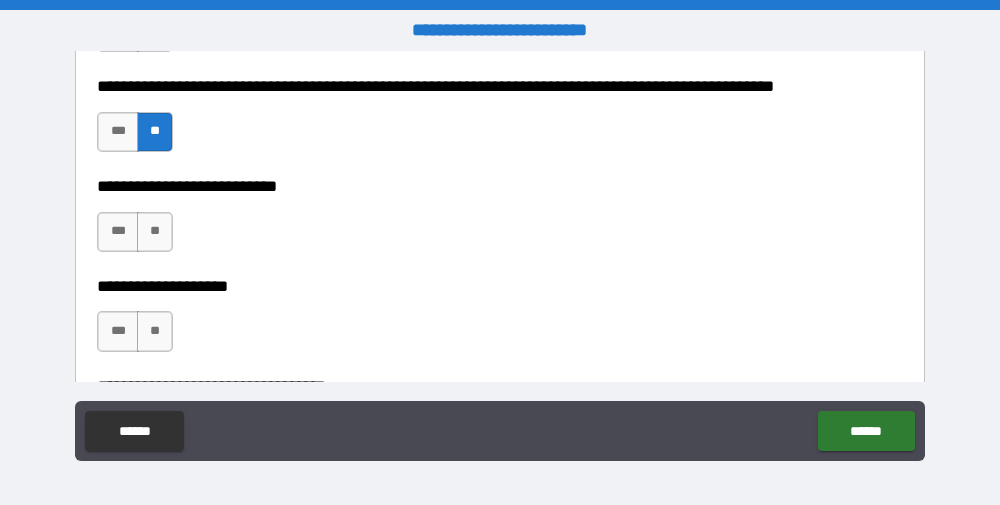 scroll, scrollTop: 967, scrollLeft: 0, axis: vertical 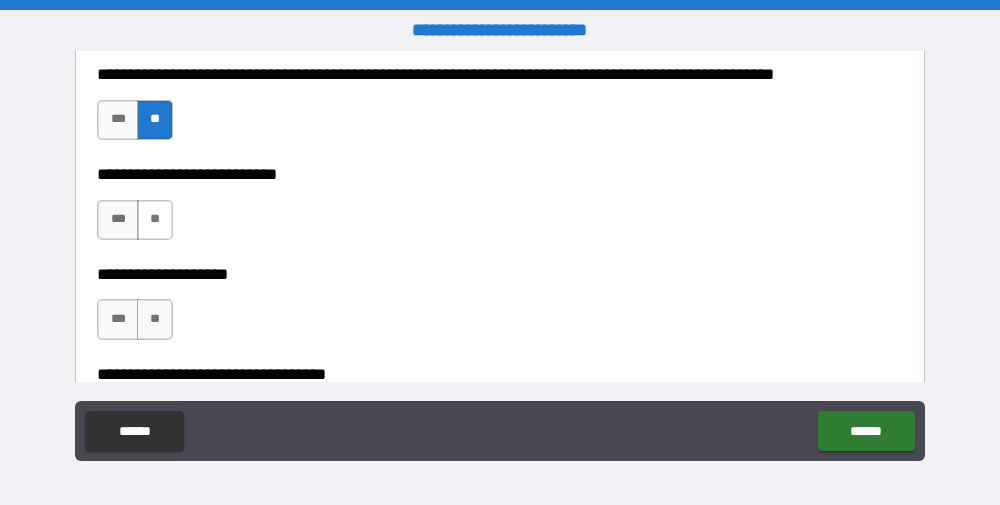 click on "**" at bounding box center [155, 220] 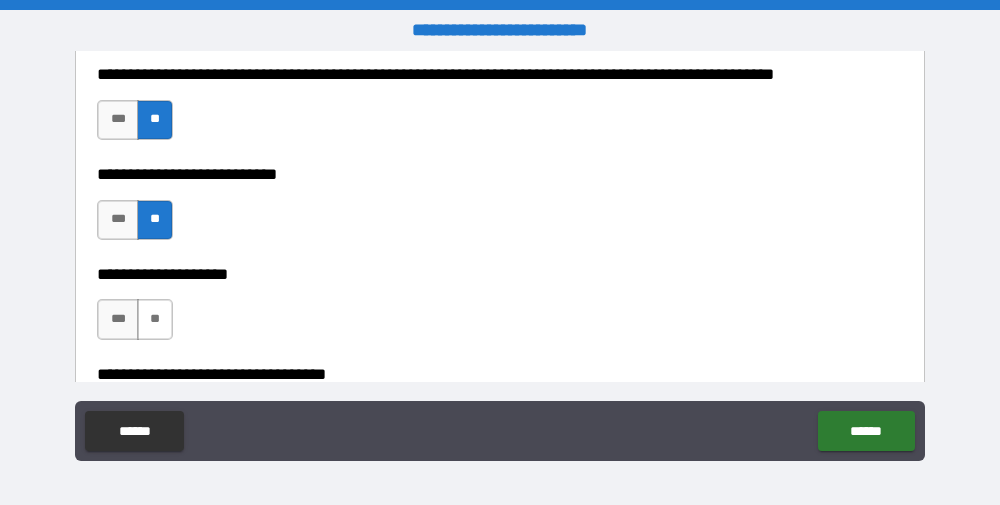 click on "**" at bounding box center [155, 319] 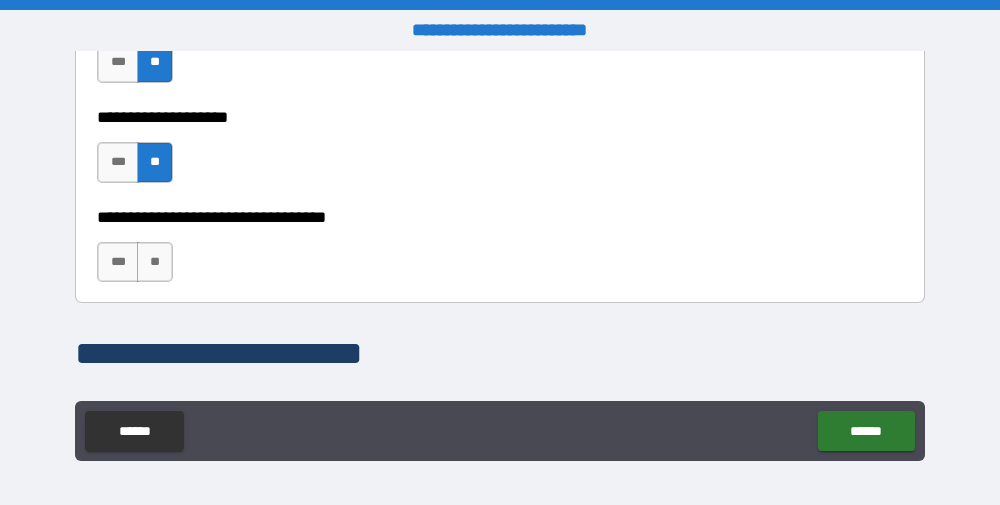 scroll, scrollTop: 1130, scrollLeft: 0, axis: vertical 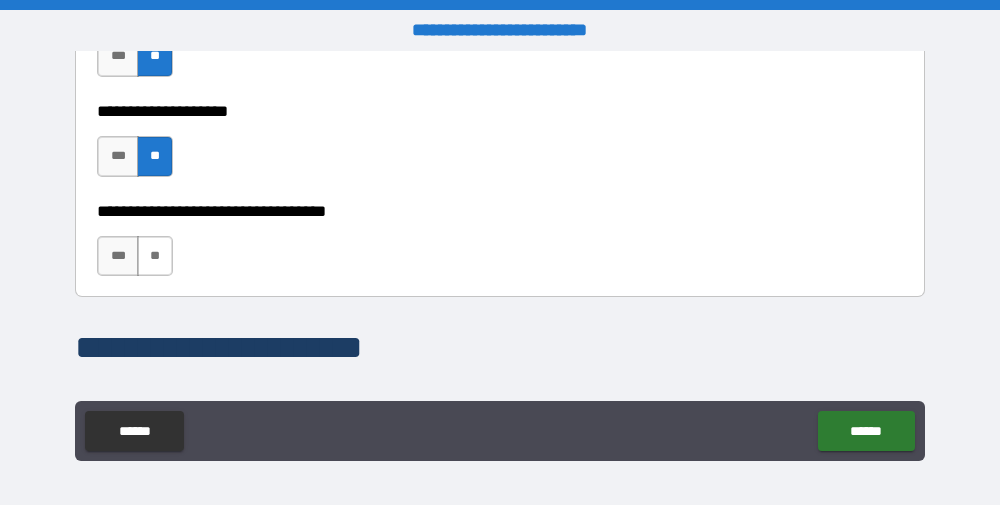 click on "**" at bounding box center [155, 256] 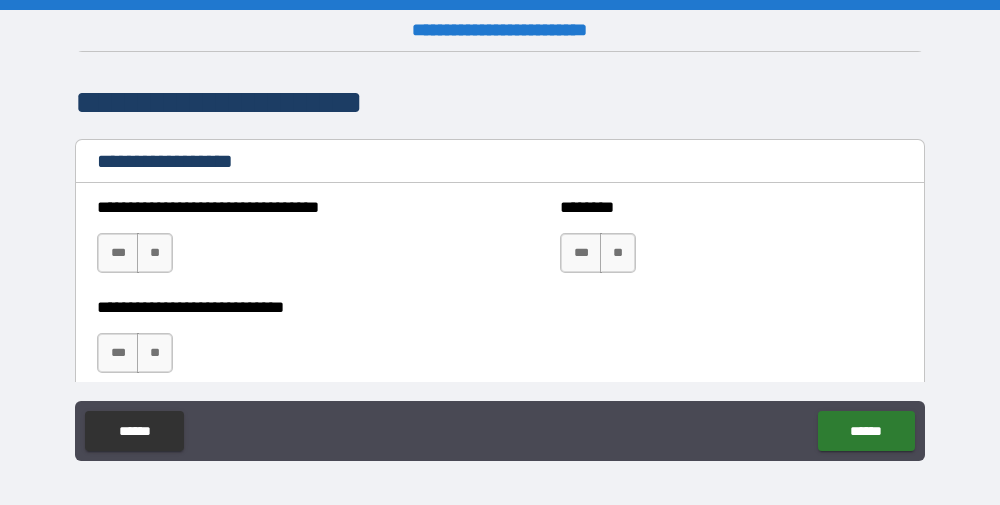scroll, scrollTop: 1387, scrollLeft: 0, axis: vertical 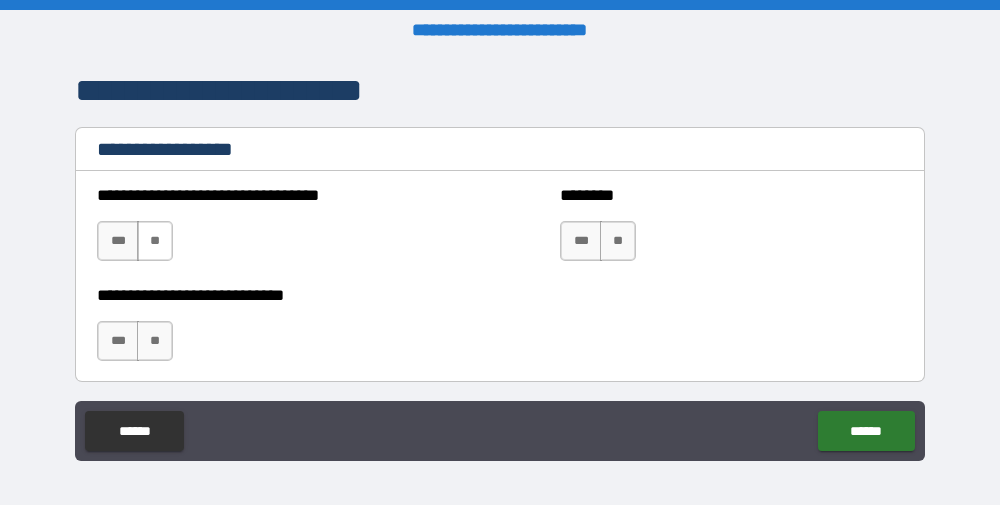 click on "**" at bounding box center [155, 241] 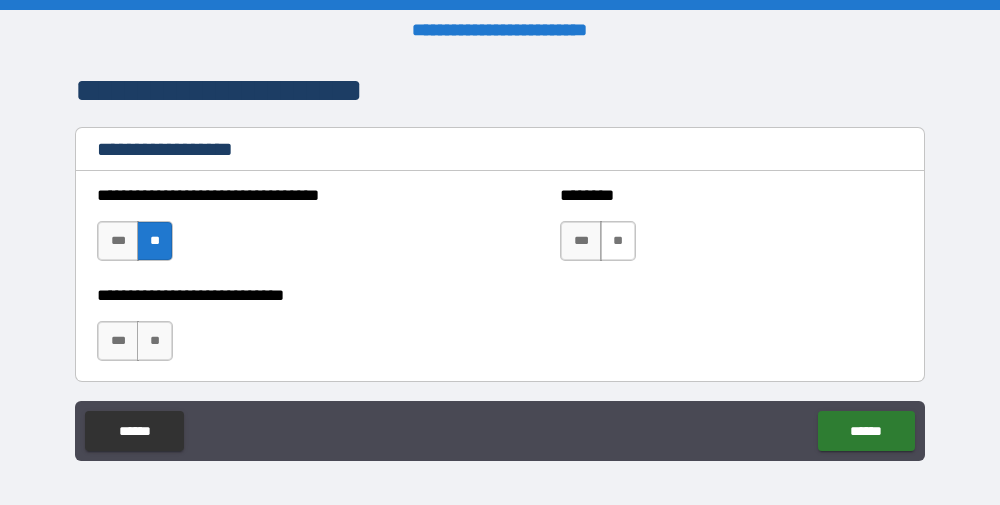 click on "**" at bounding box center (618, 241) 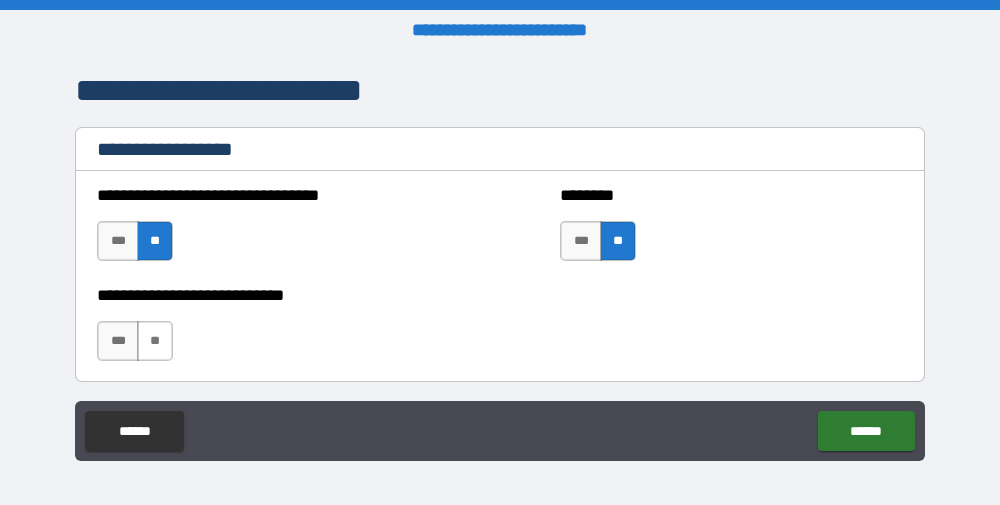 click on "**" at bounding box center (155, 341) 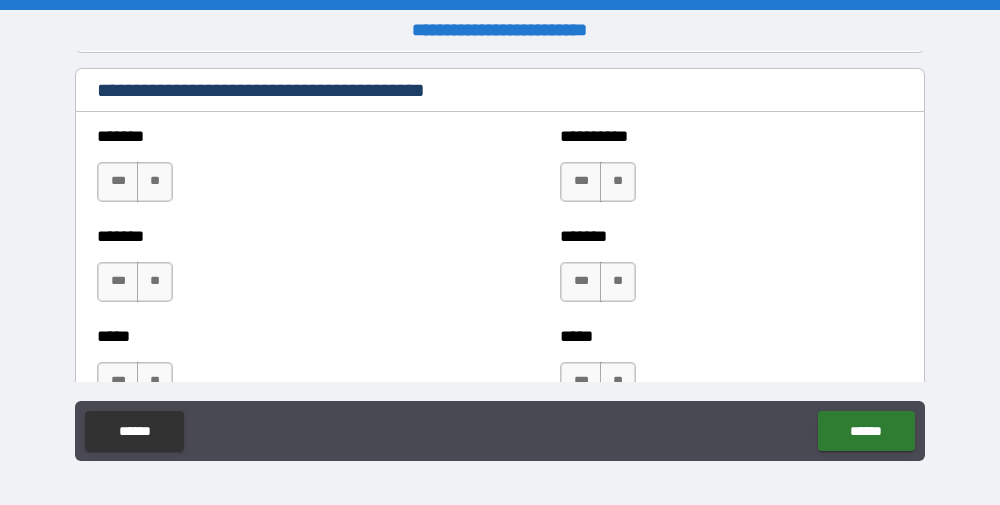 scroll, scrollTop: 1718, scrollLeft: 0, axis: vertical 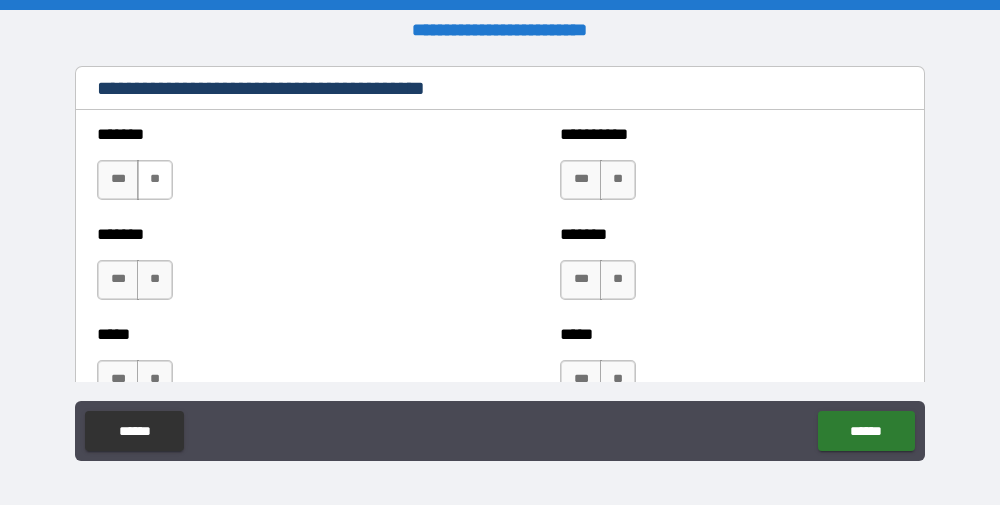 click on "**" at bounding box center (155, 180) 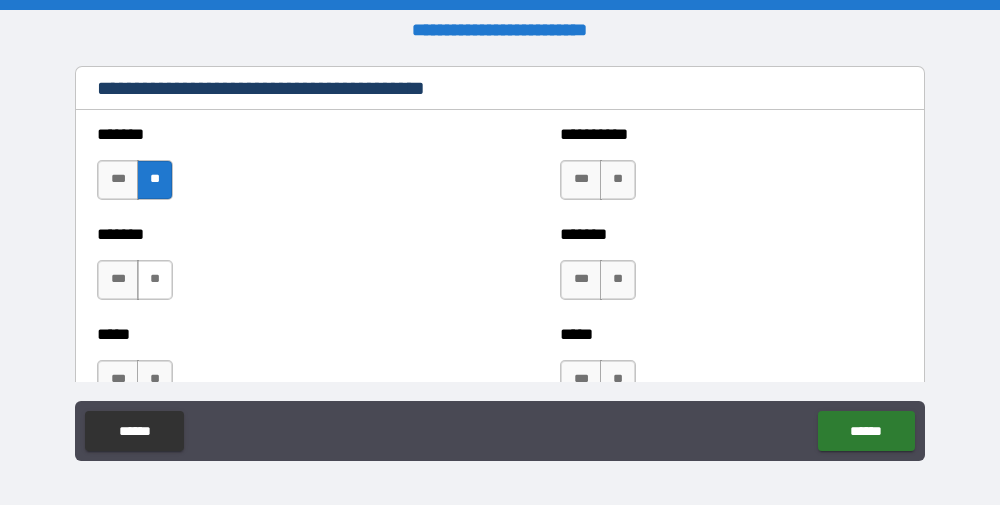 click on "**" at bounding box center [155, 280] 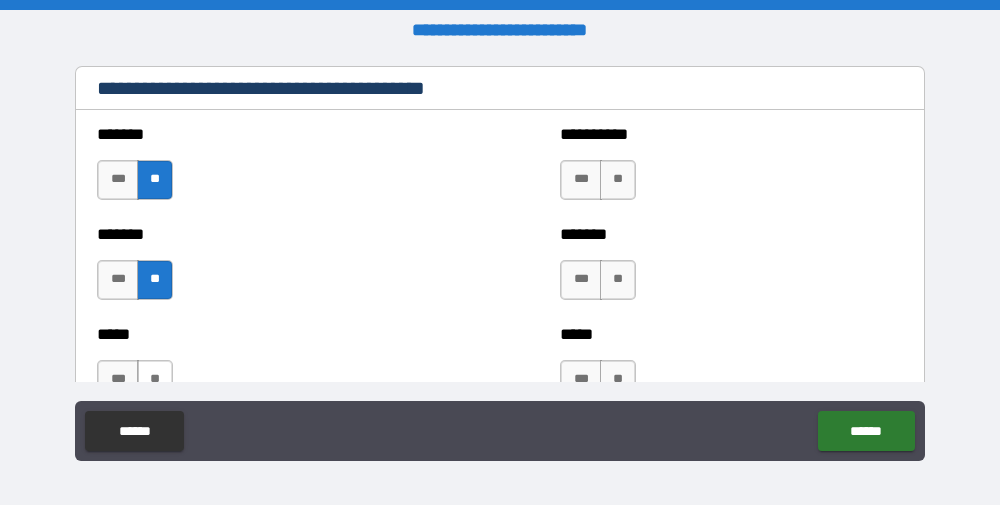click on "**" at bounding box center (155, 380) 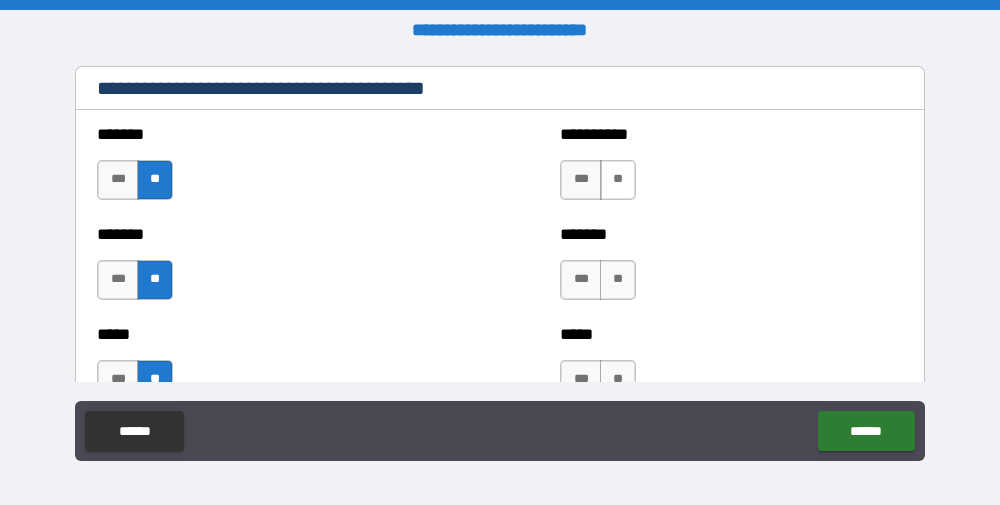 click on "**" at bounding box center (618, 180) 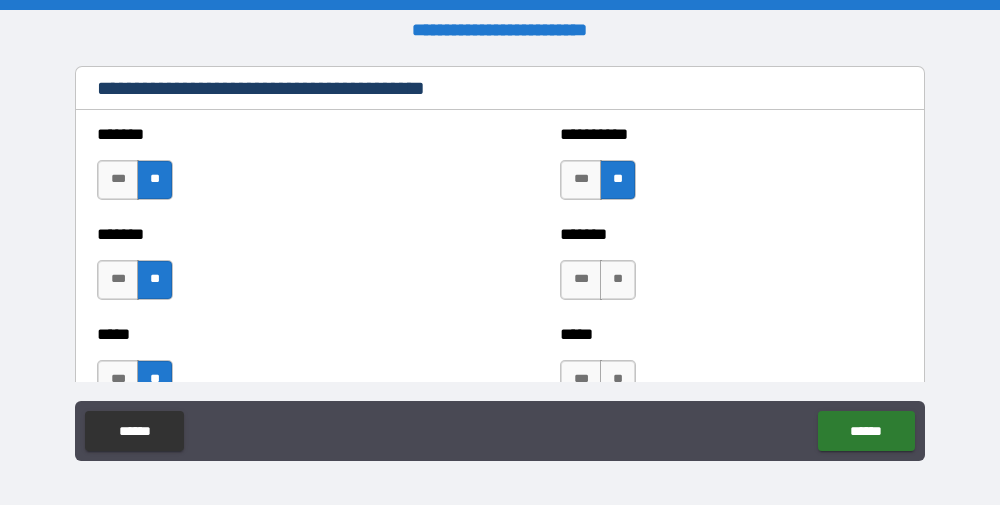 click on "**" at bounding box center (618, 180) 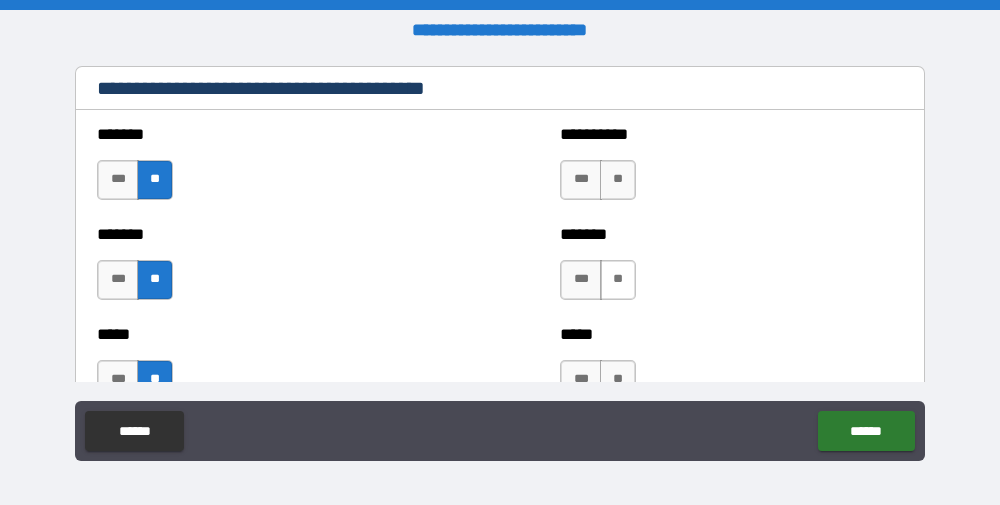 click on "**" at bounding box center (618, 280) 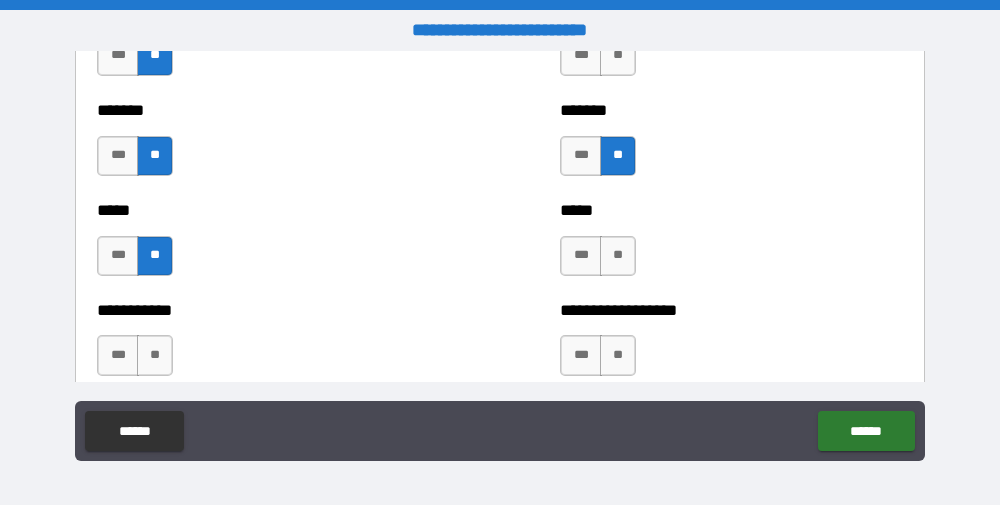 scroll, scrollTop: 1846, scrollLeft: 0, axis: vertical 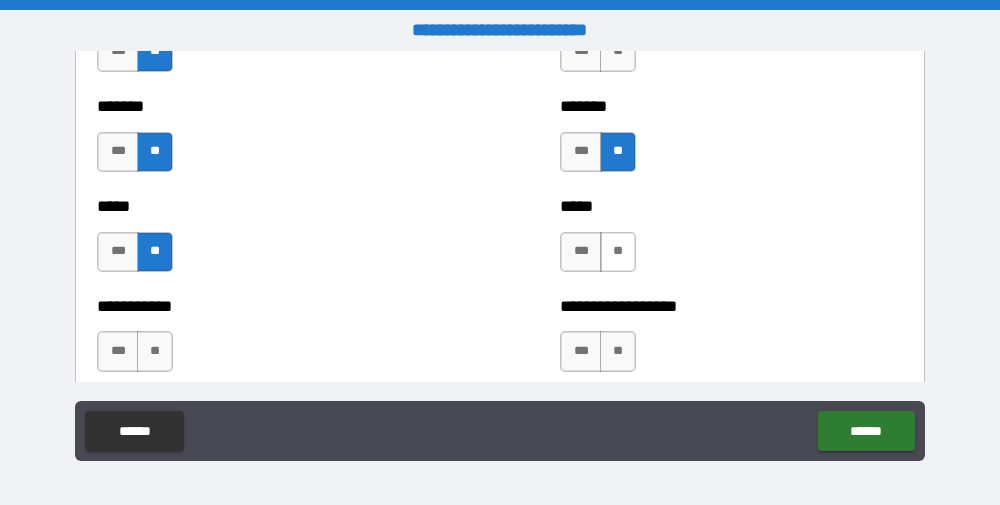 click on "**" at bounding box center [618, 252] 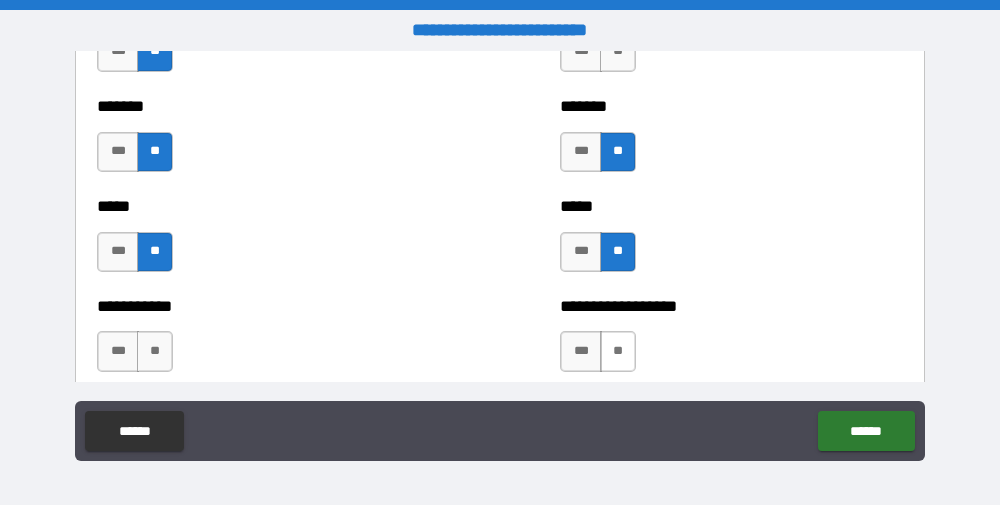 click on "**" at bounding box center [618, 351] 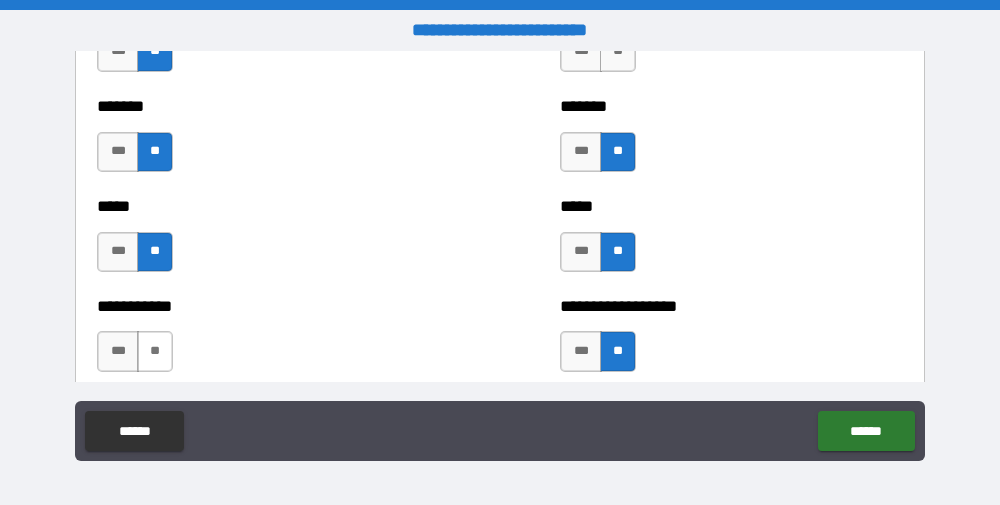 click on "**" at bounding box center (155, 351) 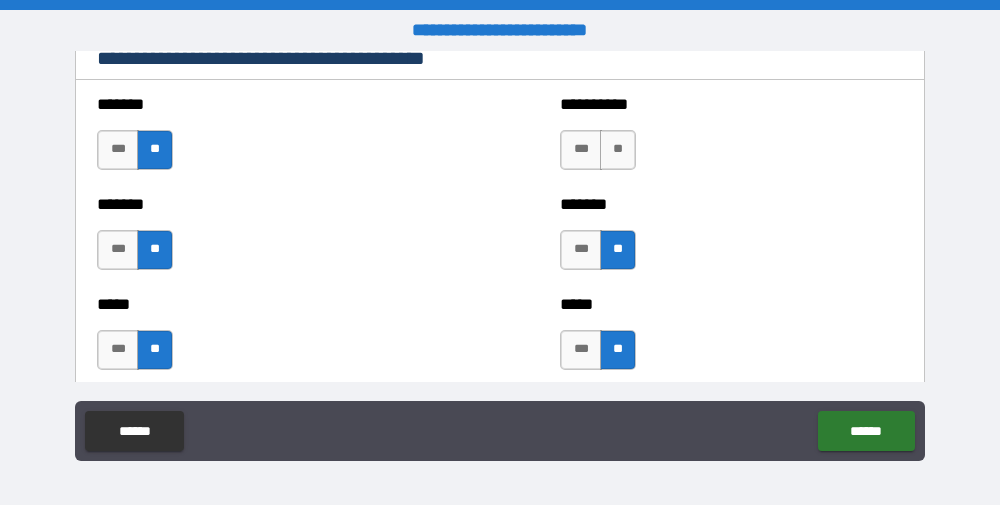 scroll, scrollTop: 1764, scrollLeft: 0, axis: vertical 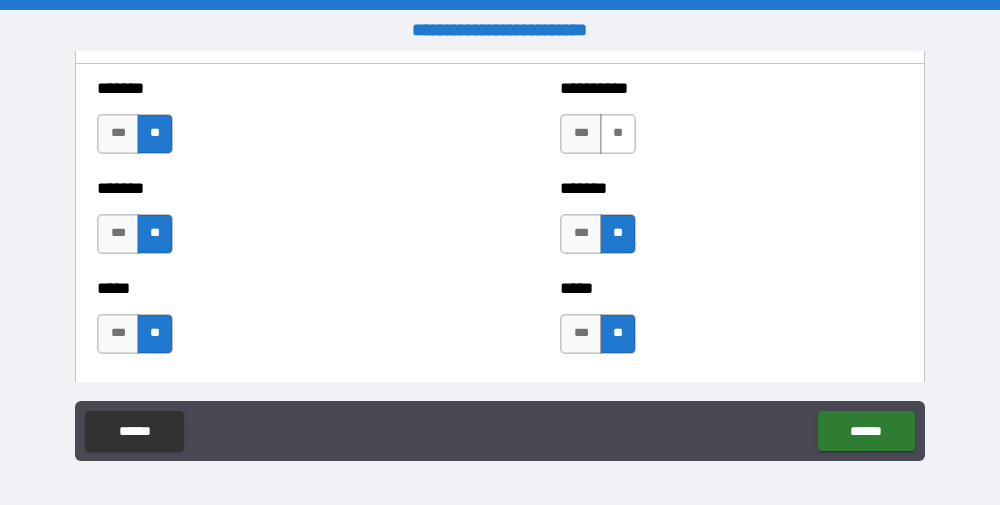 click on "**" at bounding box center (618, 134) 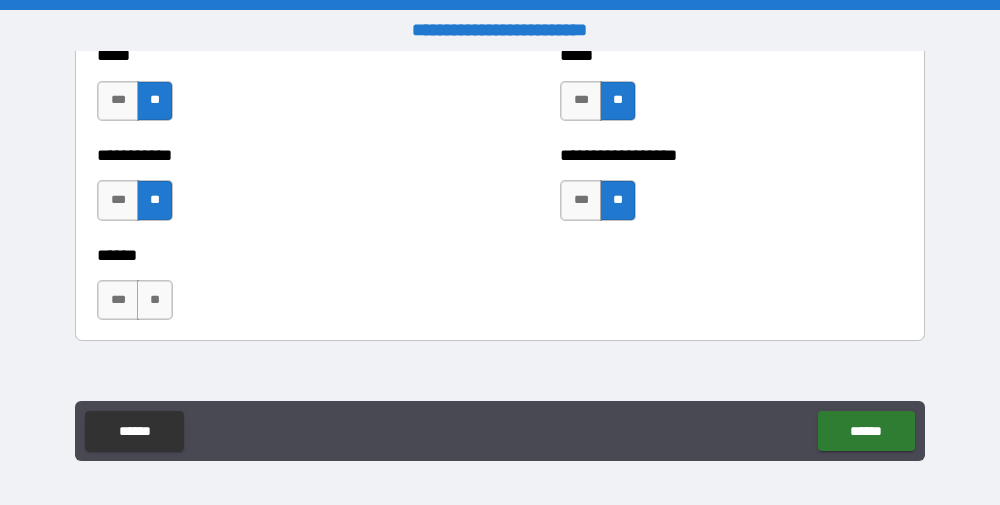 scroll, scrollTop: 2001, scrollLeft: 0, axis: vertical 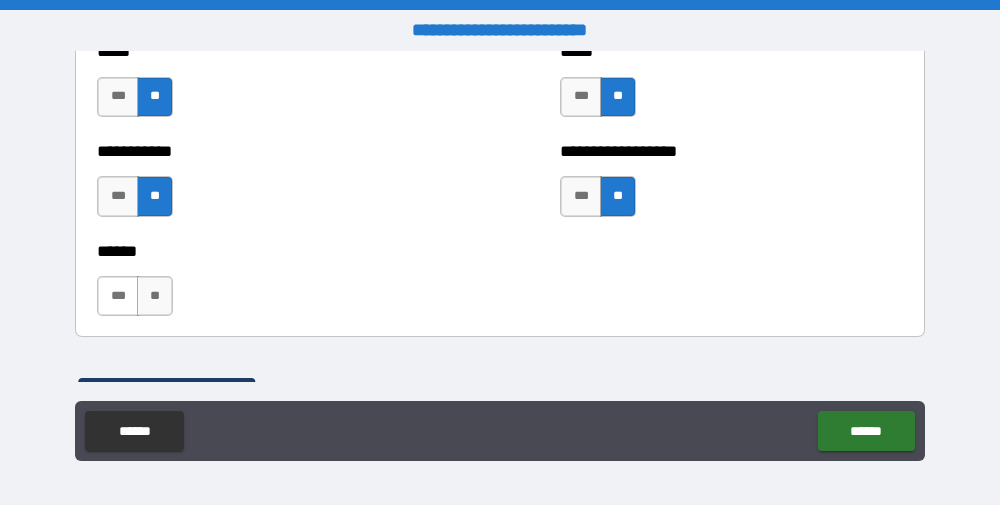 click on "***" at bounding box center [118, 296] 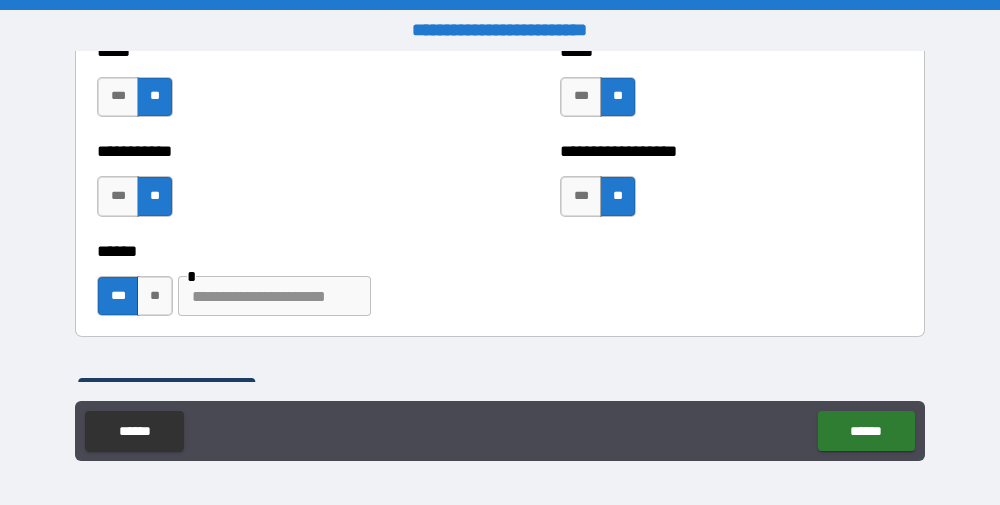 type on "****" 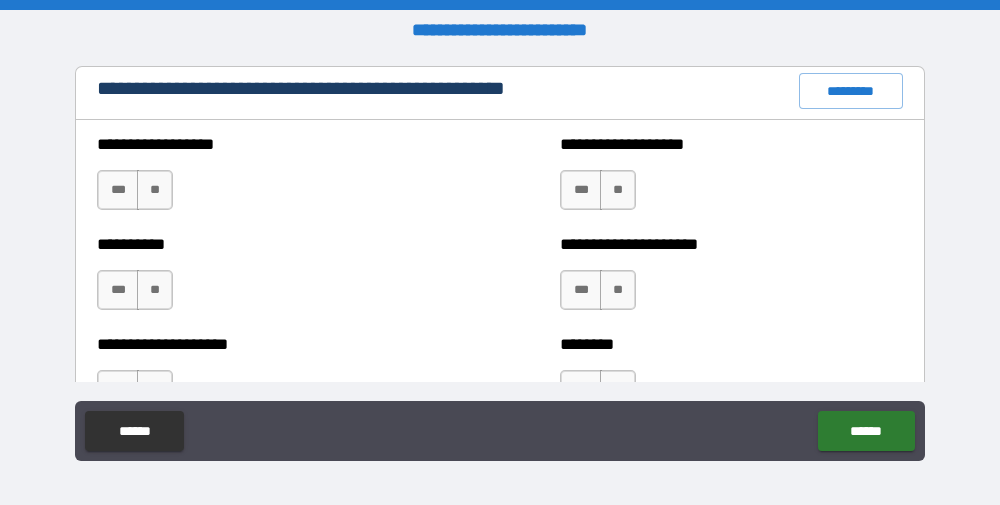 scroll, scrollTop: 2399, scrollLeft: 0, axis: vertical 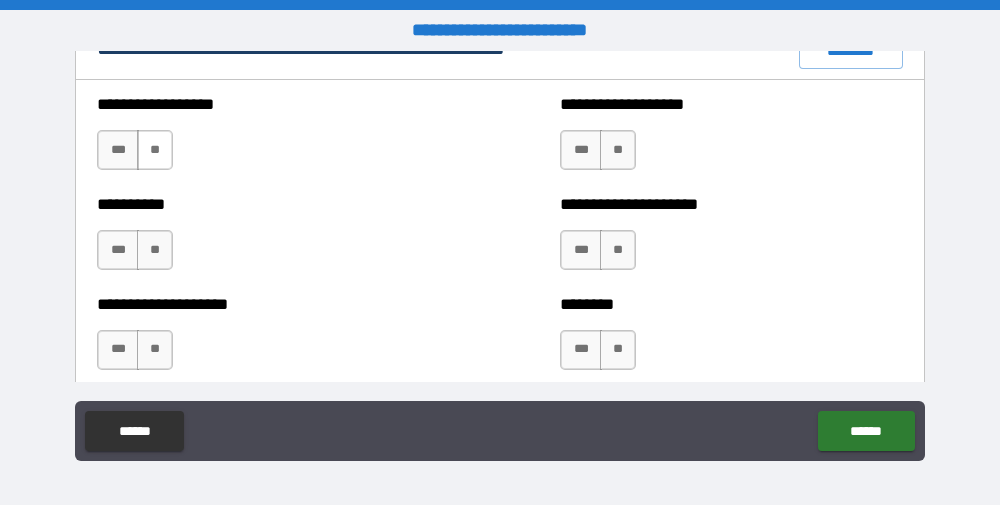 type on "******" 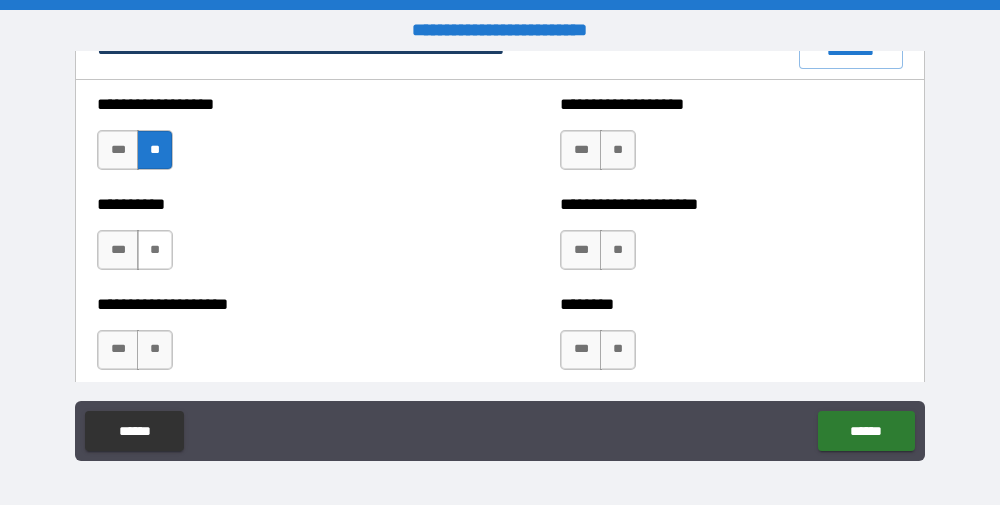 click on "**" at bounding box center (155, 250) 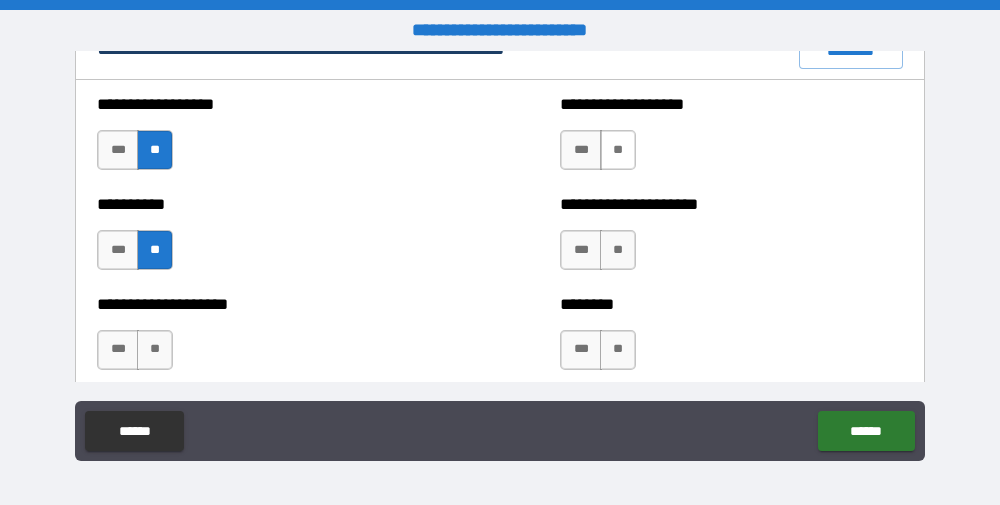 click on "**" at bounding box center (618, 150) 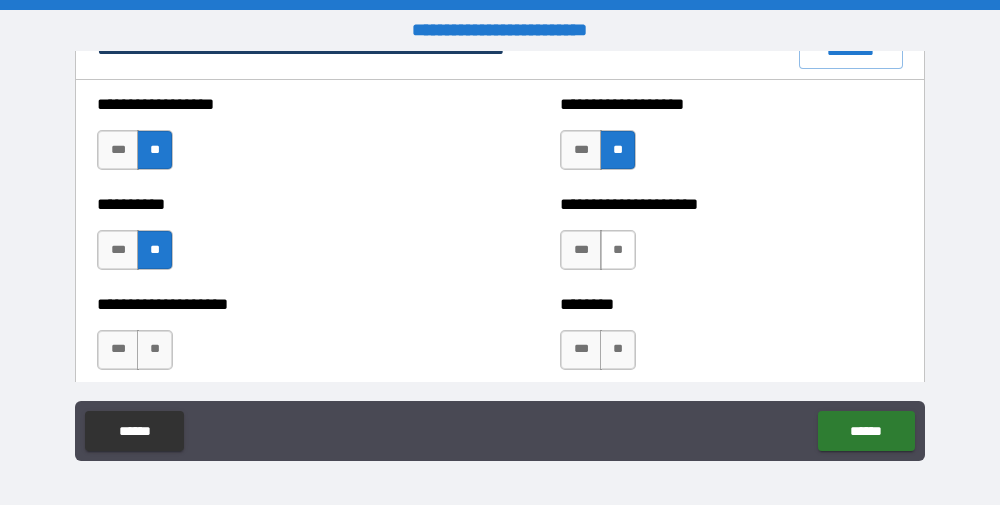 click on "**" at bounding box center (618, 250) 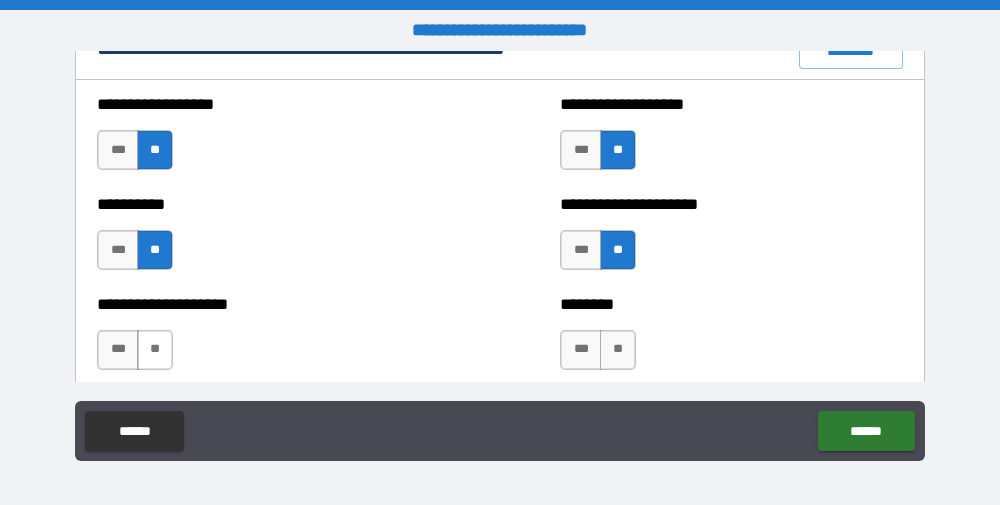 click on "**" at bounding box center (155, 350) 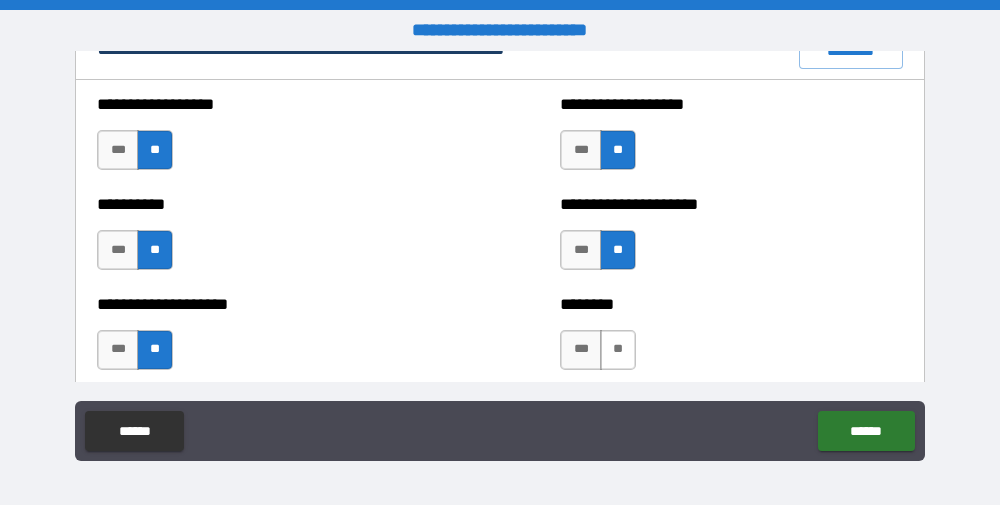 click on "**" at bounding box center [618, 350] 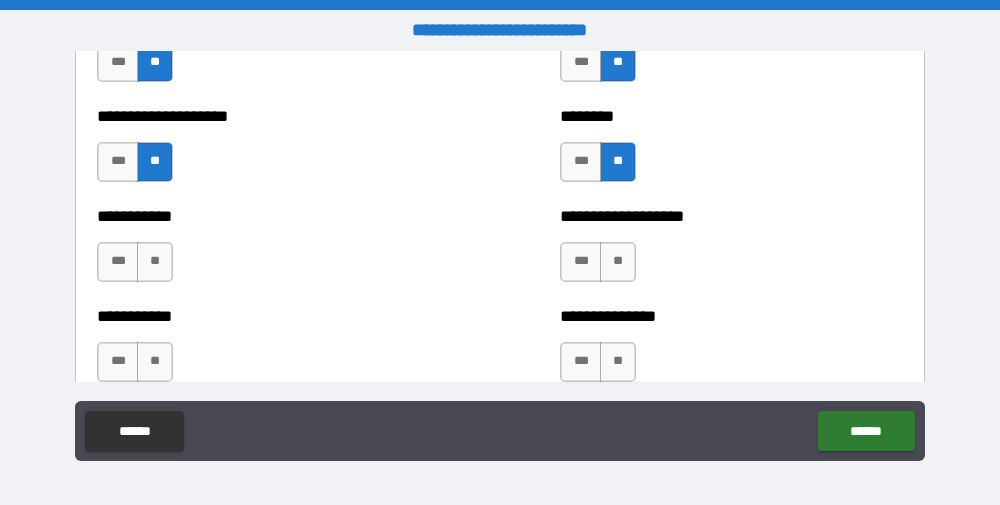 scroll, scrollTop: 2600, scrollLeft: 0, axis: vertical 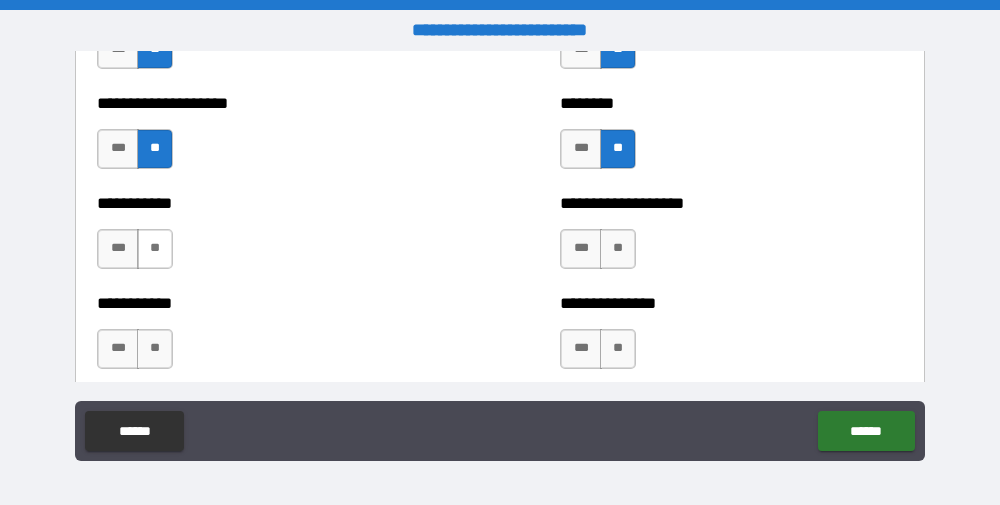 click on "**" at bounding box center (155, 249) 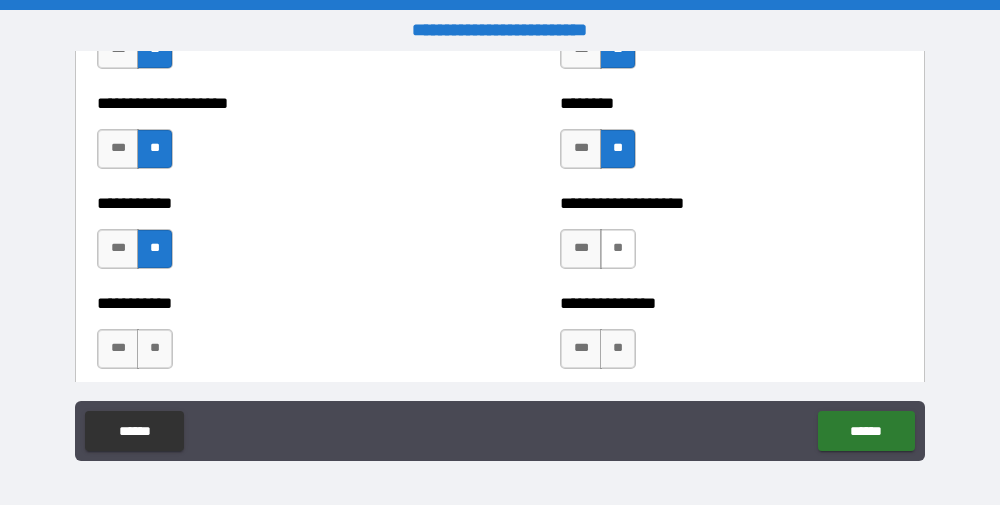 click on "**" at bounding box center [618, 249] 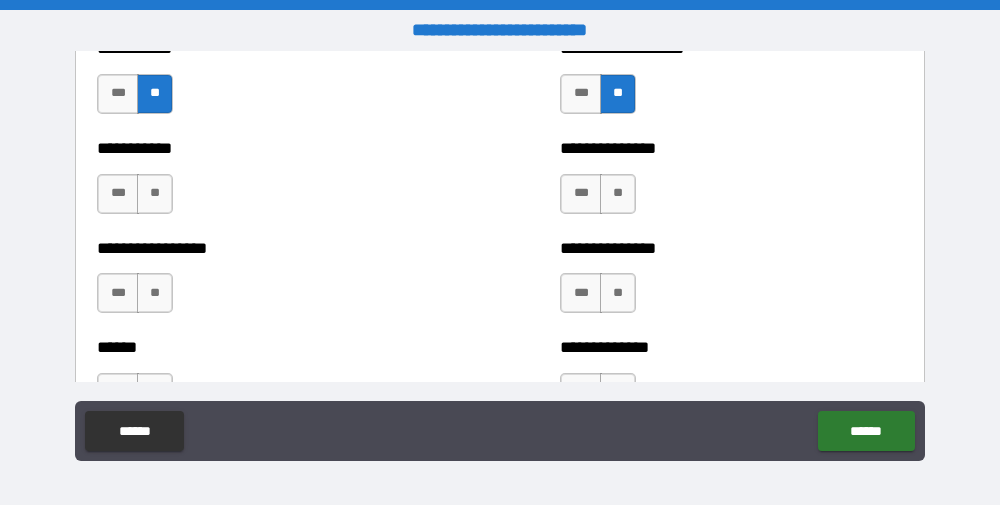 scroll, scrollTop: 2780, scrollLeft: 0, axis: vertical 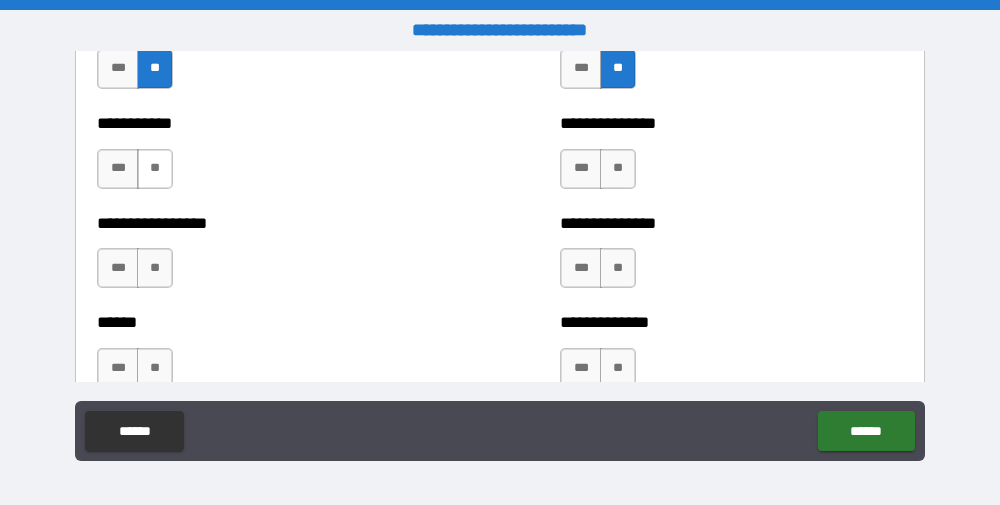 click on "**" at bounding box center (155, 169) 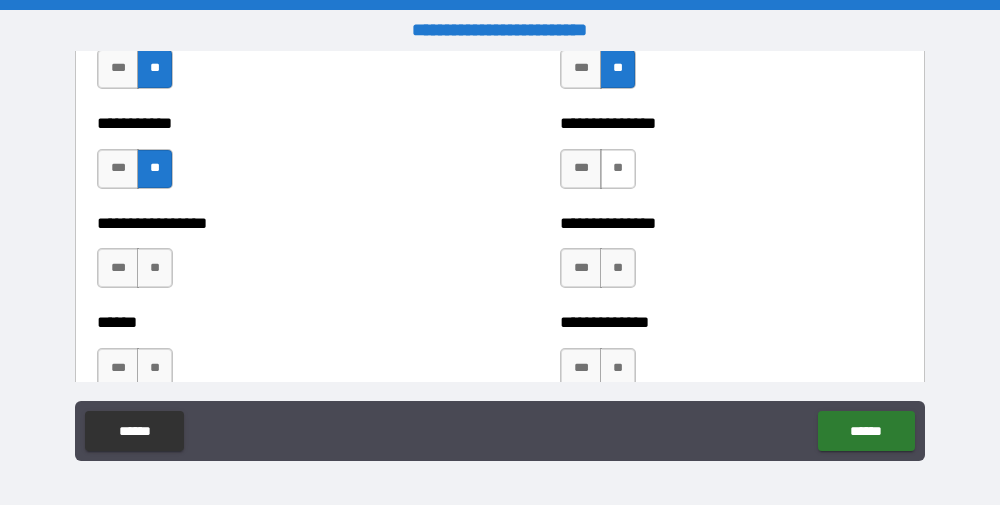 click on "**" at bounding box center [618, 169] 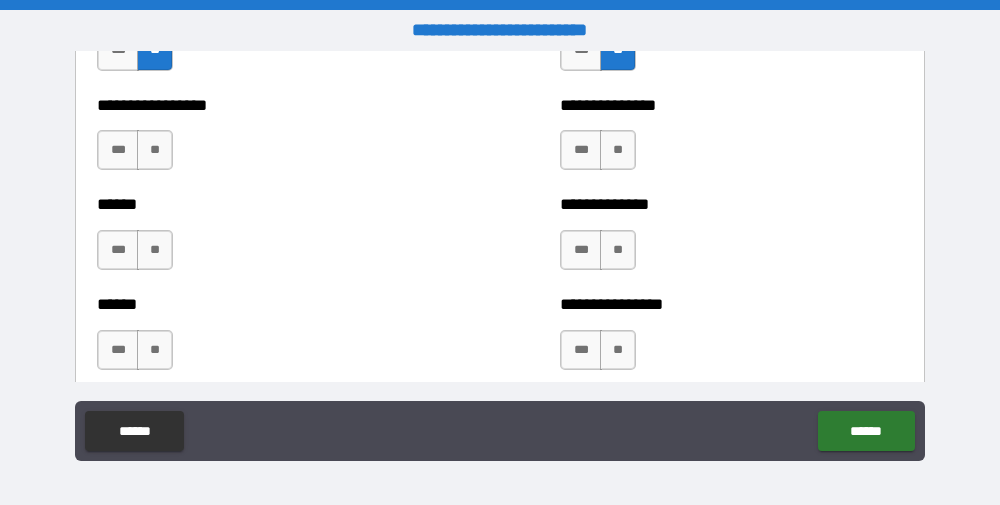 scroll, scrollTop: 2899, scrollLeft: 0, axis: vertical 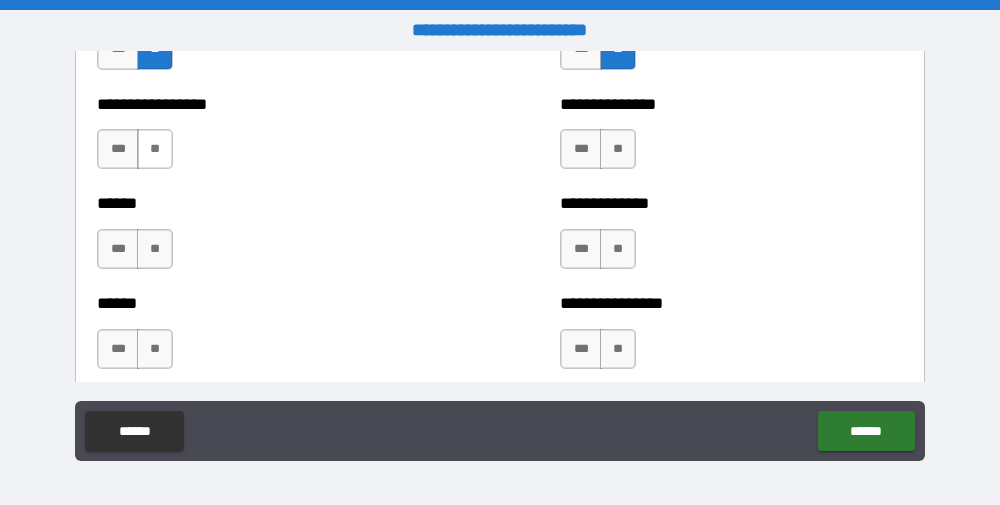 click on "**" at bounding box center (155, 149) 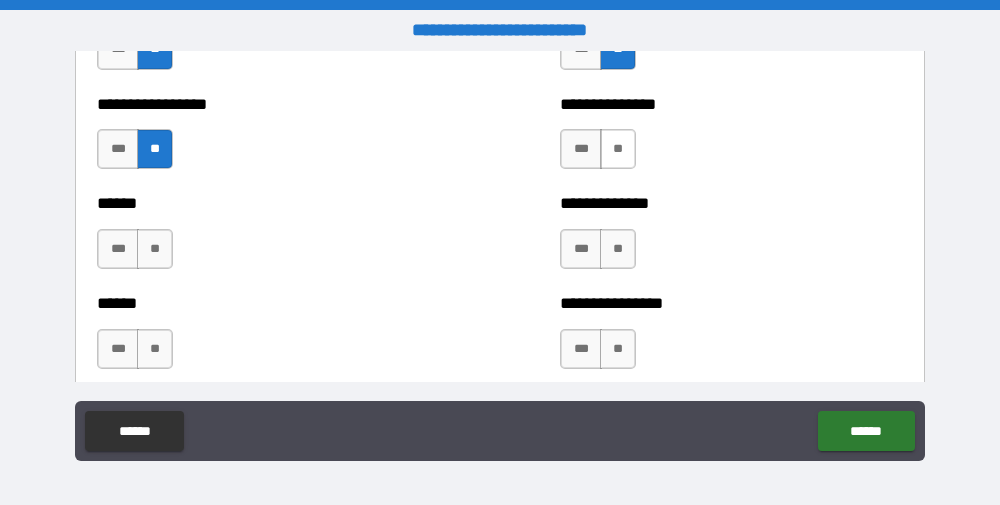 click on "**" at bounding box center (618, 149) 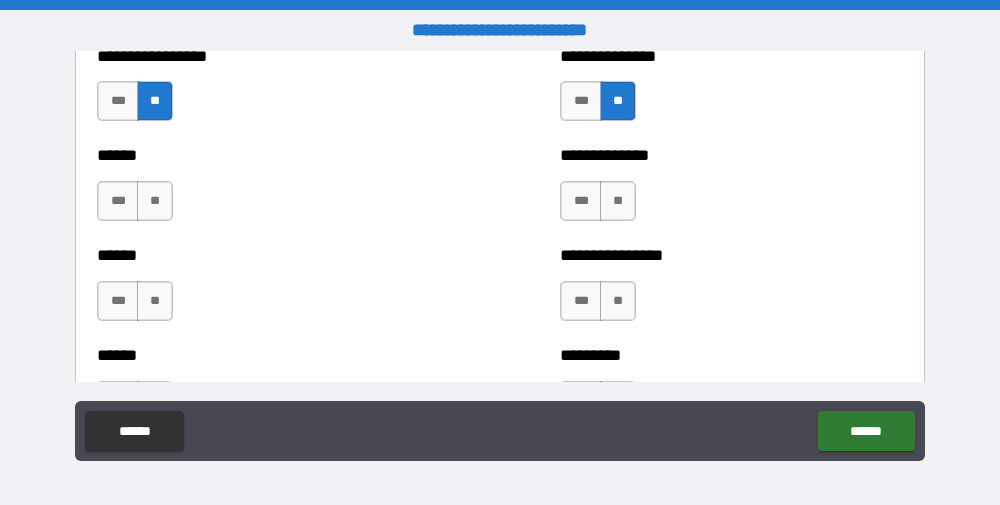 scroll, scrollTop: 2988, scrollLeft: 0, axis: vertical 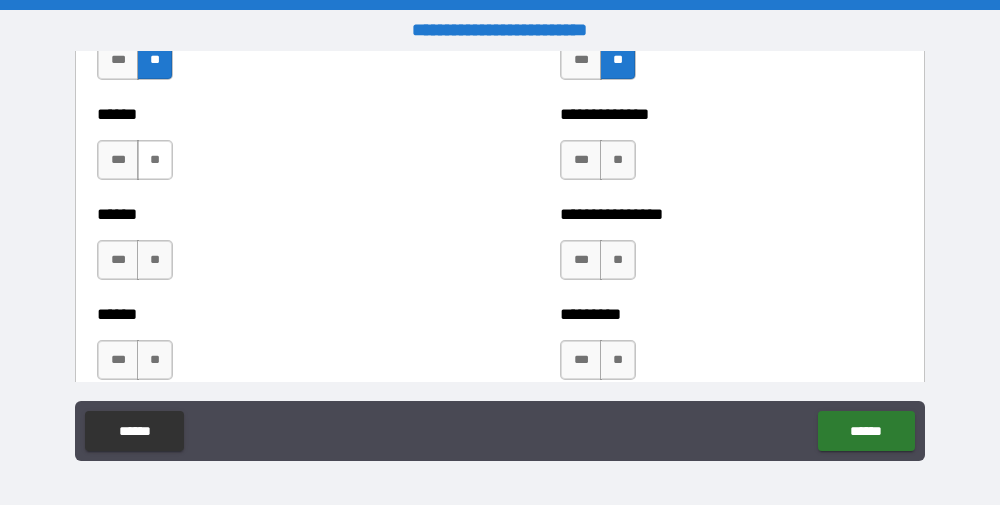 click on "**" at bounding box center (155, 160) 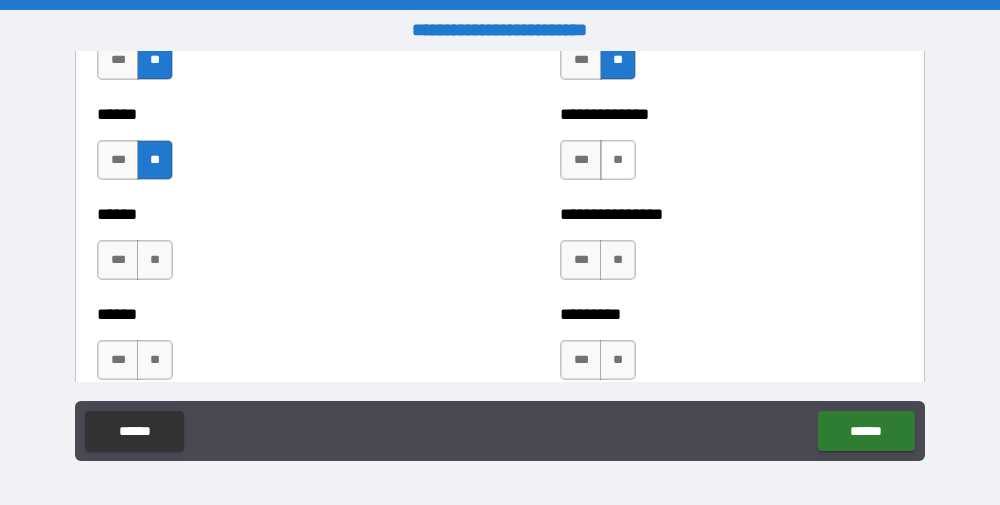 click on "**" at bounding box center [618, 160] 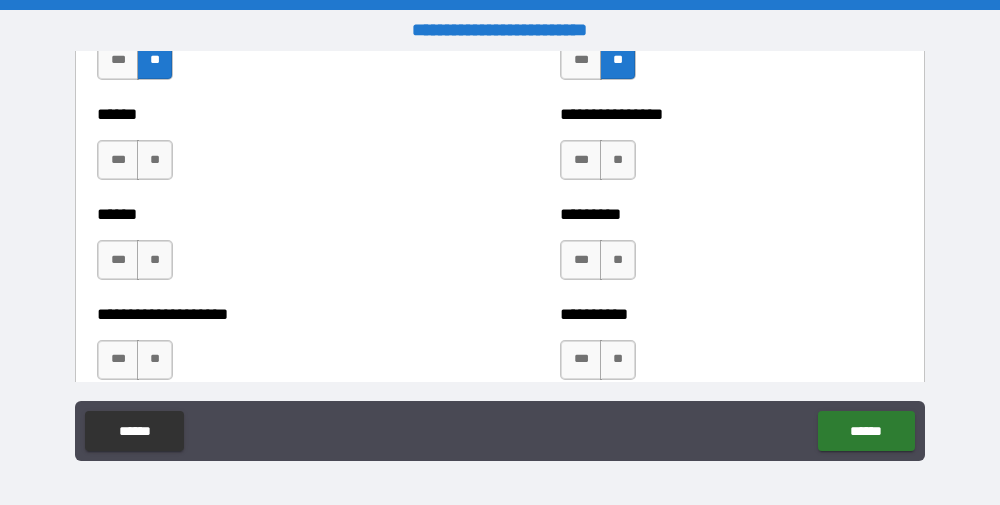 scroll, scrollTop: 3088, scrollLeft: 0, axis: vertical 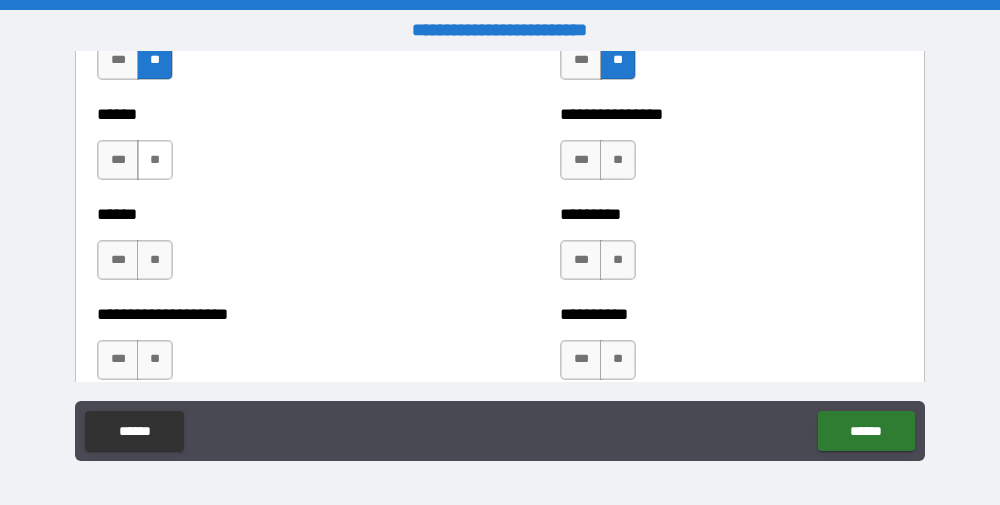 click on "**" at bounding box center (155, 160) 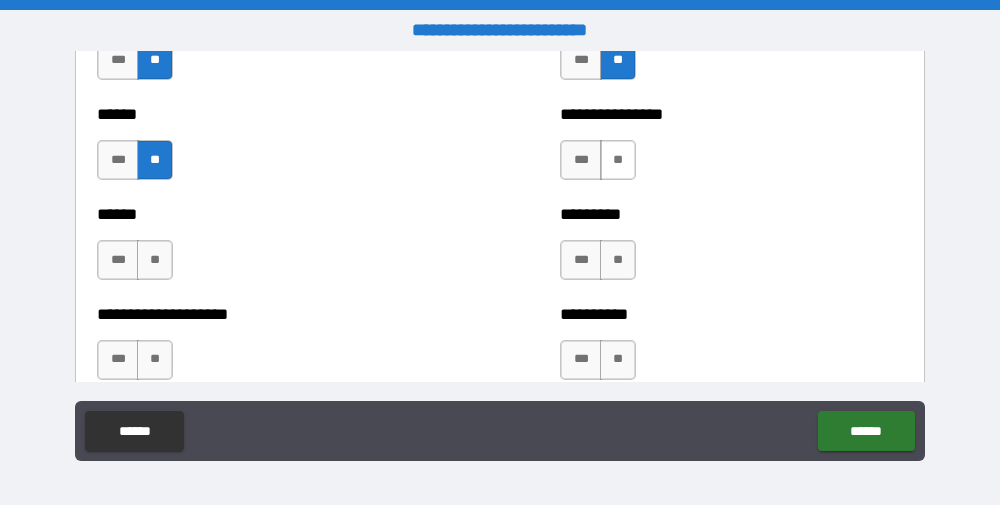 click on "**" at bounding box center (618, 160) 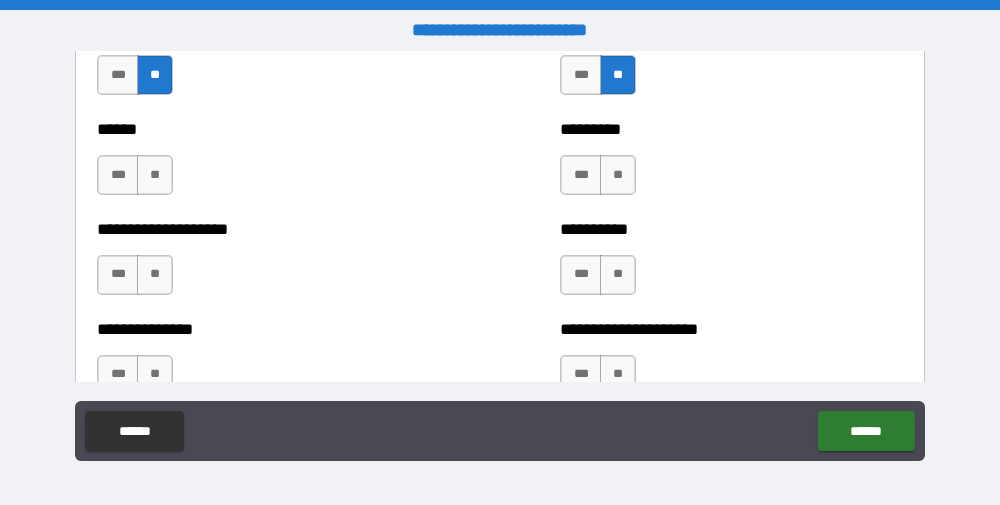 scroll, scrollTop: 3185, scrollLeft: 0, axis: vertical 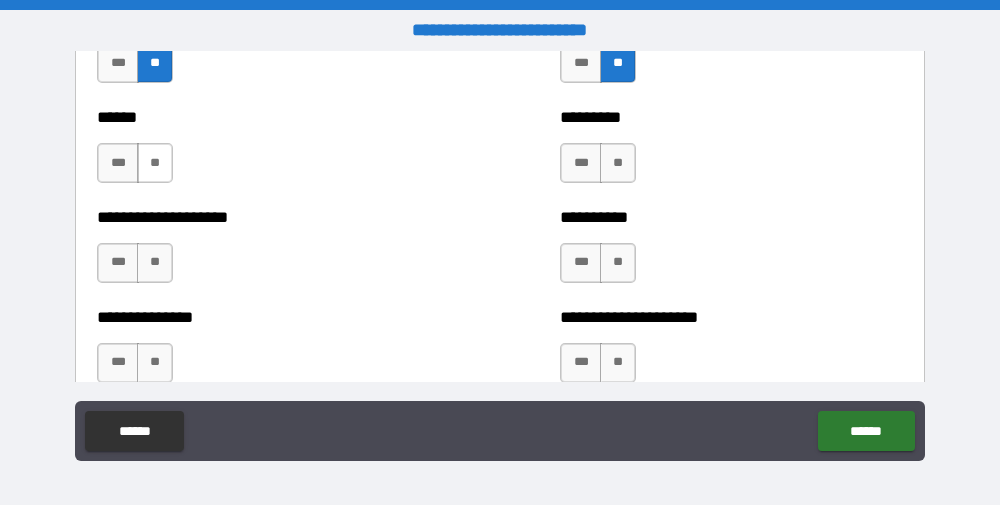 click on "**" at bounding box center (155, 163) 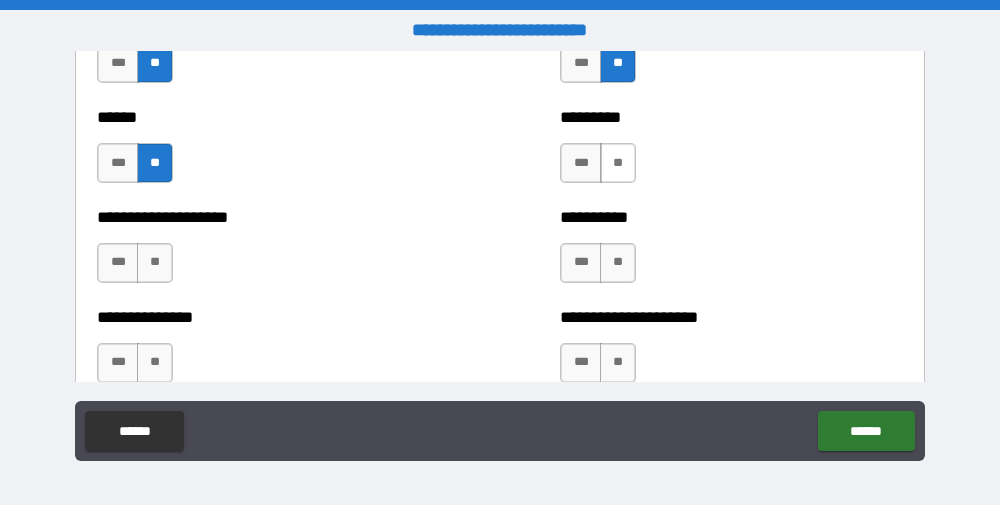 click on "**" at bounding box center [618, 163] 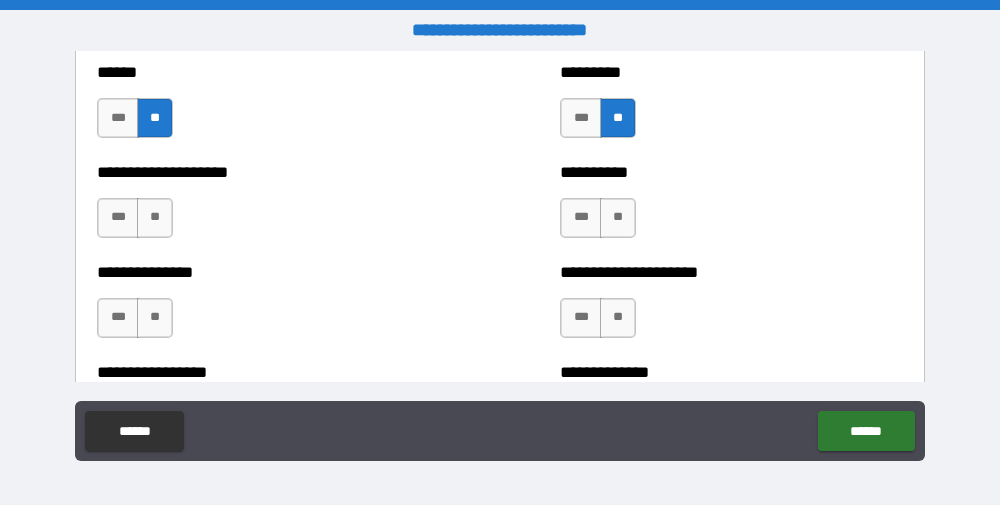 scroll, scrollTop: 3277, scrollLeft: 0, axis: vertical 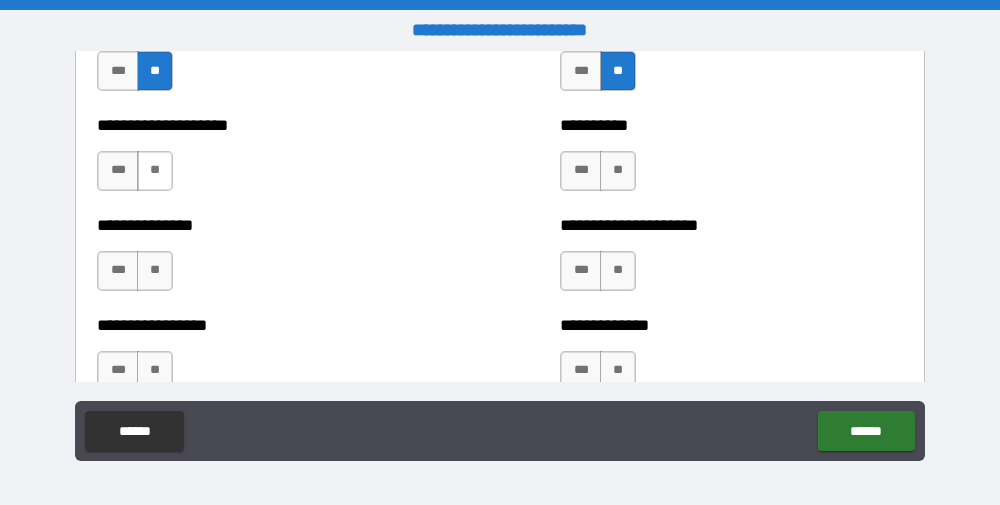 click on "**" at bounding box center (155, 171) 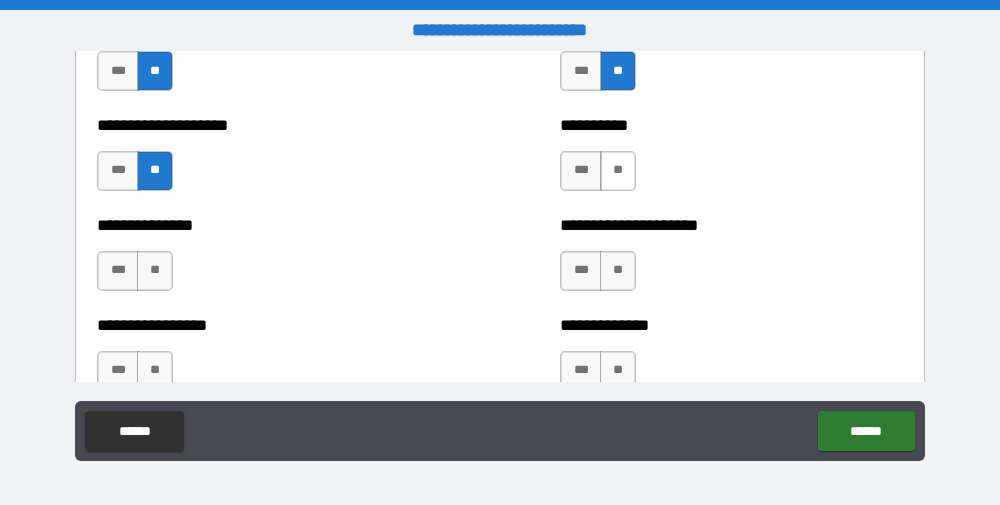 click on "**" at bounding box center [618, 171] 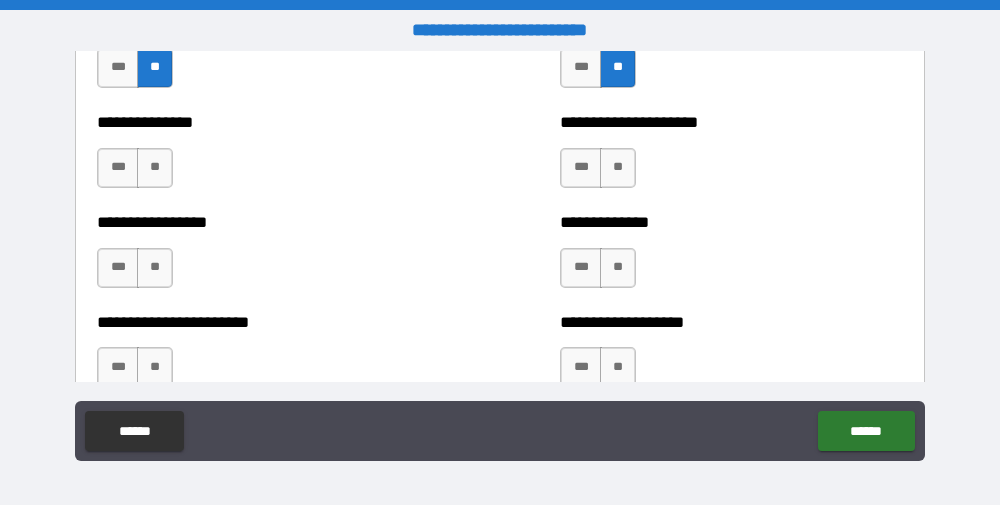 scroll, scrollTop: 3388, scrollLeft: 0, axis: vertical 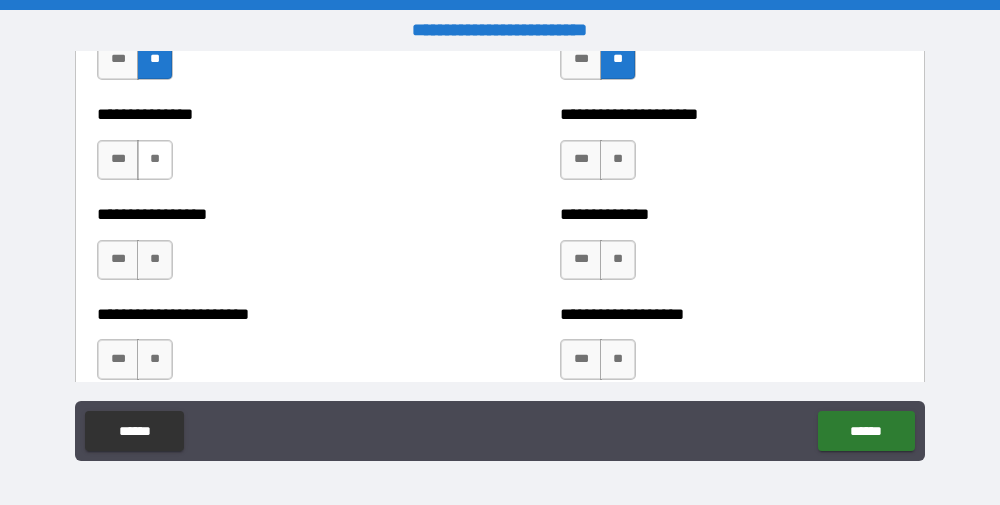 click on "**" at bounding box center (155, 160) 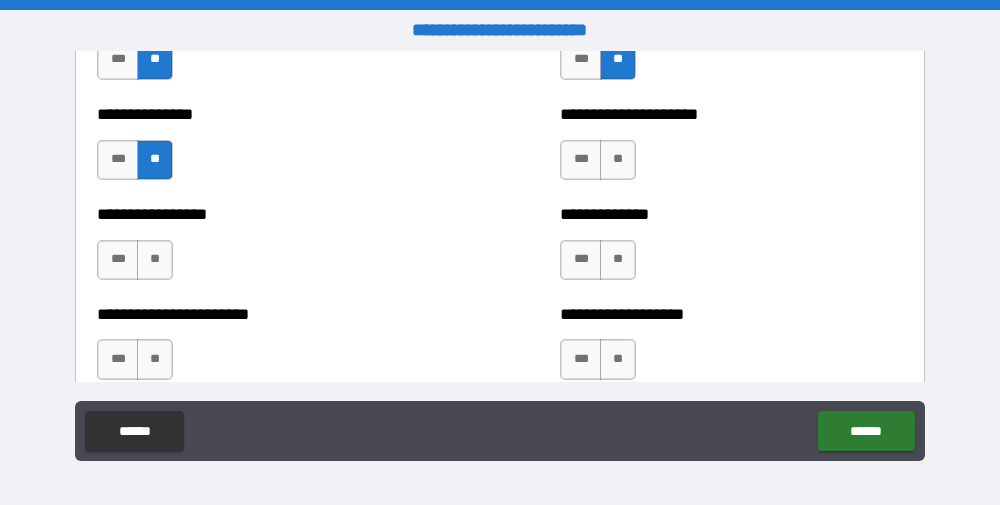 click on "**" at bounding box center (155, 160) 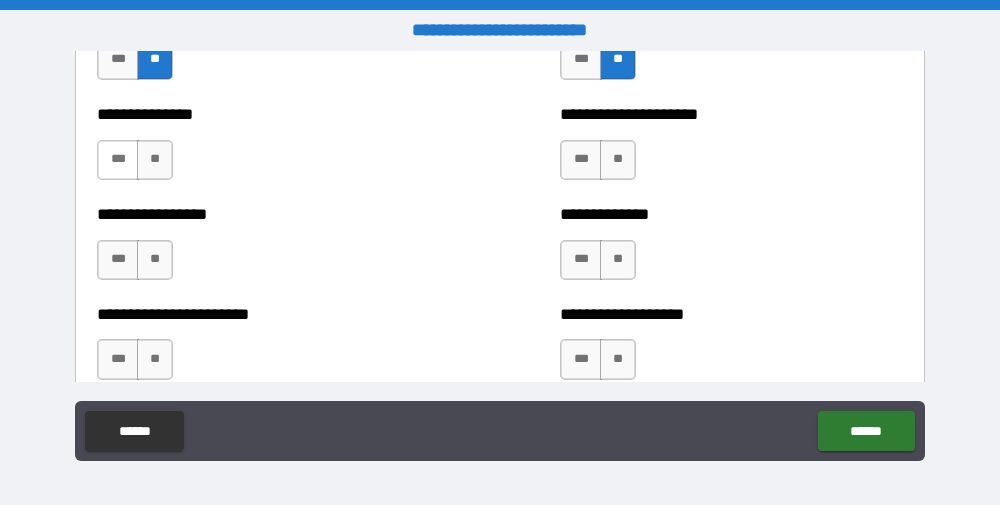 click on "***" at bounding box center [118, 160] 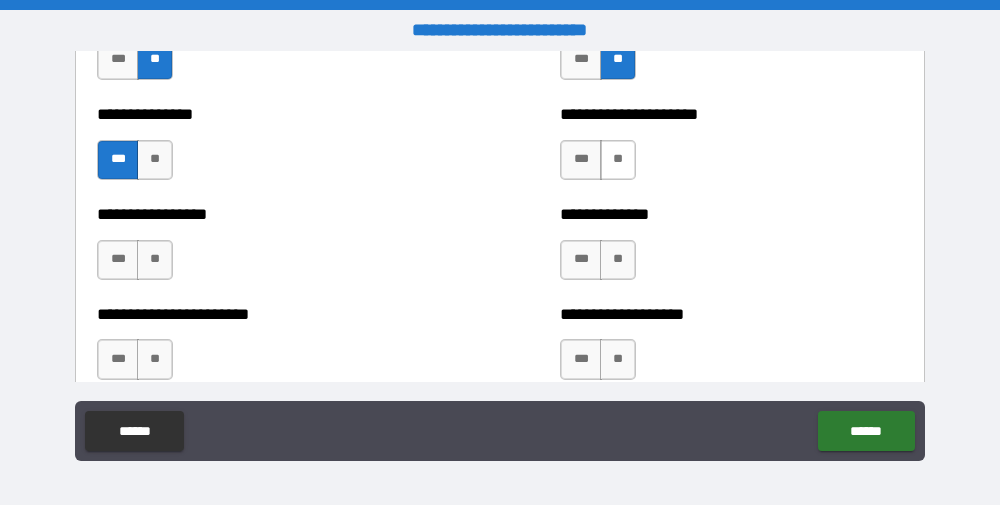 click on "**" at bounding box center [618, 160] 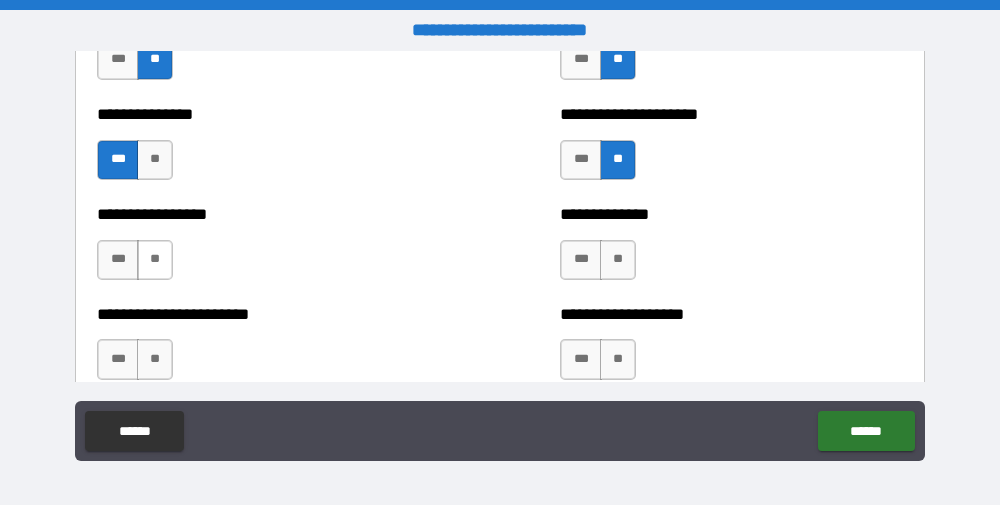 click on "**" at bounding box center [155, 260] 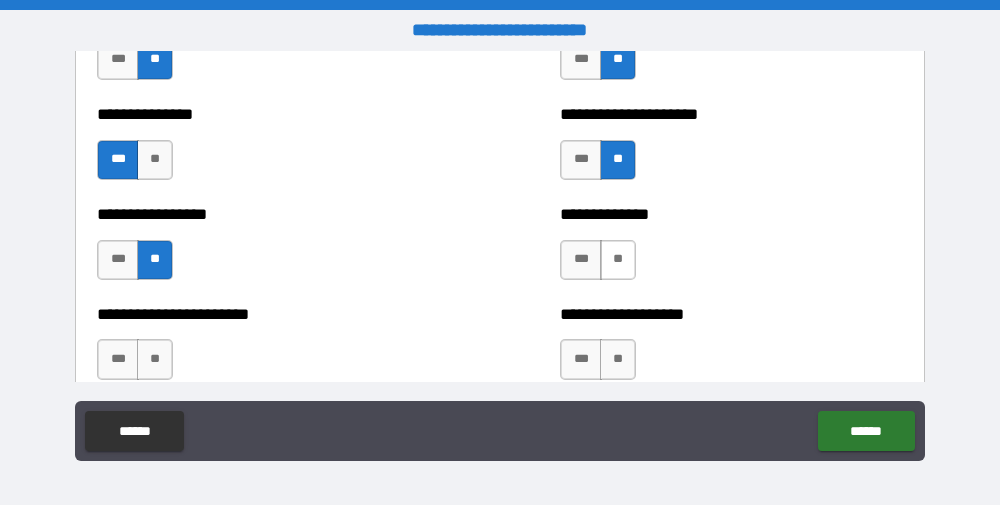 click on "**" at bounding box center (618, 260) 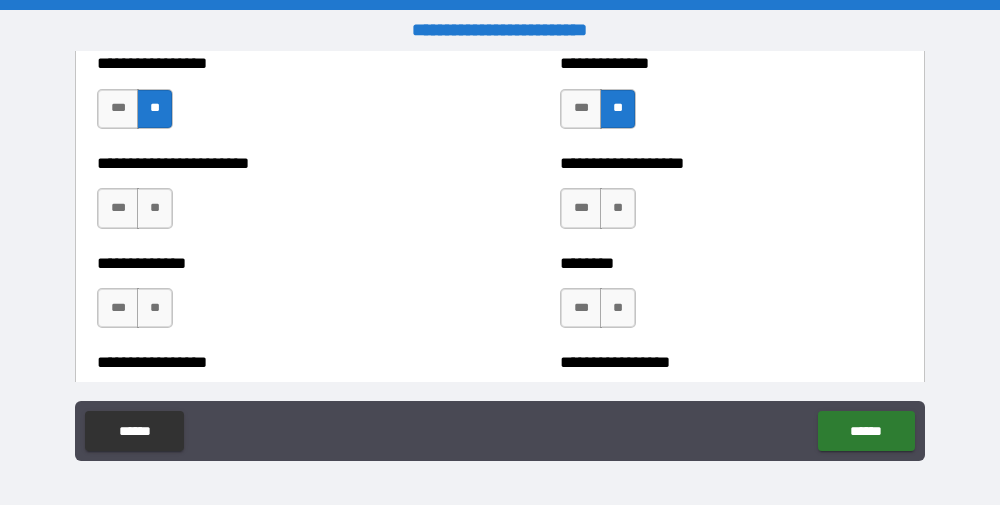 scroll, scrollTop: 3540, scrollLeft: 0, axis: vertical 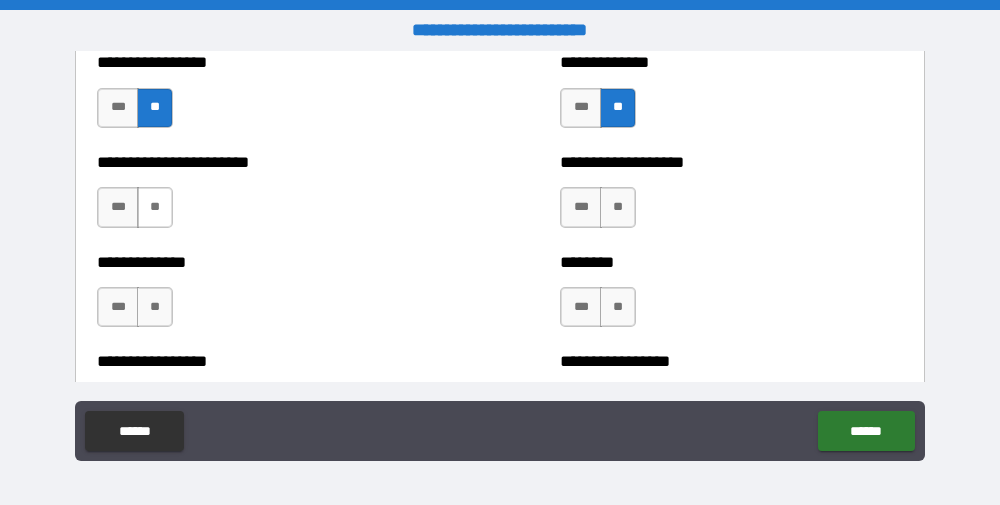 click on "**" at bounding box center [155, 207] 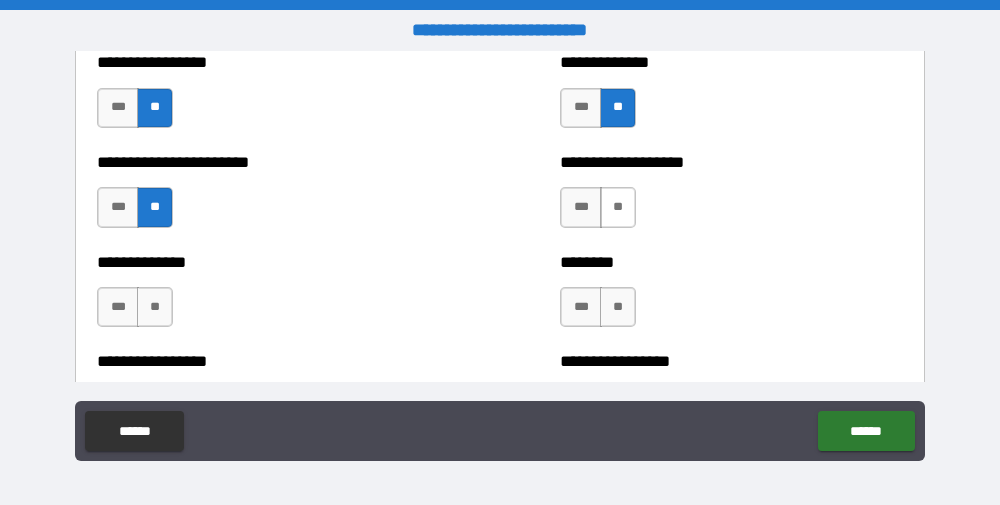 click on "**" at bounding box center [618, 207] 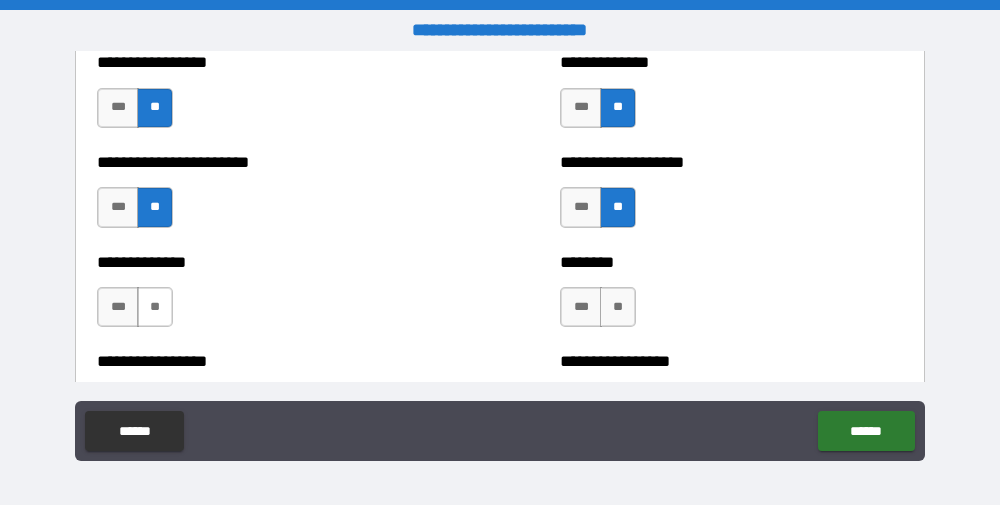 click on "**" at bounding box center (155, 307) 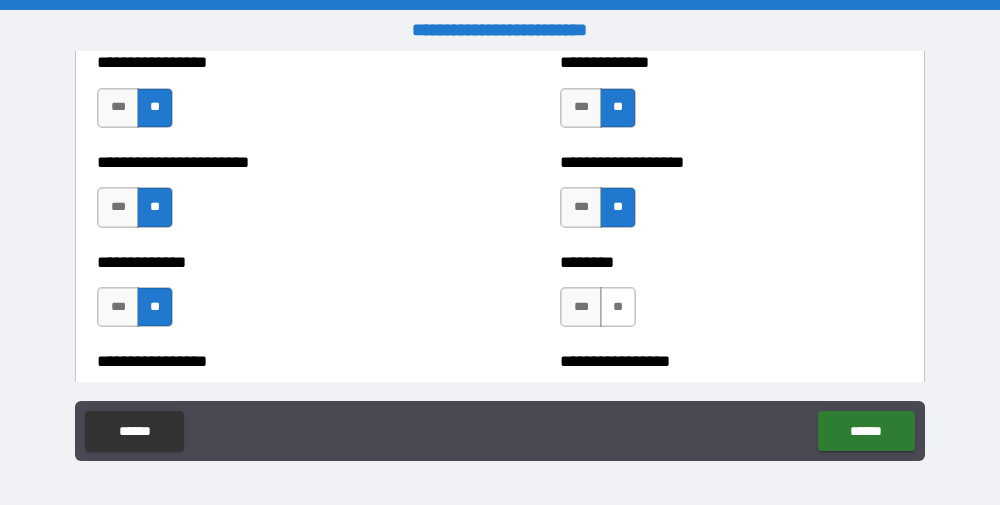 click on "**" at bounding box center (618, 307) 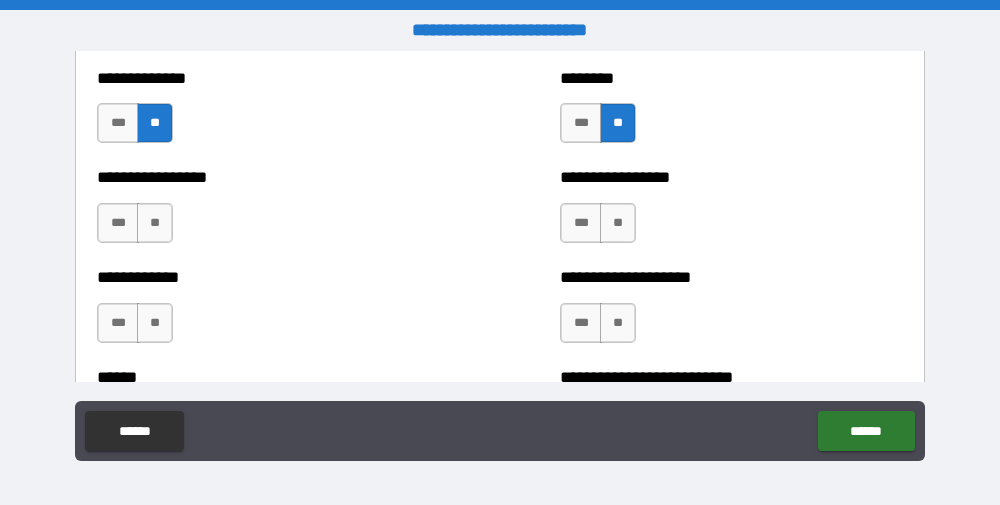 scroll, scrollTop: 3734, scrollLeft: 0, axis: vertical 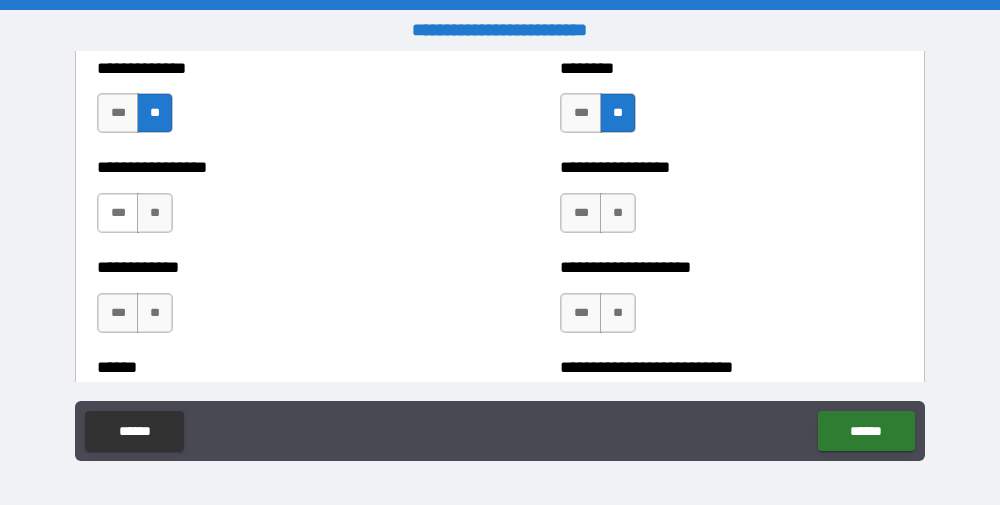 click on "***" at bounding box center [118, 213] 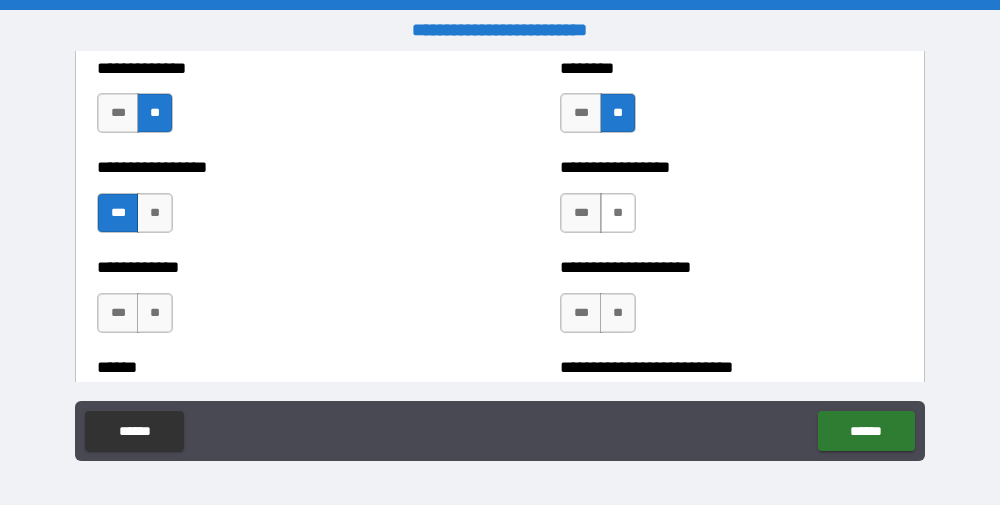 click on "**" at bounding box center (618, 213) 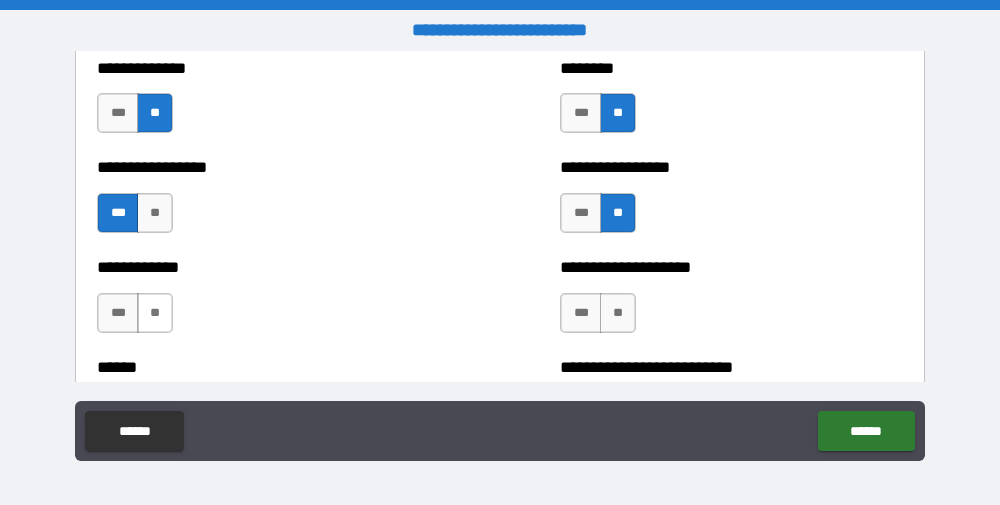click on "**" at bounding box center [155, 313] 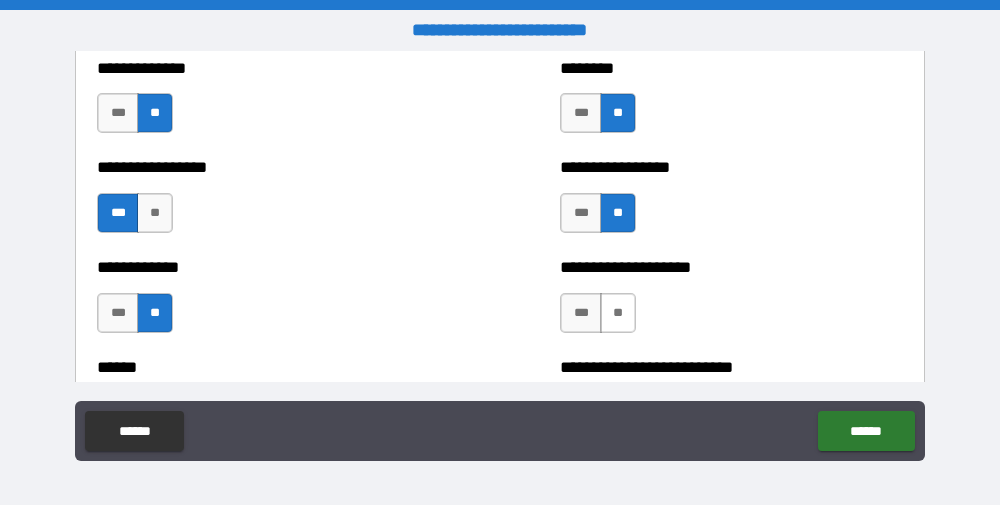 click on "**" at bounding box center [618, 313] 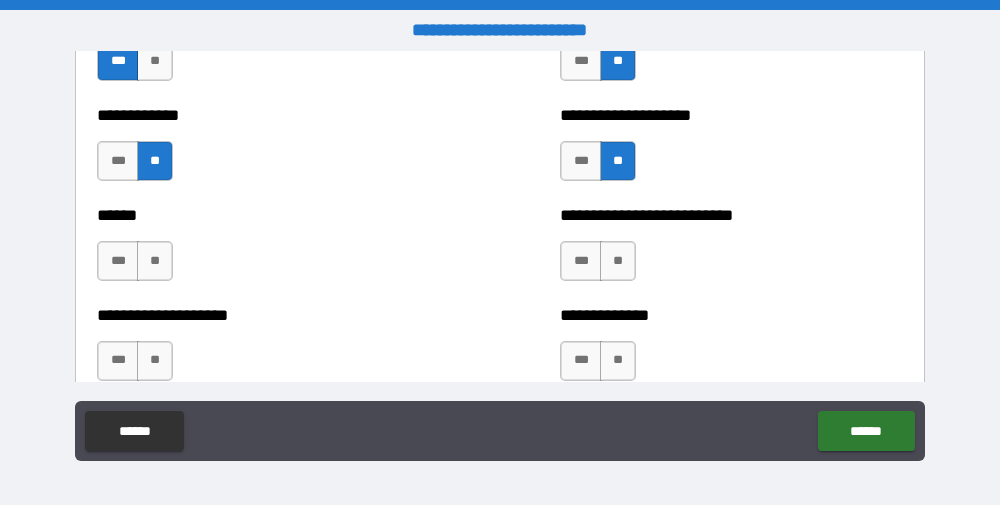scroll, scrollTop: 3934, scrollLeft: 0, axis: vertical 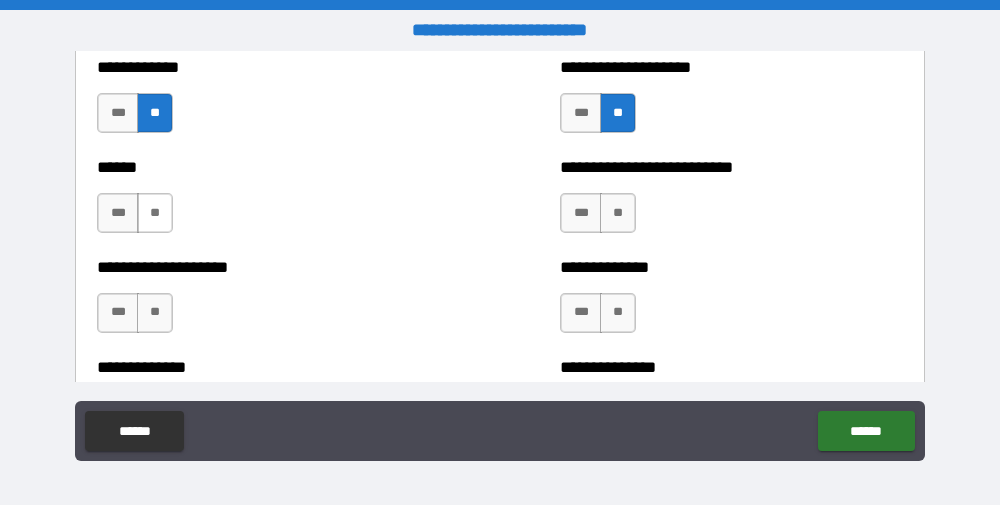 click on "**" at bounding box center (155, 213) 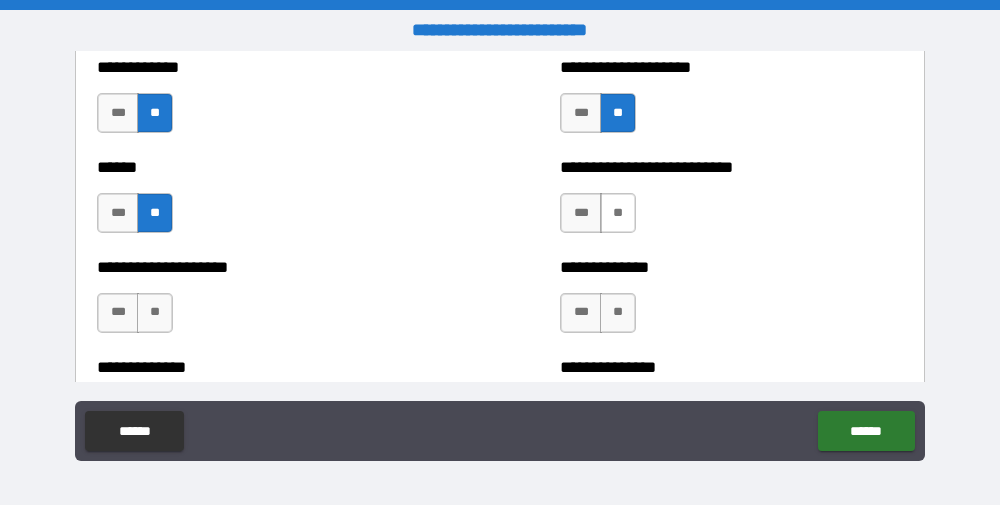 click on "**" at bounding box center [618, 213] 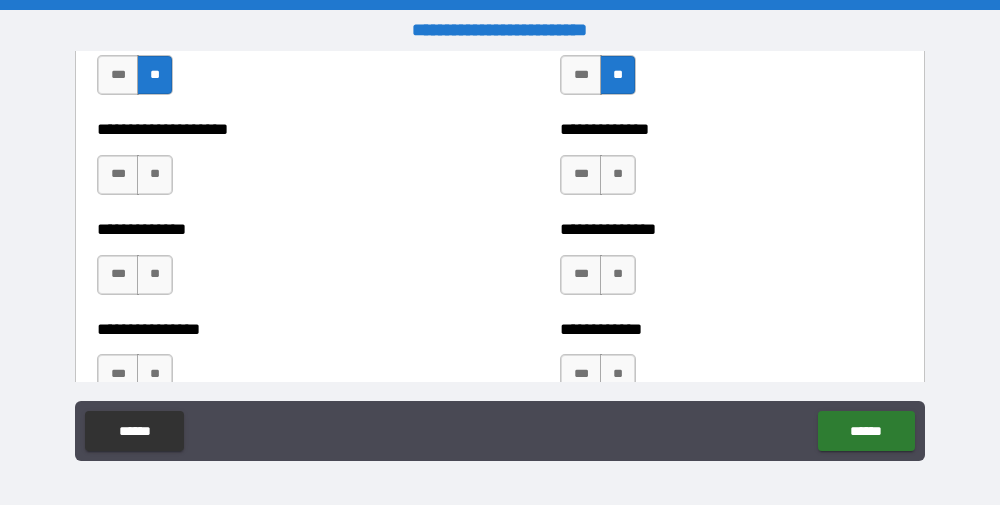scroll, scrollTop: 4073, scrollLeft: 0, axis: vertical 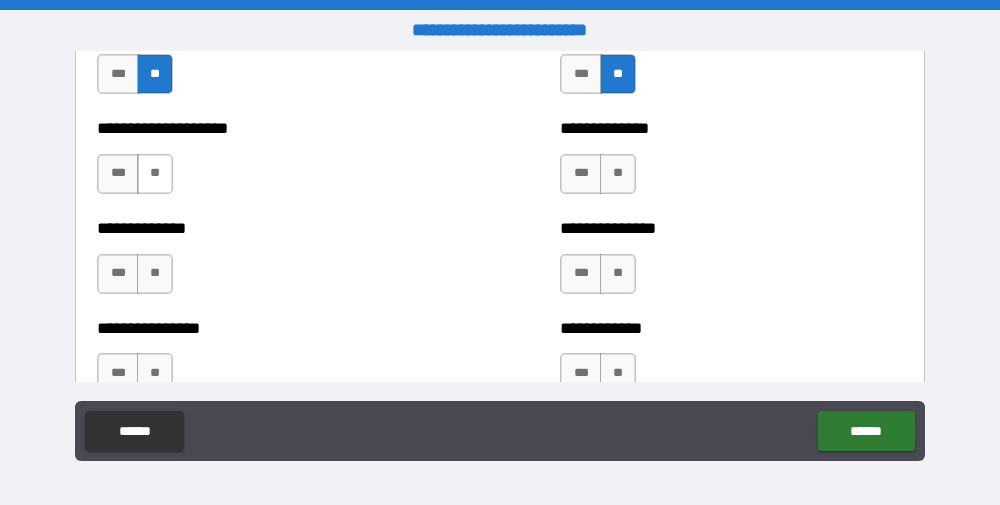 click on "**" at bounding box center [155, 174] 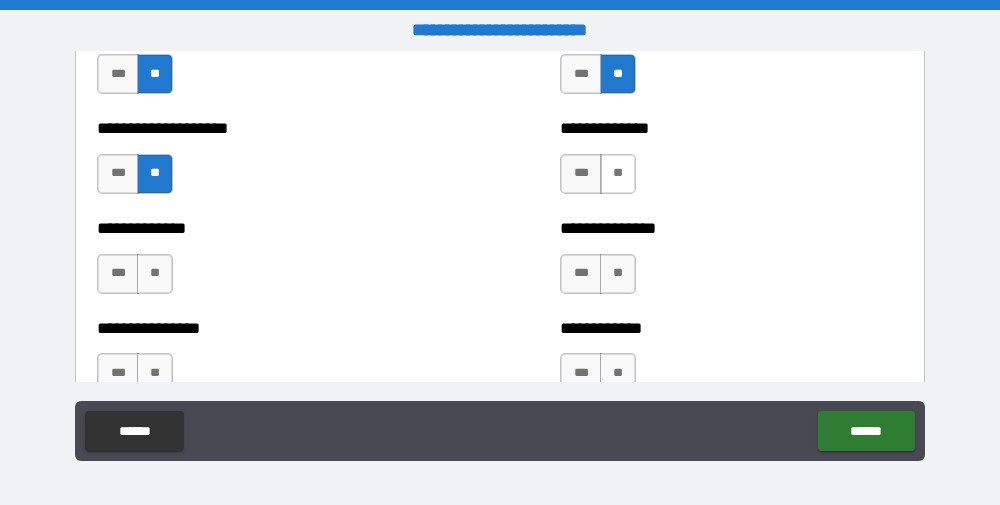 click on "**" at bounding box center (618, 174) 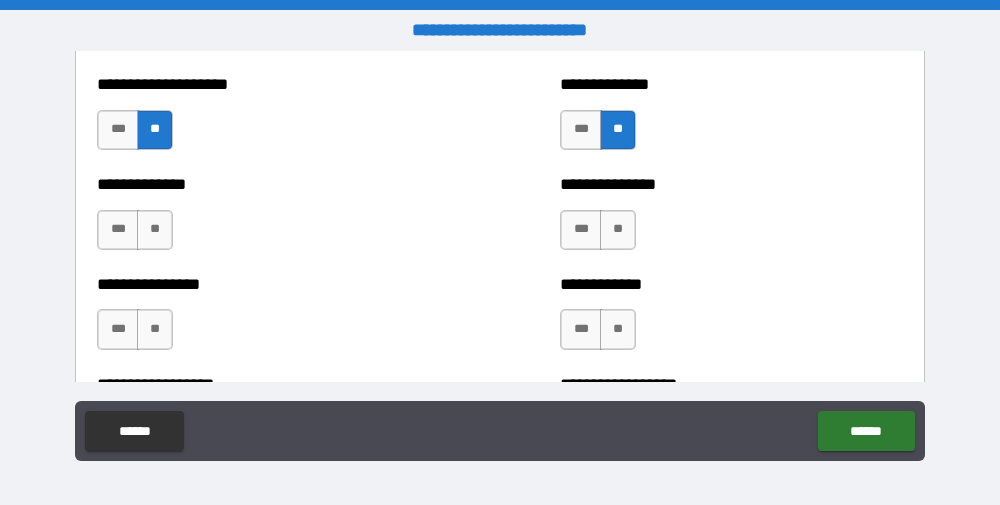 scroll, scrollTop: 4159, scrollLeft: 0, axis: vertical 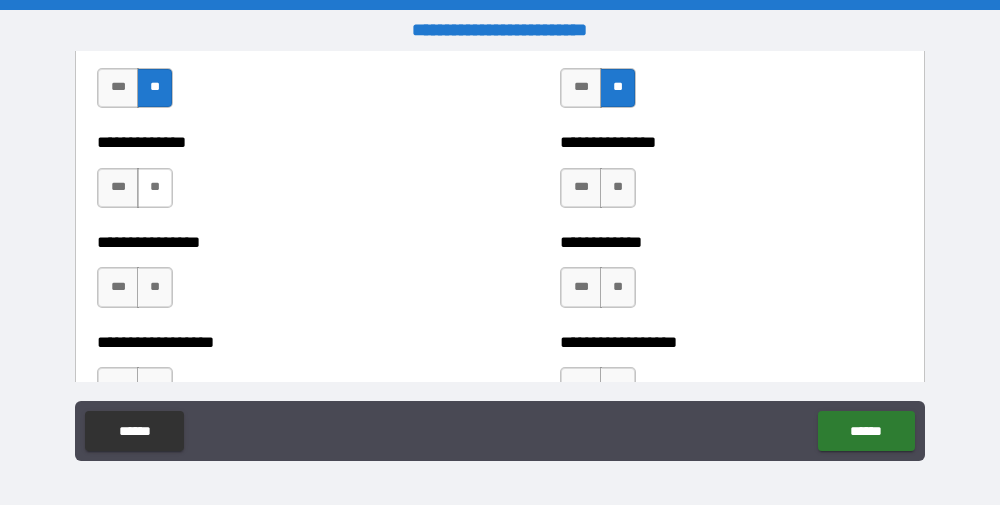 click on "**" at bounding box center [155, 188] 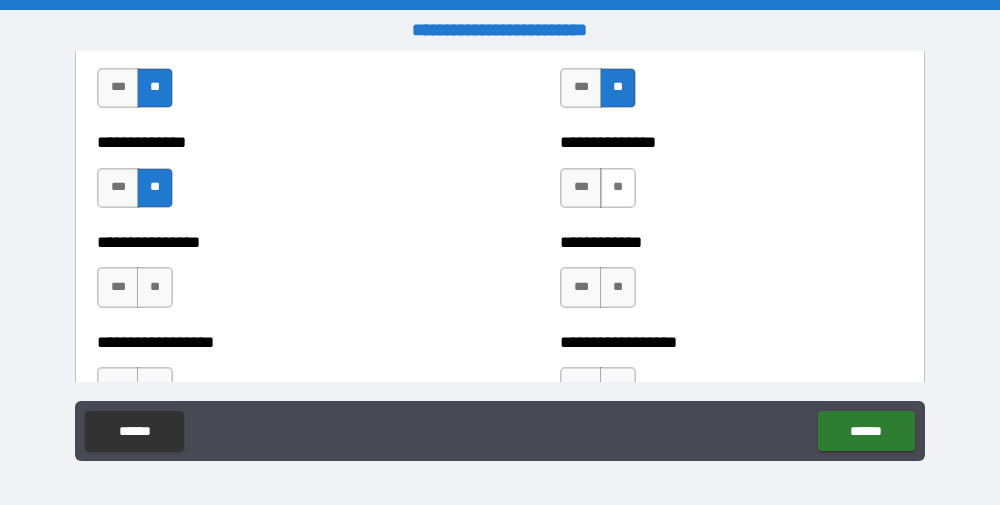 click on "**" at bounding box center (618, 188) 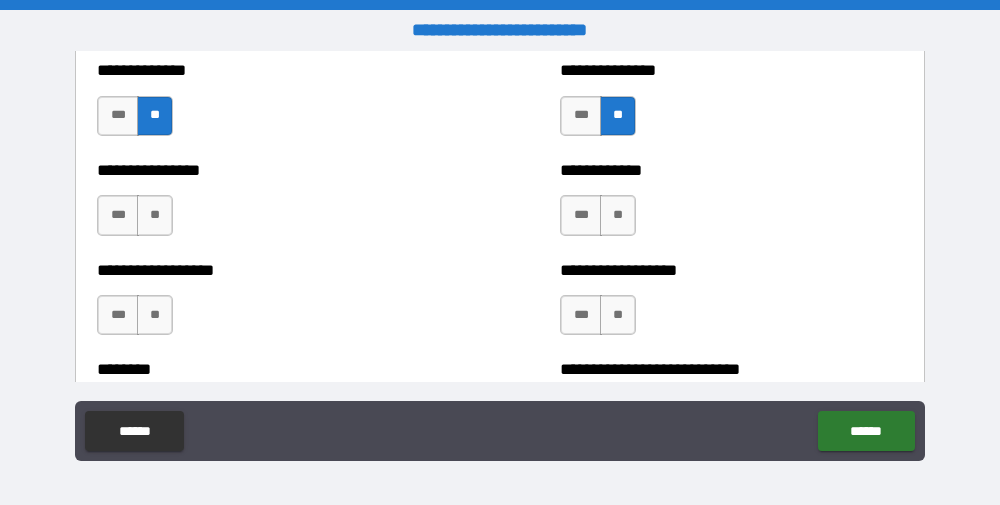 scroll, scrollTop: 4234, scrollLeft: 0, axis: vertical 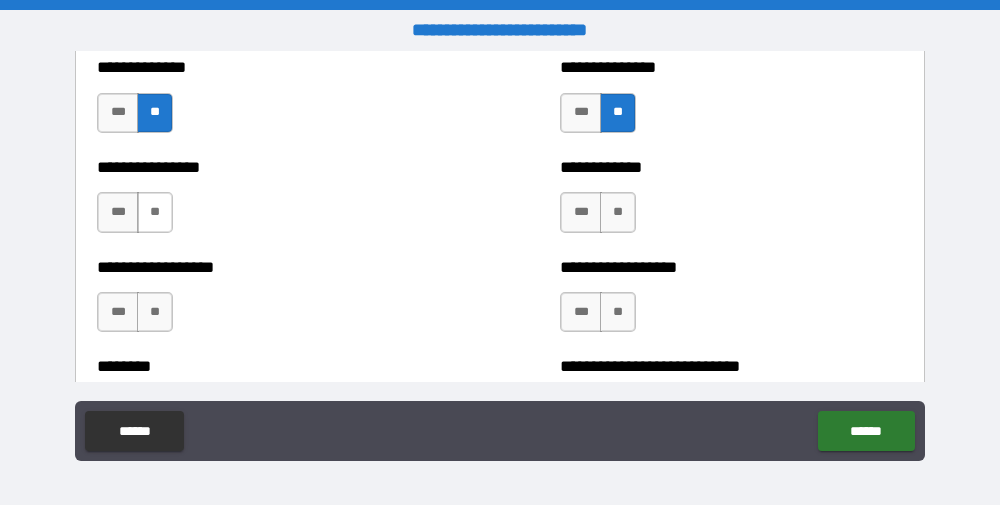click on "**" at bounding box center [155, 212] 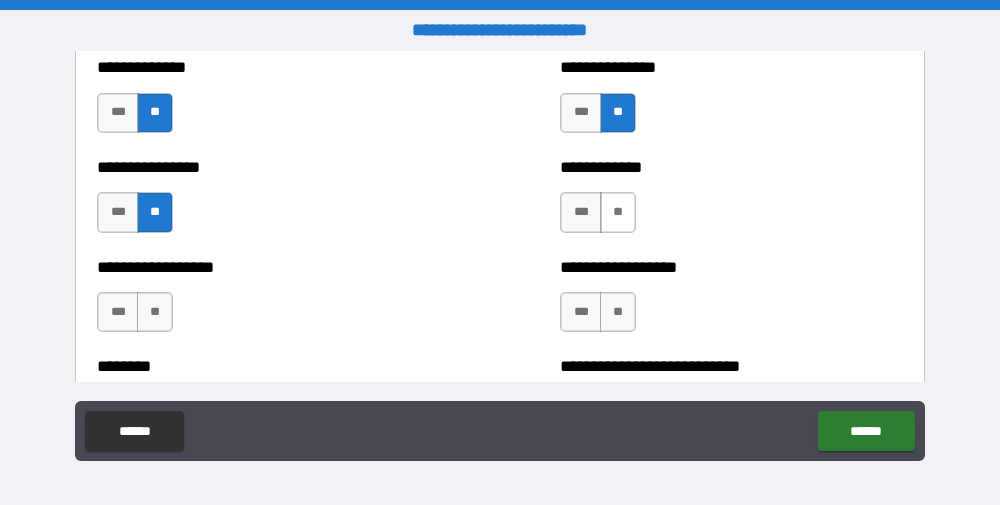 click on "**" at bounding box center [618, 212] 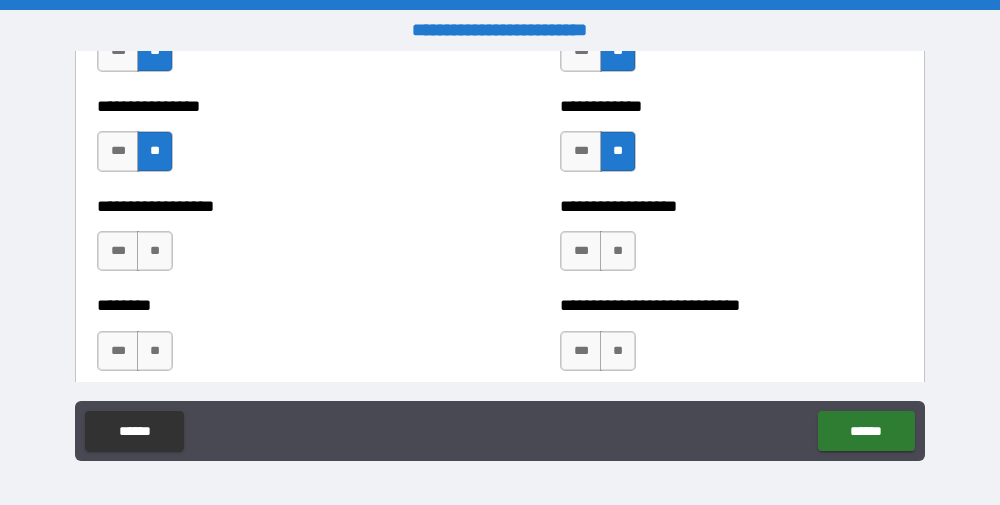 scroll, scrollTop: 4317, scrollLeft: 0, axis: vertical 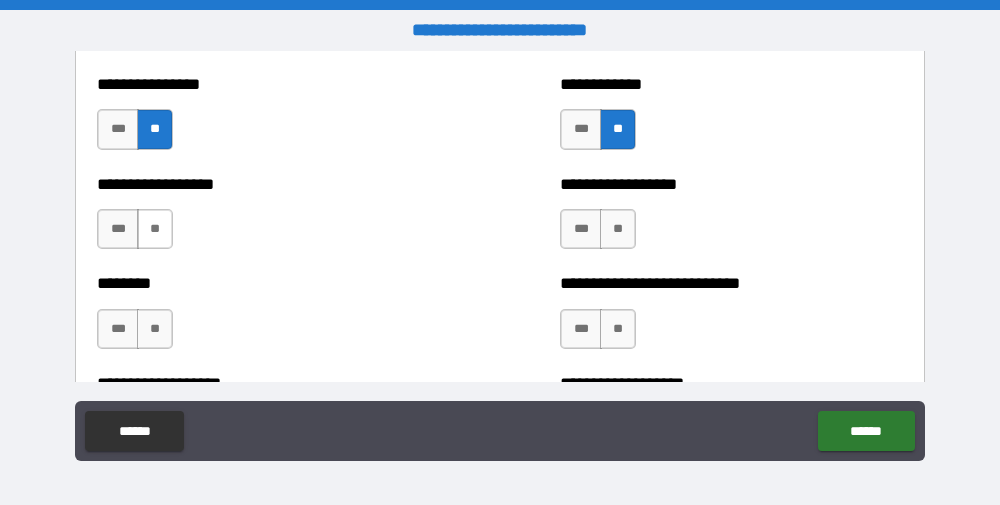 click on "**" at bounding box center [155, 229] 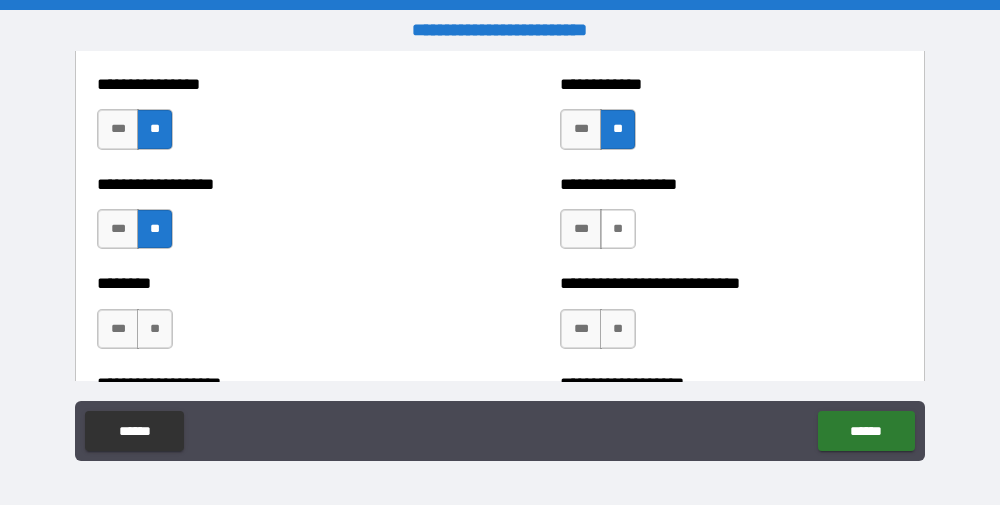click on "**" at bounding box center [618, 229] 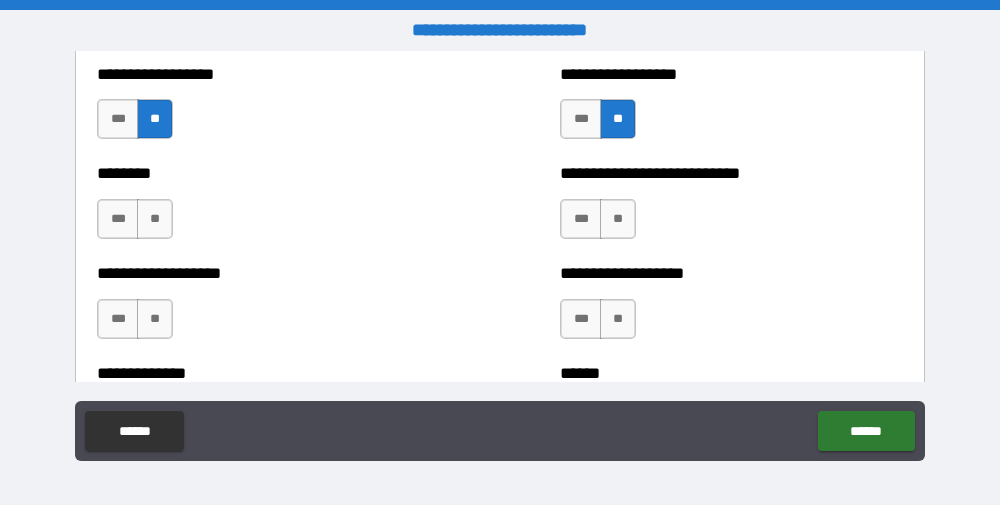 scroll, scrollTop: 4436, scrollLeft: 0, axis: vertical 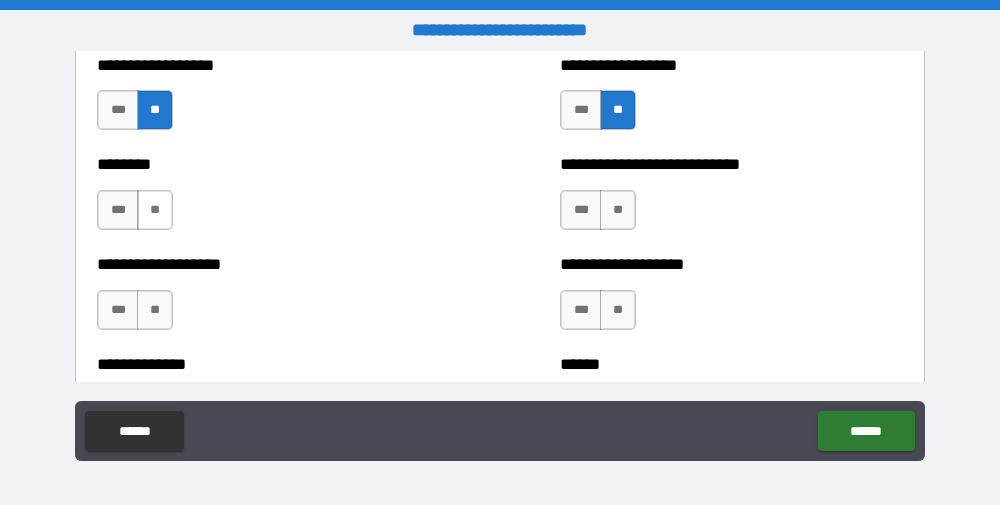 click on "**" at bounding box center (155, 210) 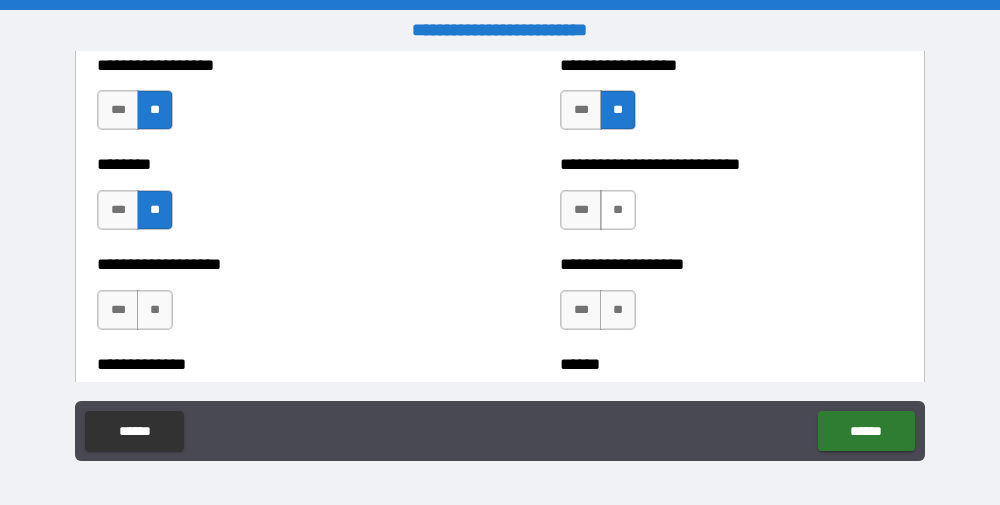 click on "**" at bounding box center (618, 210) 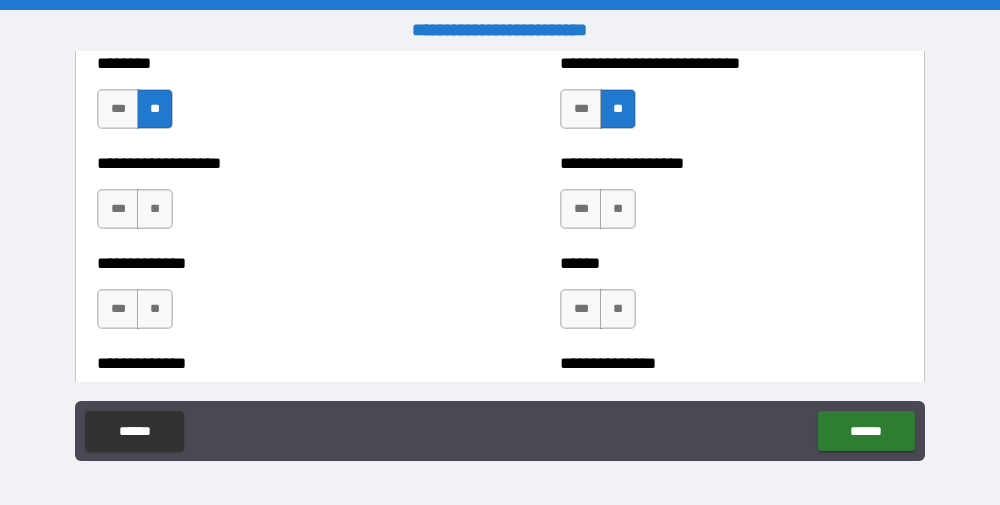 scroll, scrollTop: 4539, scrollLeft: 0, axis: vertical 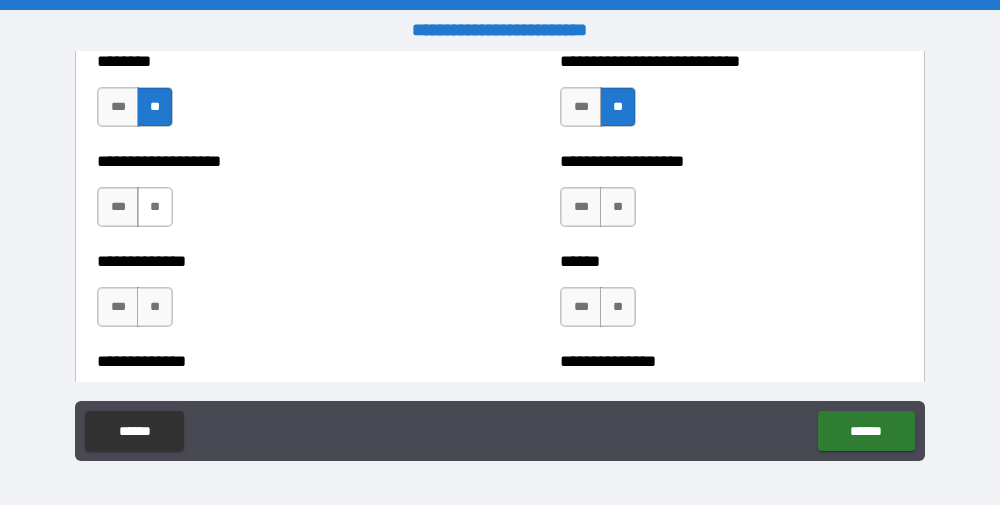 click on "**" at bounding box center (155, 207) 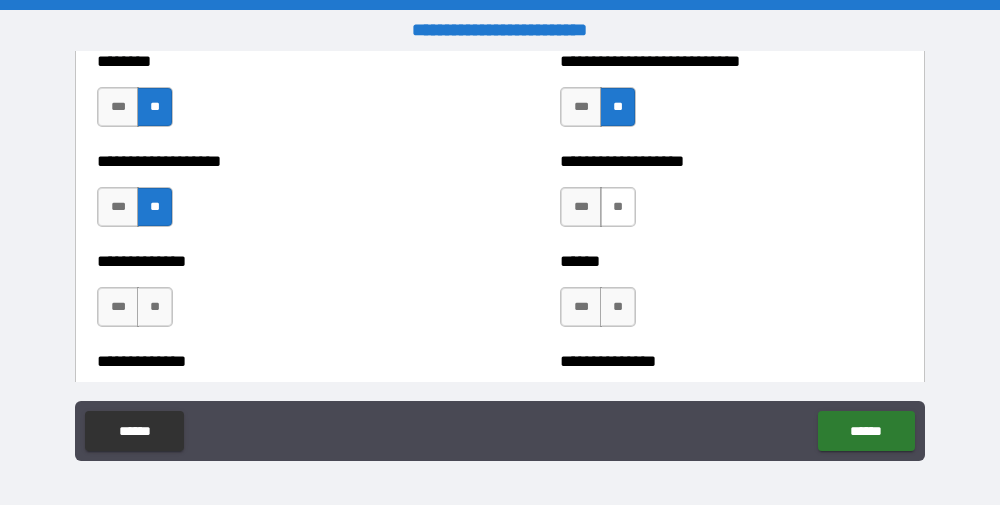 click on "**" at bounding box center [618, 207] 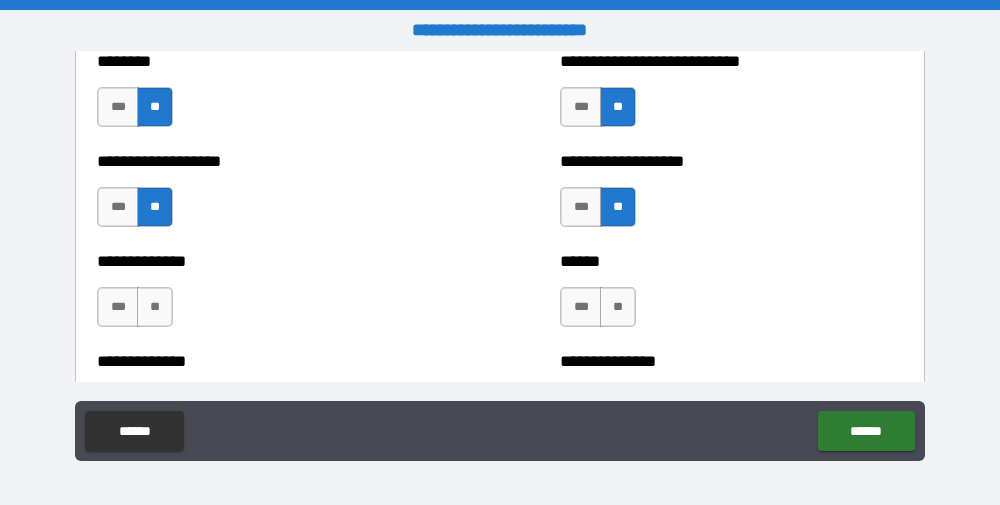 click on "**********" at bounding box center (731, 197) 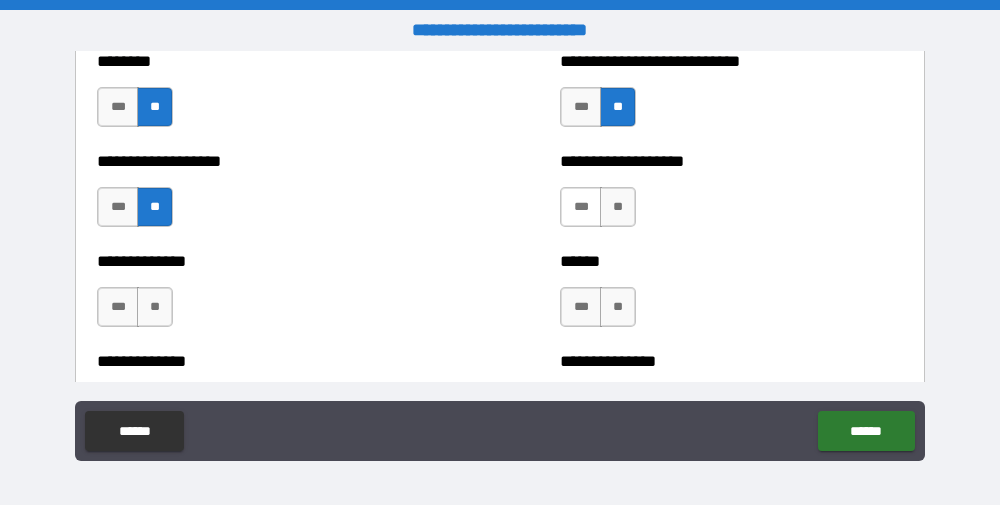 click on "***" at bounding box center (581, 207) 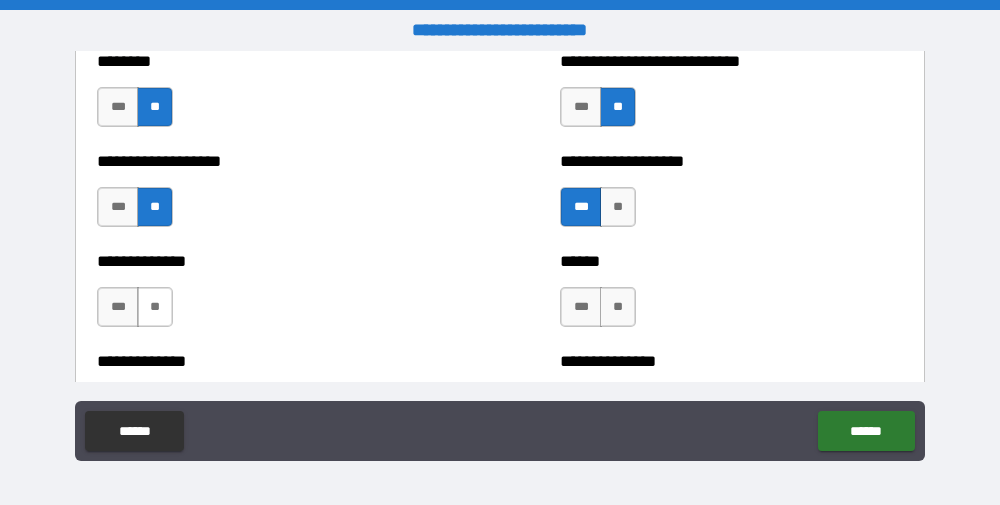 click on "**" at bounding box center (155, 307) 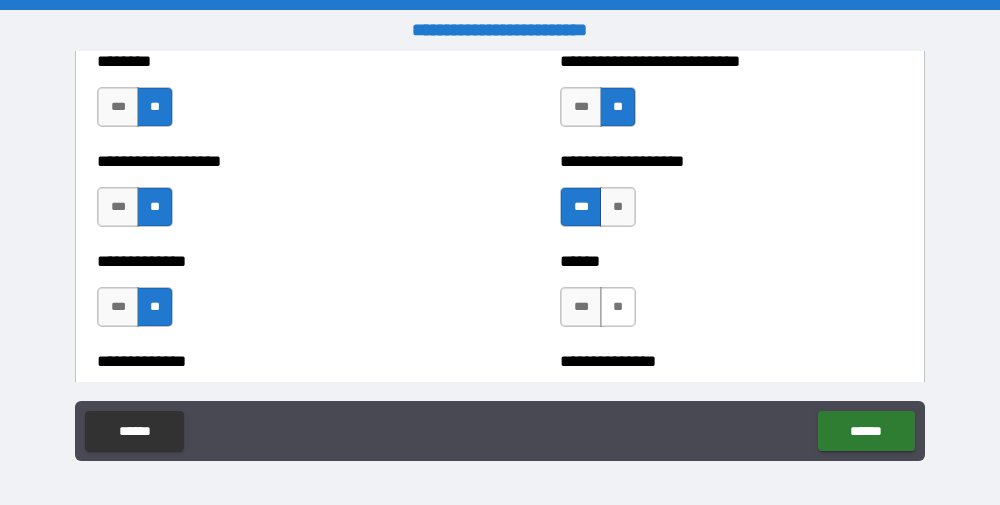 click on "**" at bounding box center [618, 307] 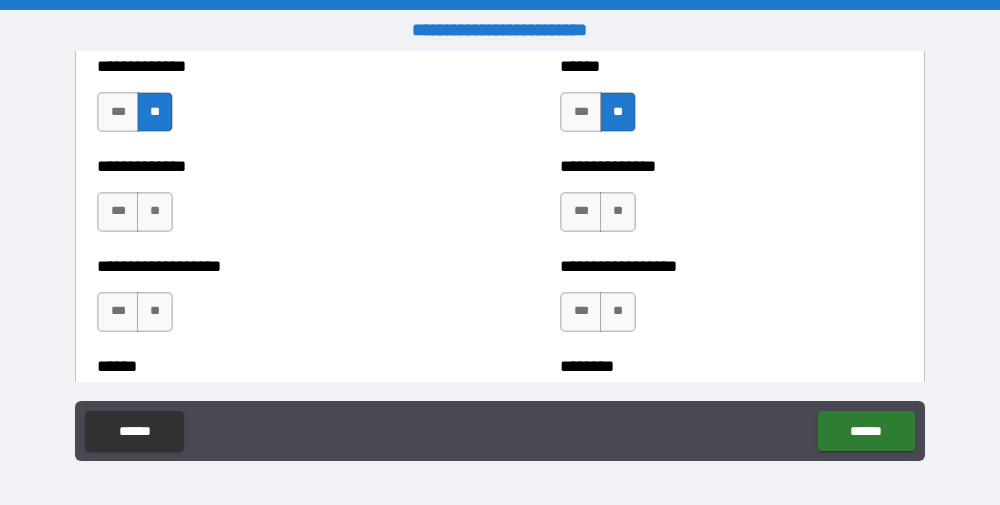 scroll, scrollTop: 4736, scrollLeft: 0, axis: vertical 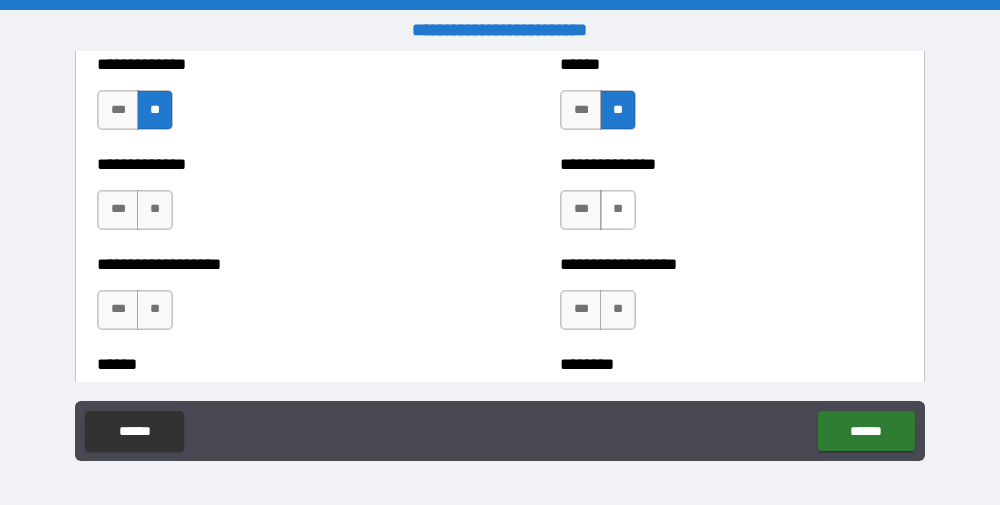 click on "**" at bounding box center [618, 210] 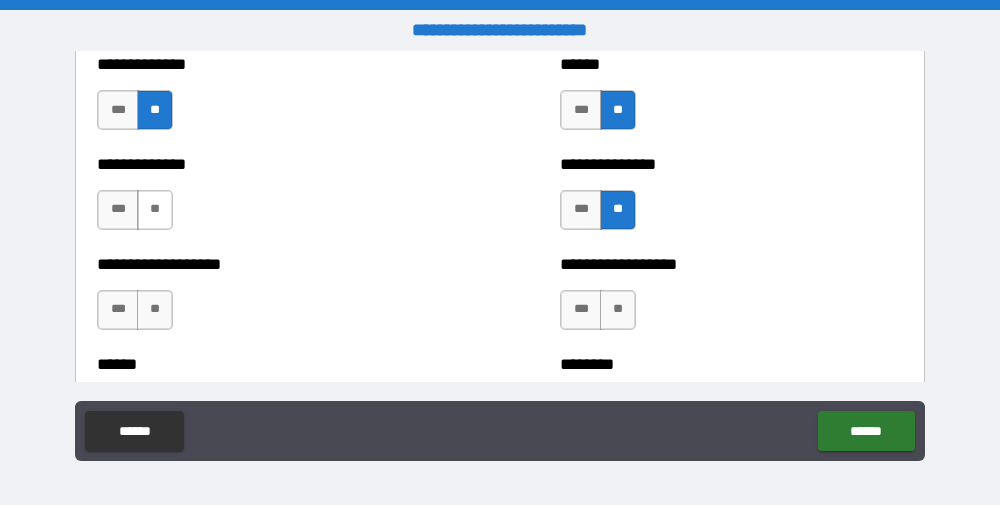 click on "**" at bounding box center [155, 210] 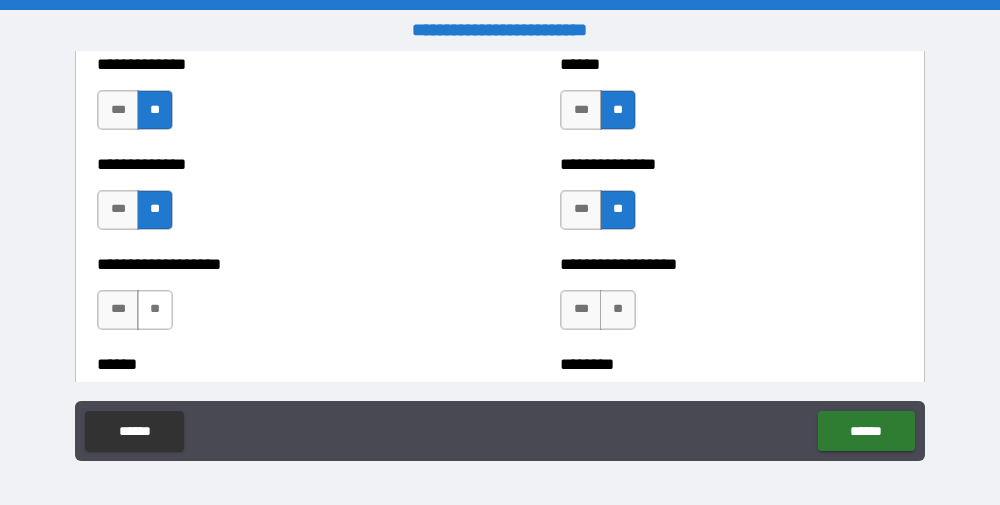 click on "**" at bounding box center [155, 310] 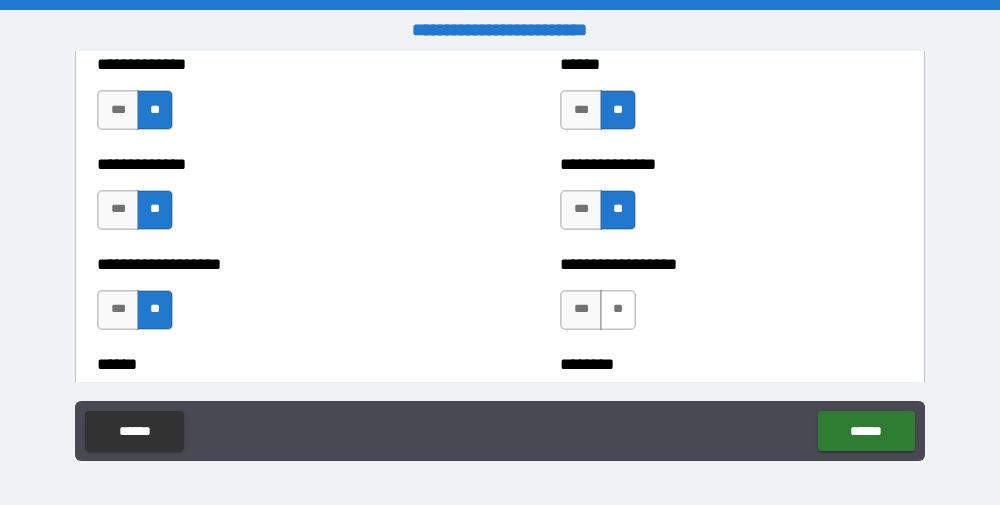 click on "**" at bounding box center [618, 310] 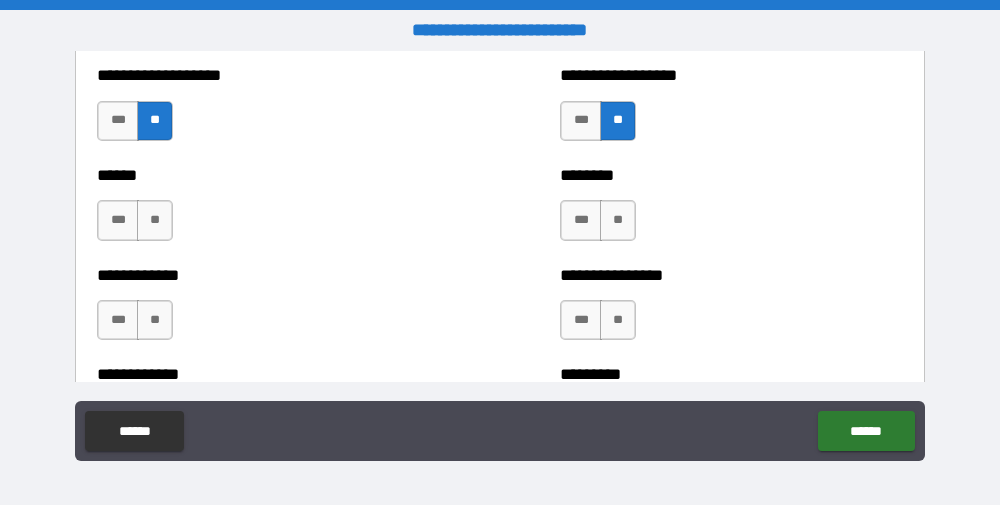scroll, scrollTop: 4930, scrollLeft: 0, axis: vertical 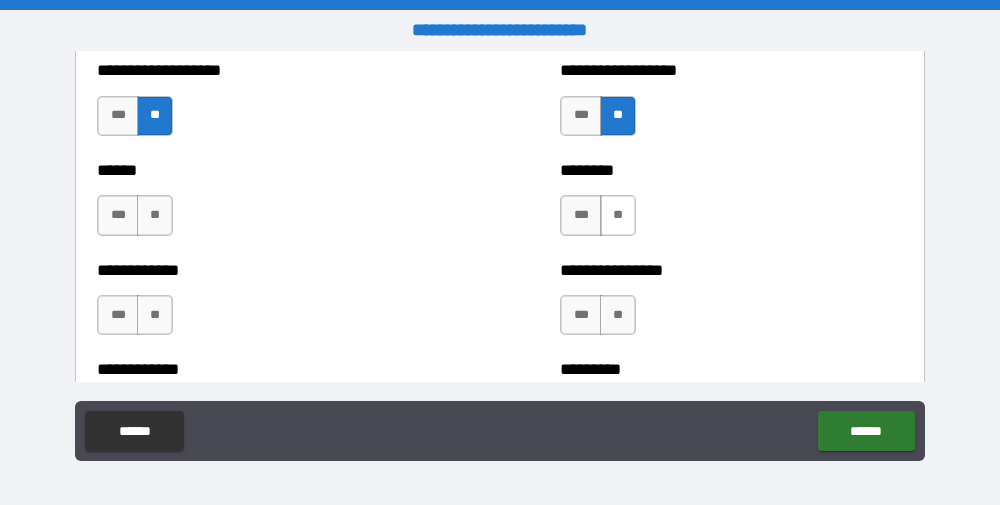 click on "**" at bounding box center (618, 215) 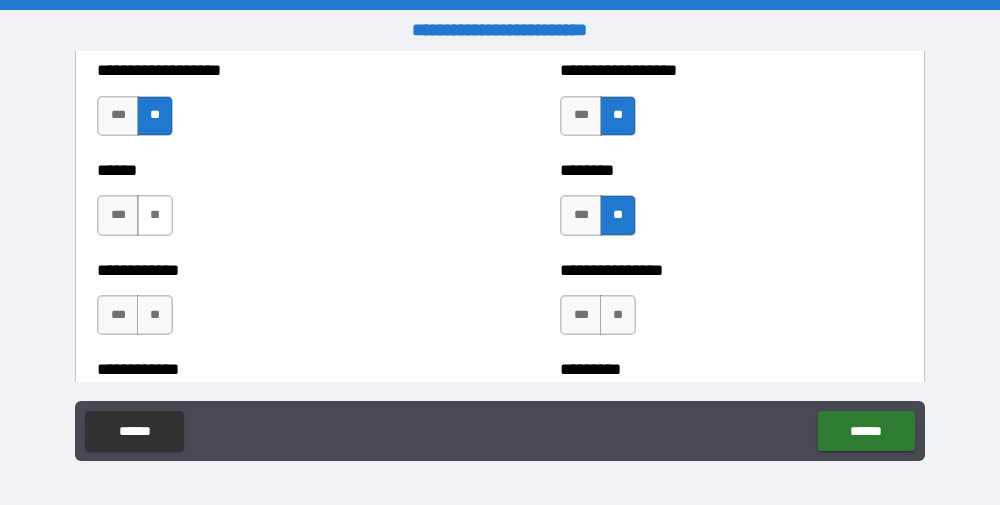 click on "**" at bounding box center (155, 215) 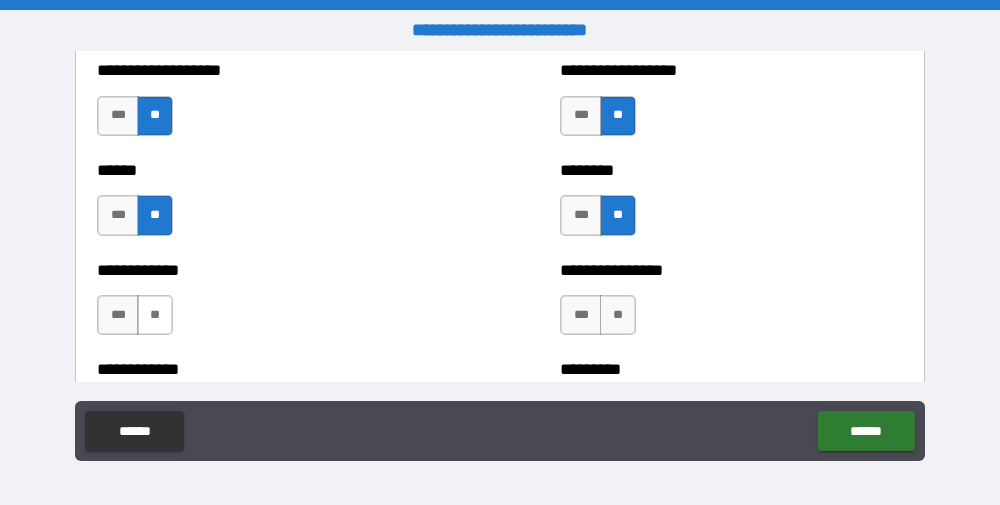 click on "**" at bounding box center (155, 315) 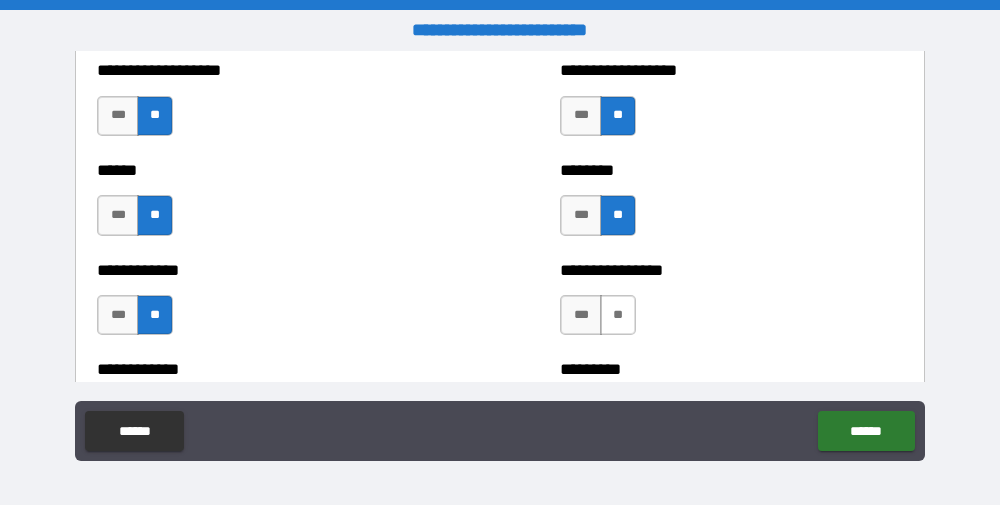 click on "**" at bounding box center [618, 315] 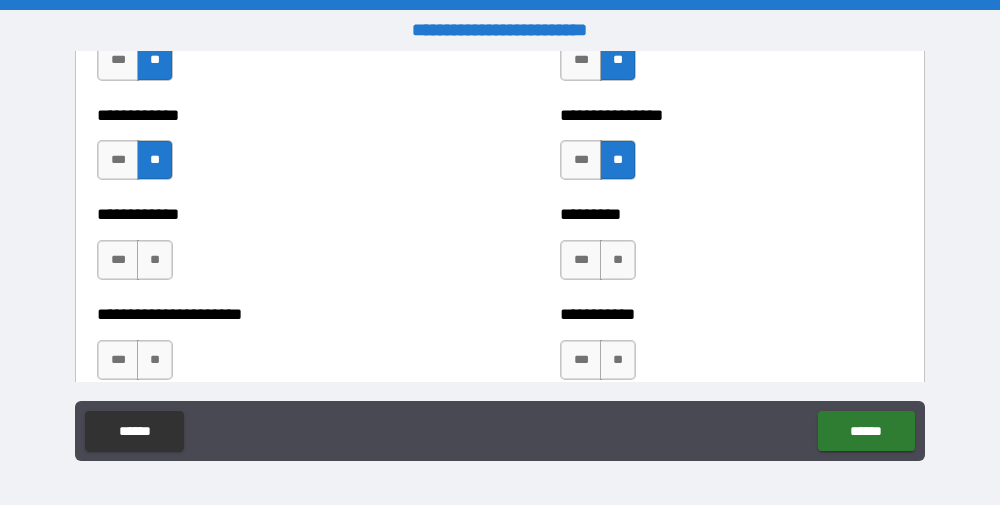 scroll, scrollTop: 5104, scrollLeft: 0, axis: vertical 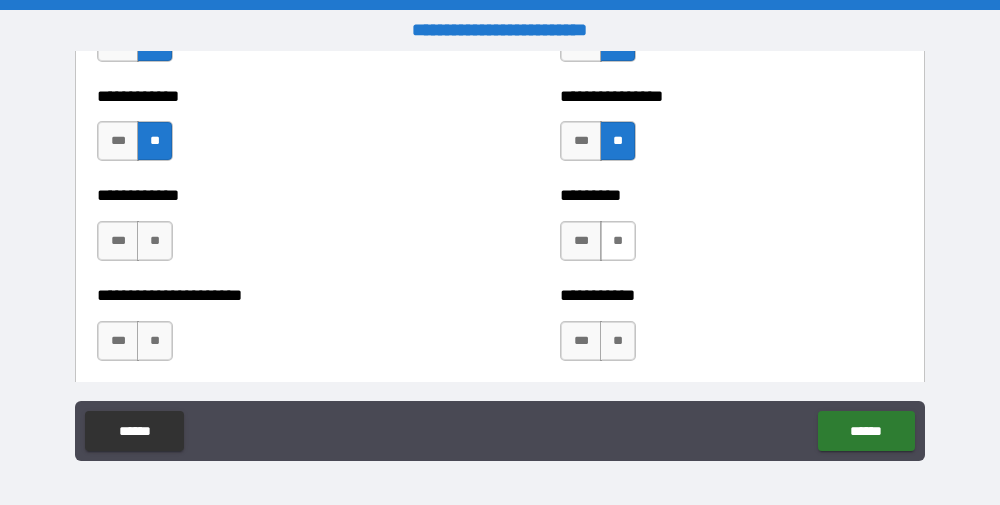 click on "**" at bounding box center (618, 241) 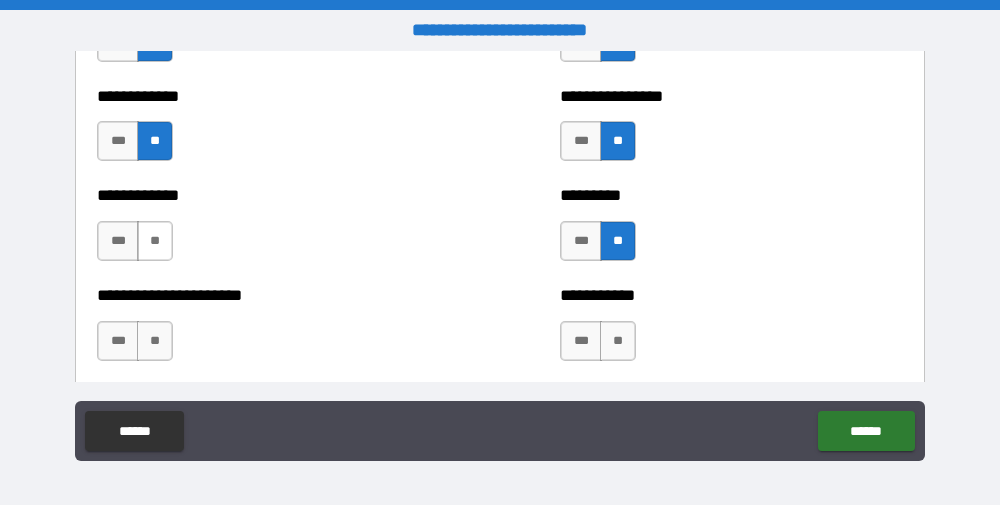click on "**" at bounding box center [155, 241] 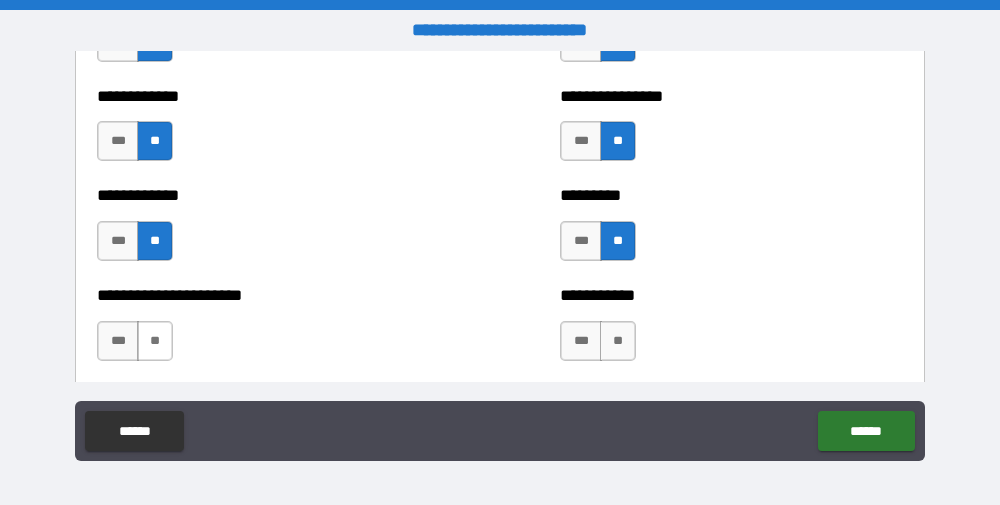 click on "**" at bounding box center [155, 341] 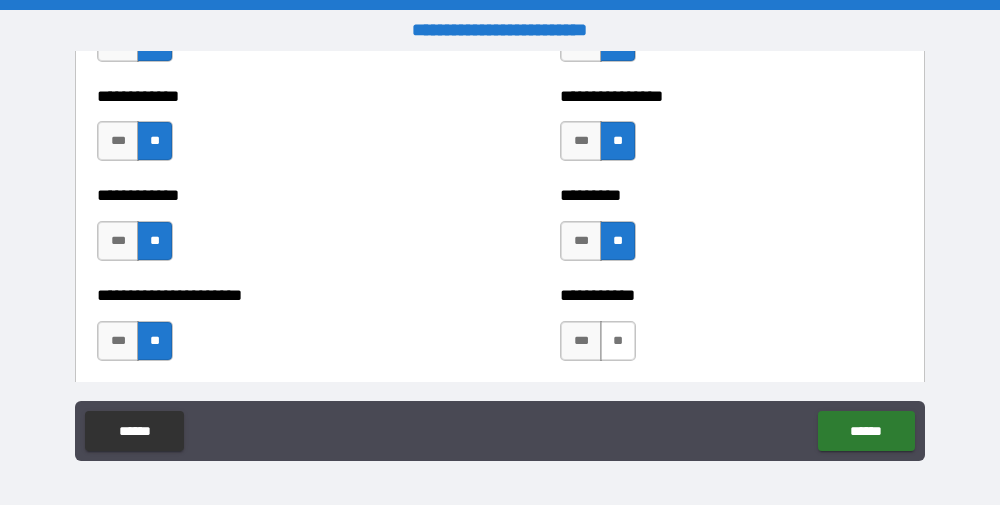 click on "**" at bounding box center [618, 341] 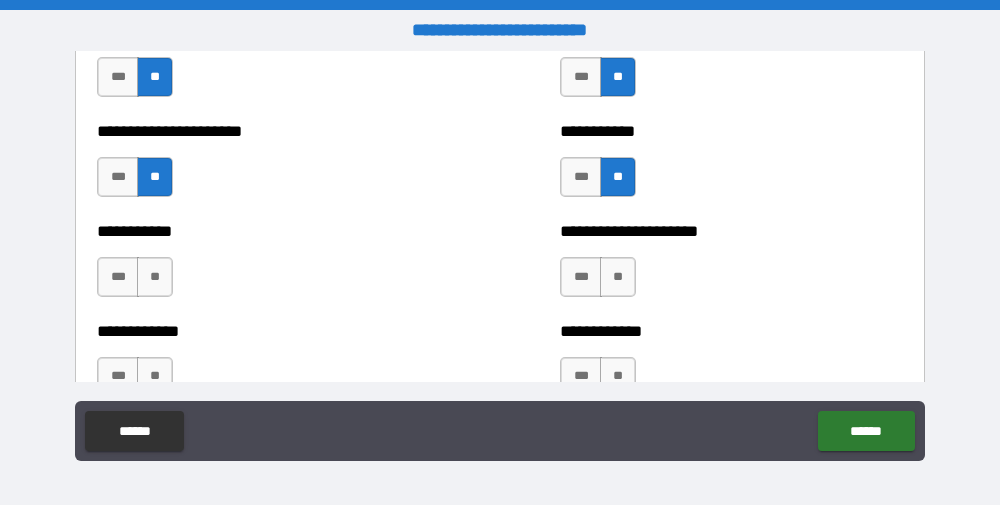 scroll, scrollTop: 5277, scrollLeft: 0, axis: vertical 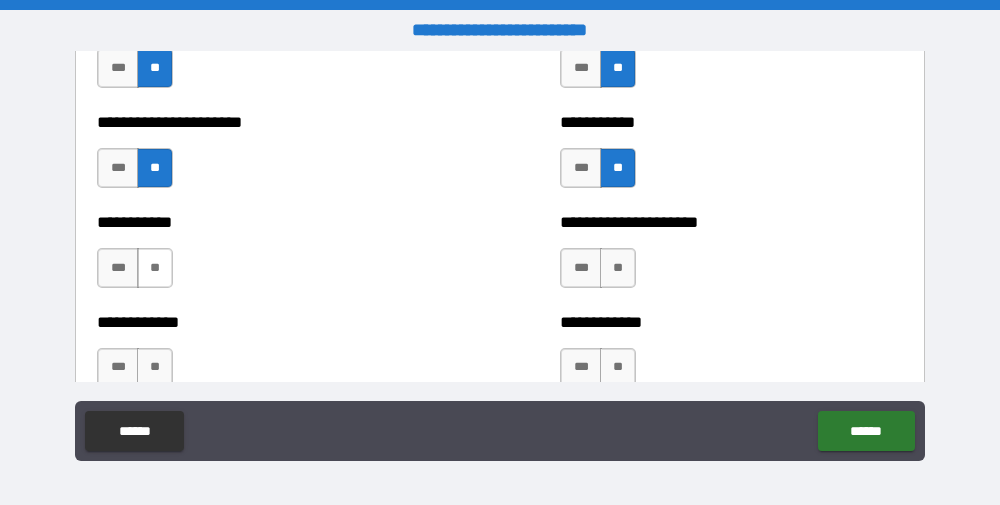 click on "**" at bounding box center [155, 268] 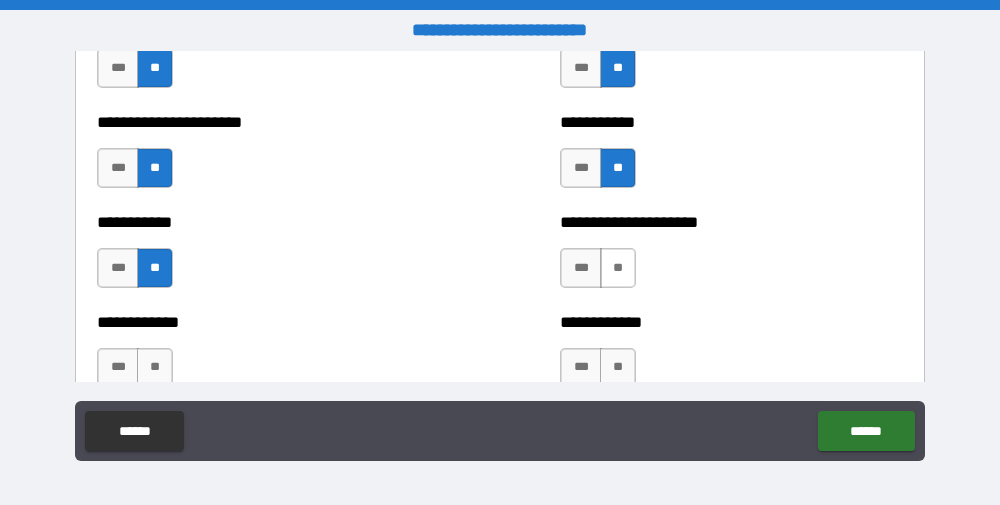 click on "**" at bounding box center [618, 268] 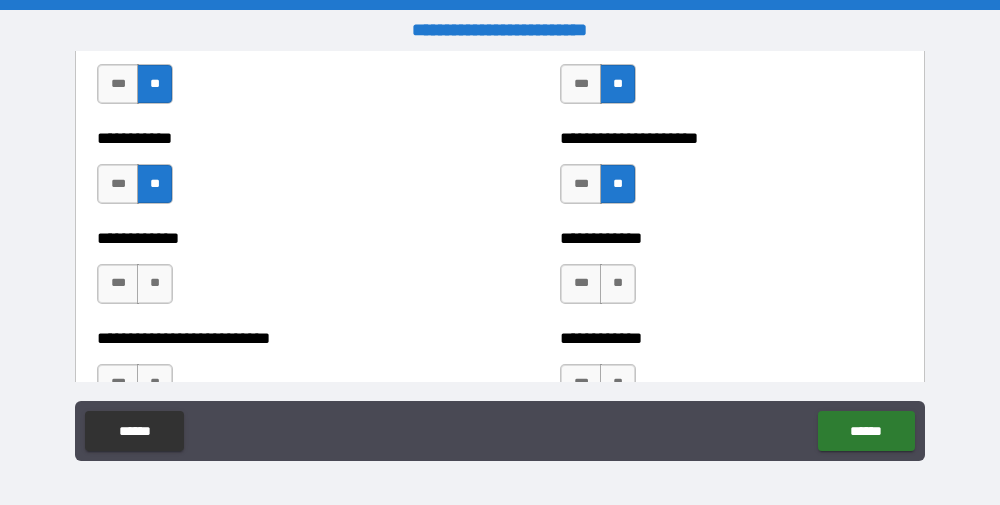 scroll, scrollTop: 5367, scrollLeft: 0, axis: vertical 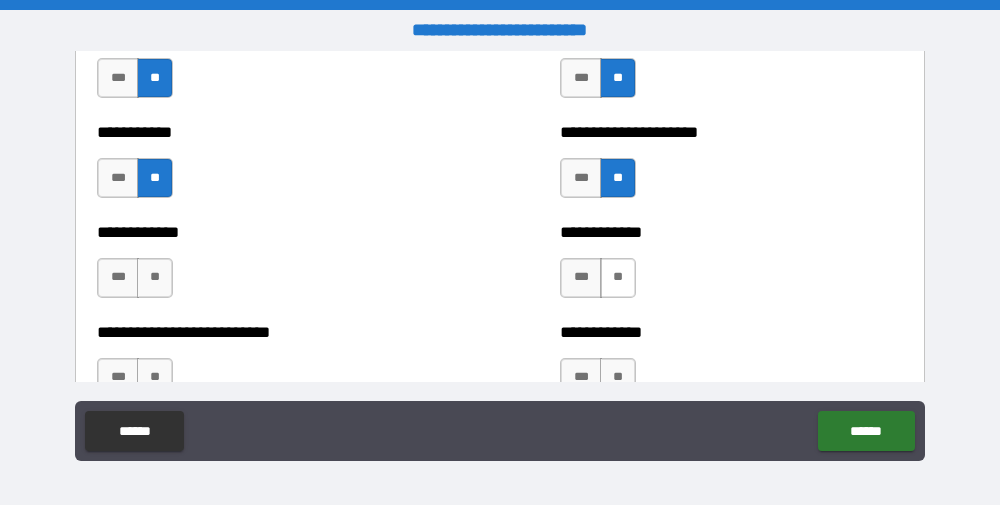 click on "**" at bounding box center [618, 278] 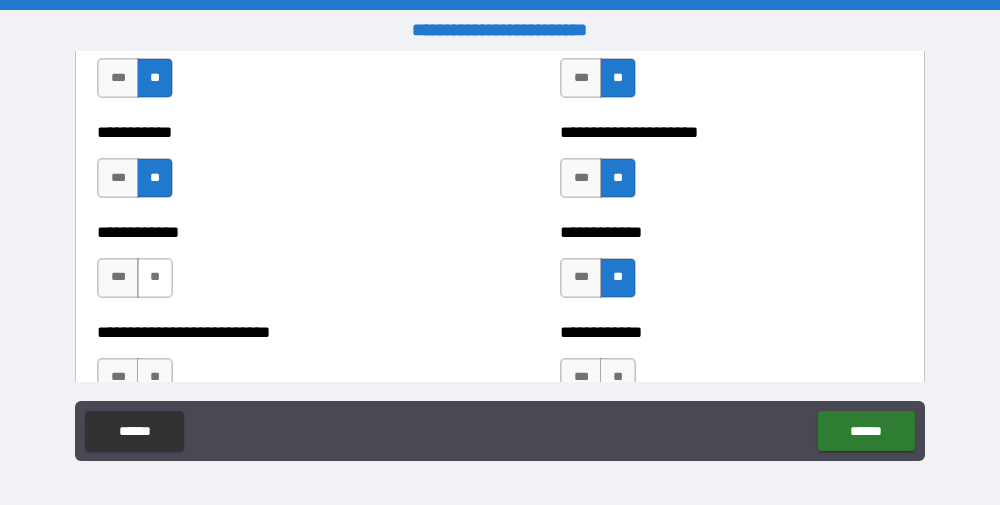 click on "**" at bounding box center [155, 278] 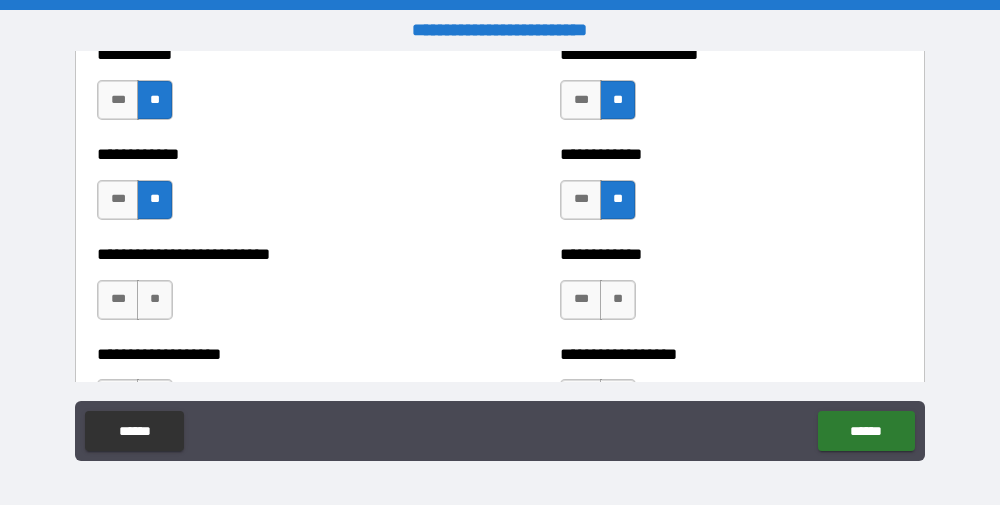 scroll, scrollTop: 5499, scrollLeft: 0, axis: vertical 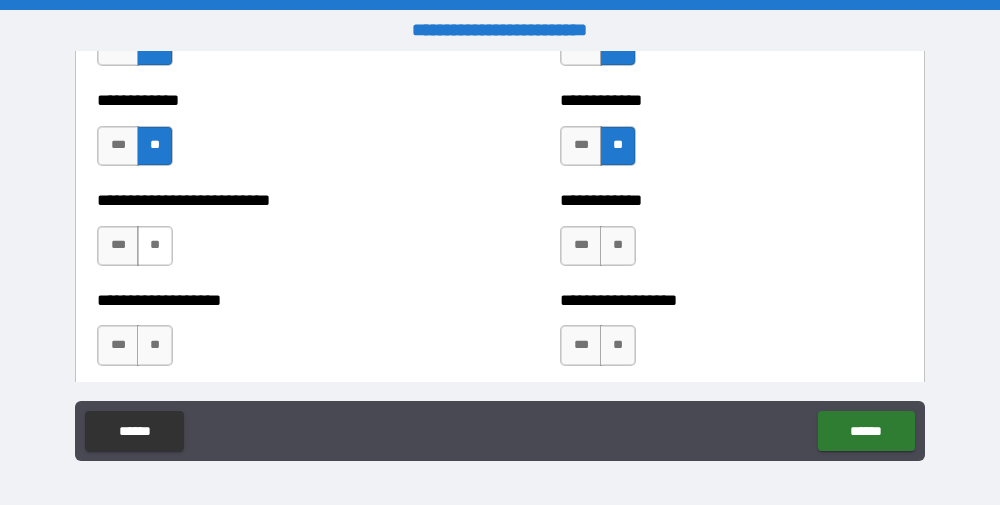 click on "**" at bounding box center [155, 246] 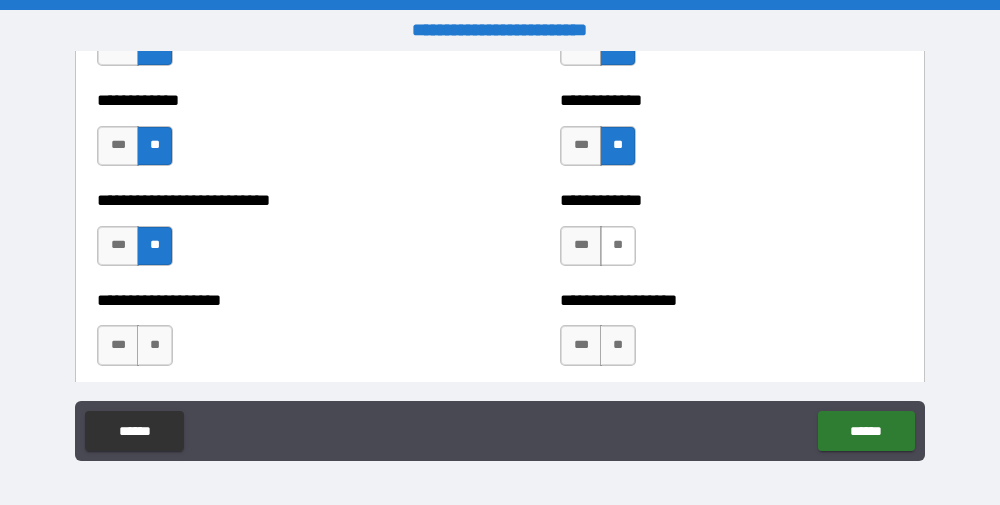 click on "**" at bounding box center [618, 246] 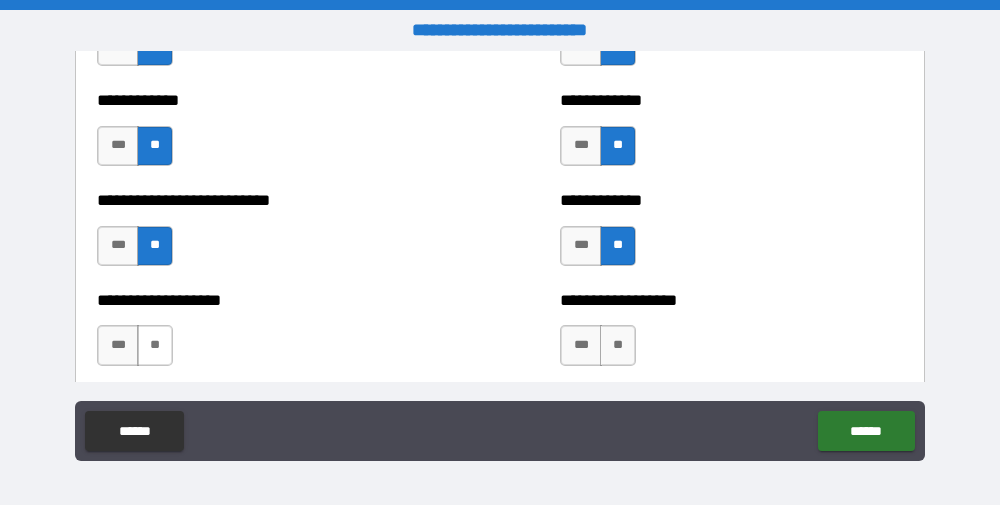click on "**" at bounding box center [155, 345] 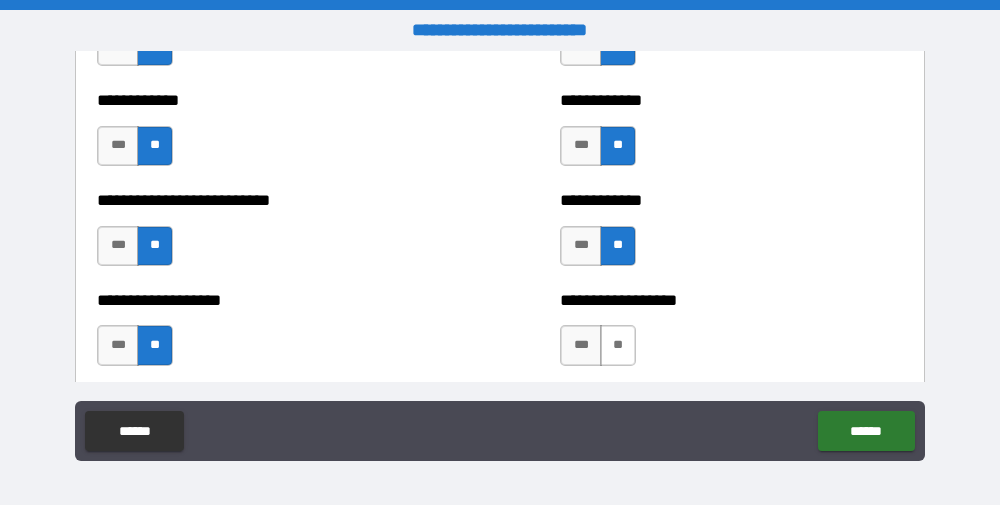 click on "**" at bounding box center (618, 345) 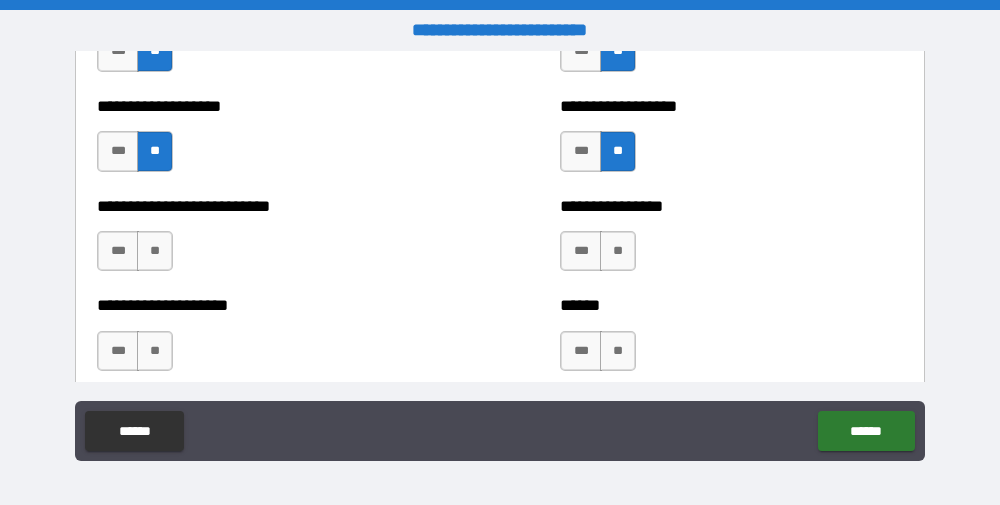 scroll, scrollTop: 5709, scrollLeft: 0, axis: vertical 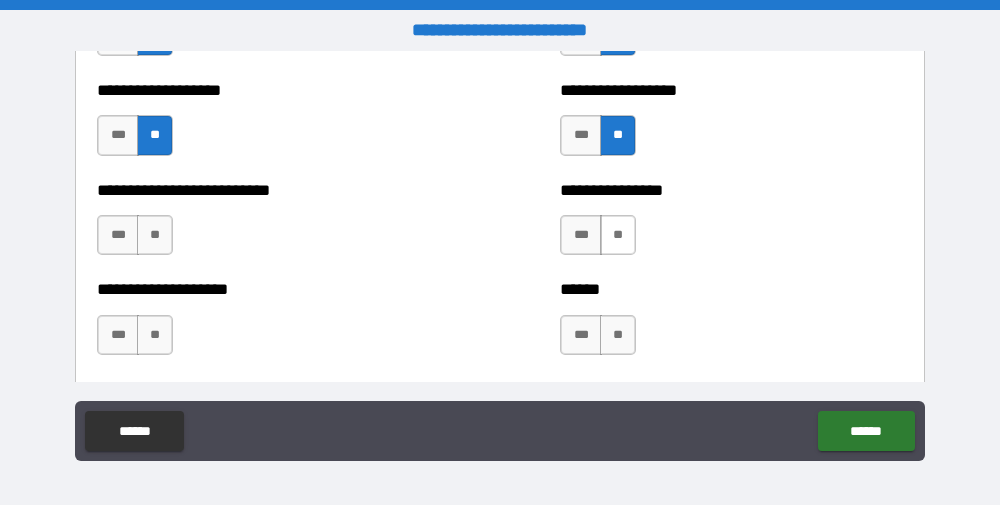 click on "**" at bounding box center (618, 235) 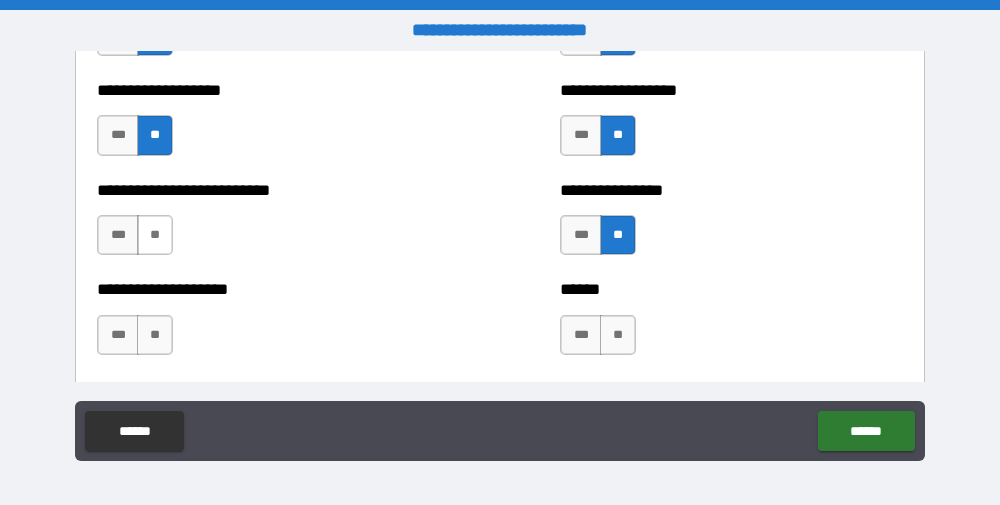 click on "**" at bounding box center (155, 235) 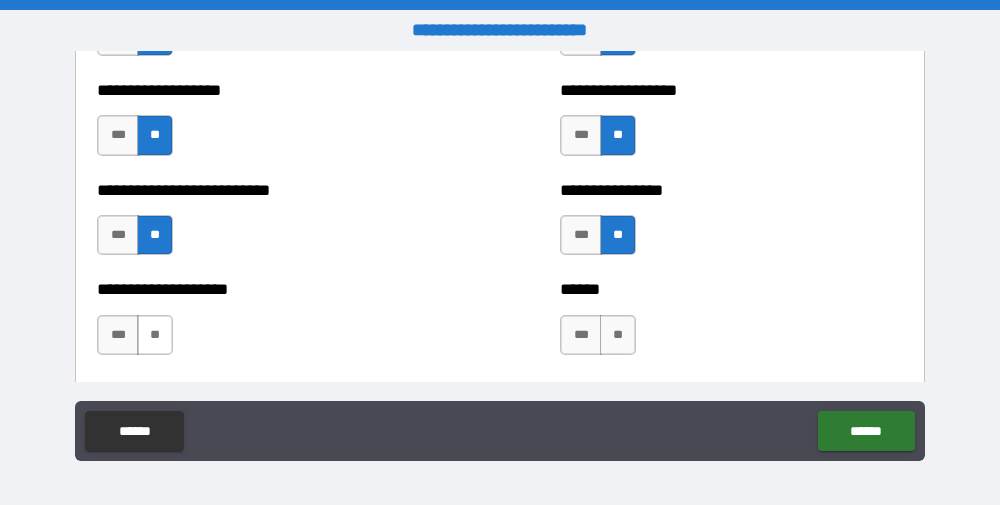 click on "**" at bounding box center [155, 335] 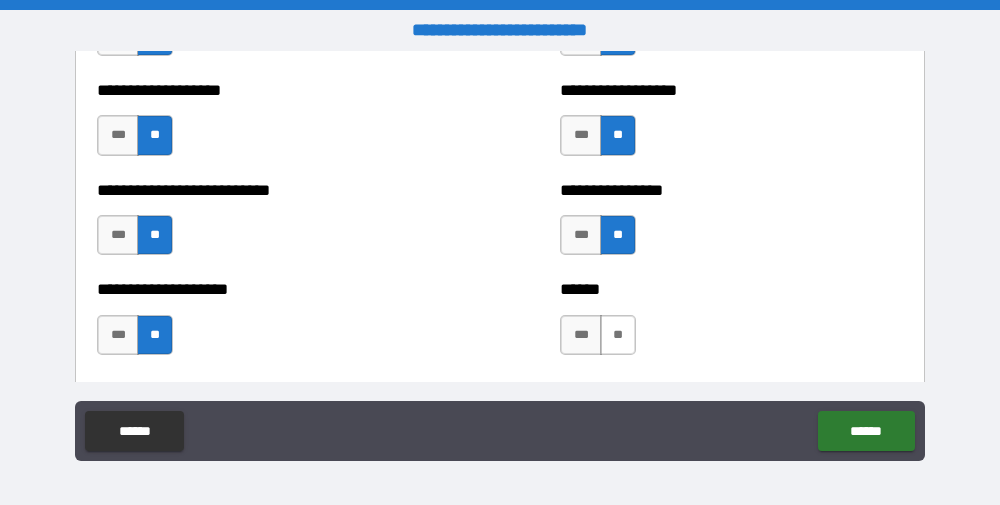 click on "**" at bounding box center (618, 335) 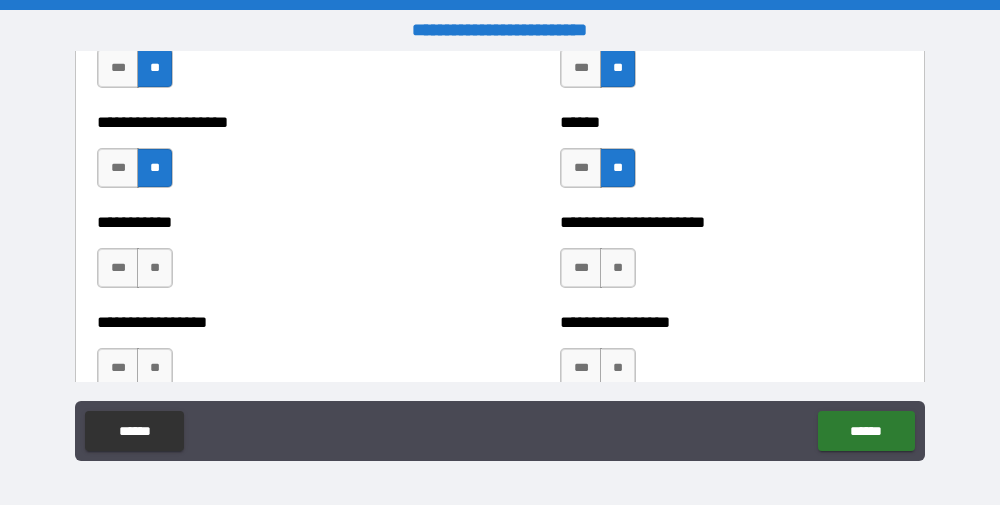 scroll, scrollTop: 5893, scrollLeft: 0, axis: vertical 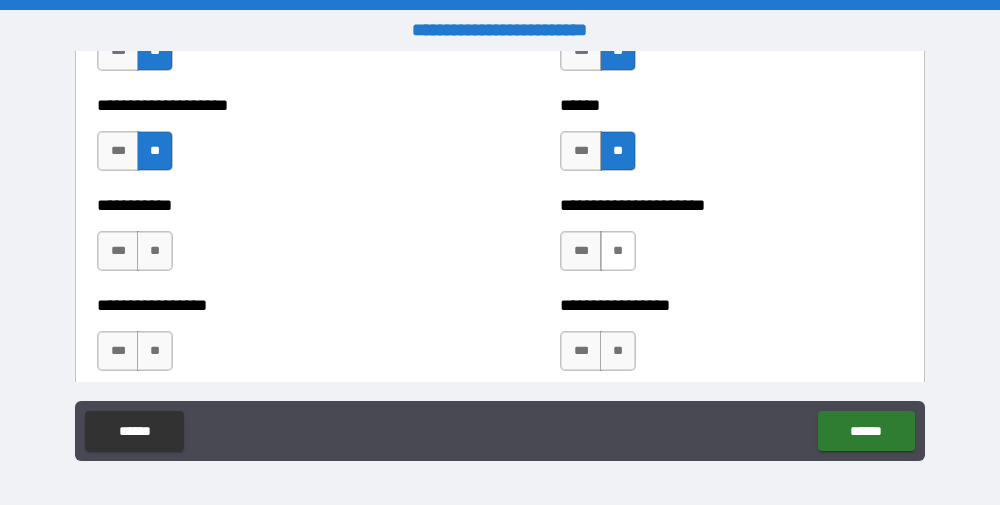 click on "**" at bounding box center (618, 251) 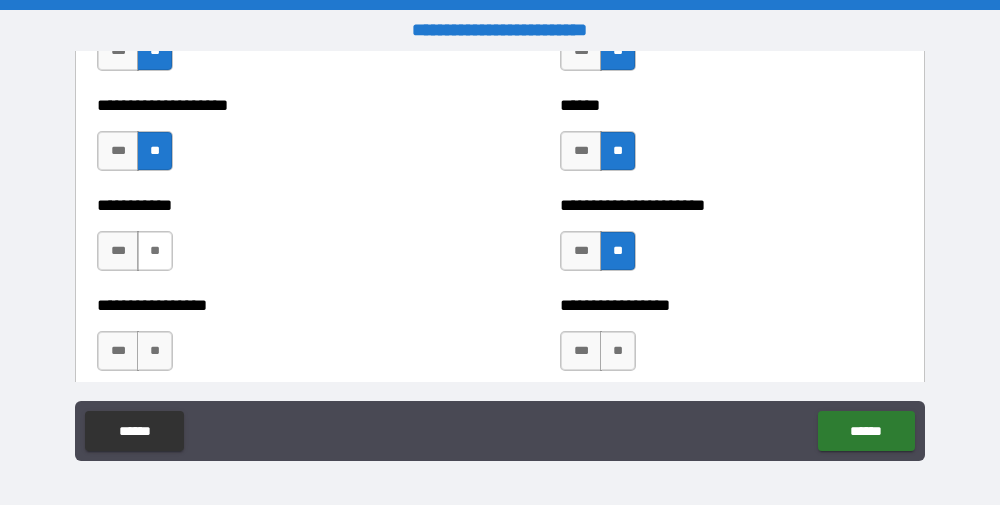click on "**" at bounding box center [155, 251] 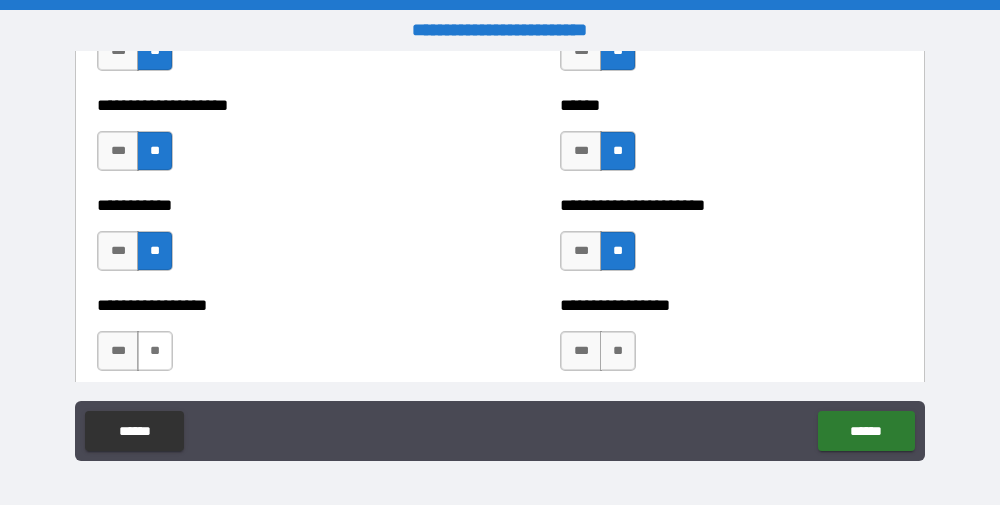 click on "**" at bounding box center (155, 351) 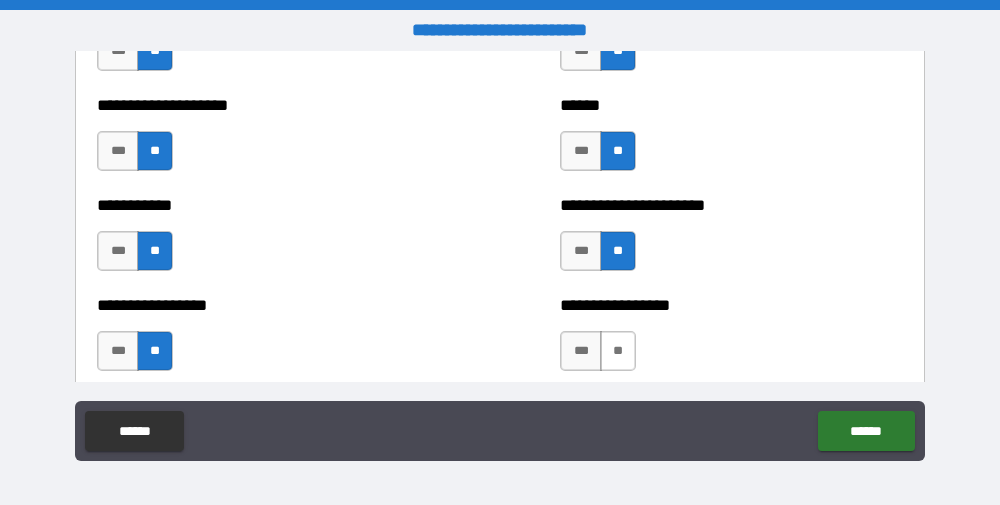 click on "**" at bounding box center (618, 351) 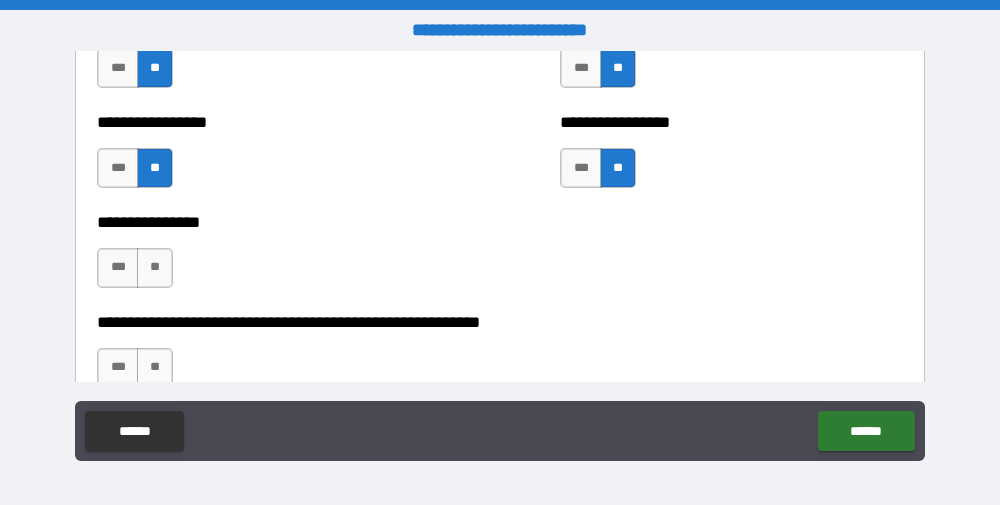 scroll, scrollTop: 6117, scrollLeft: 0, axis: vertical 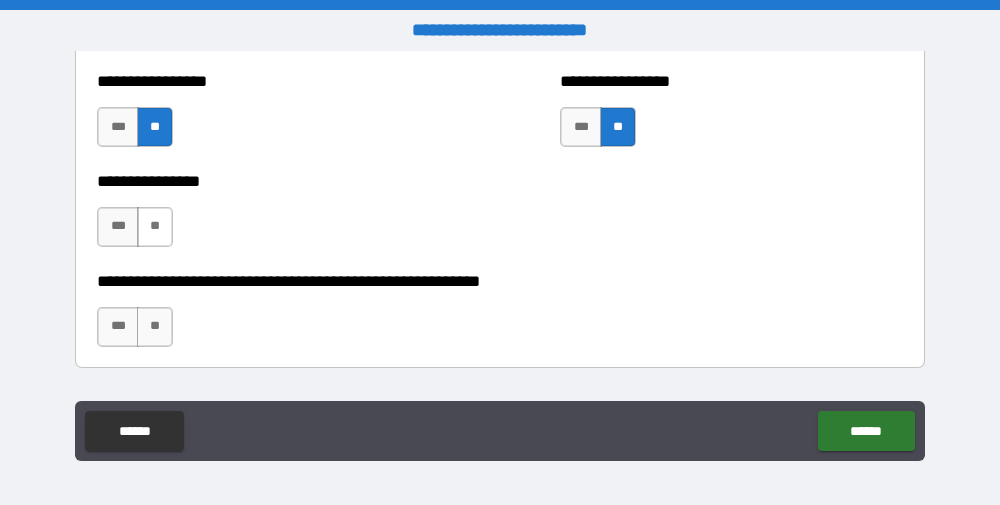 click on "**" at bounding box center [155, 227] 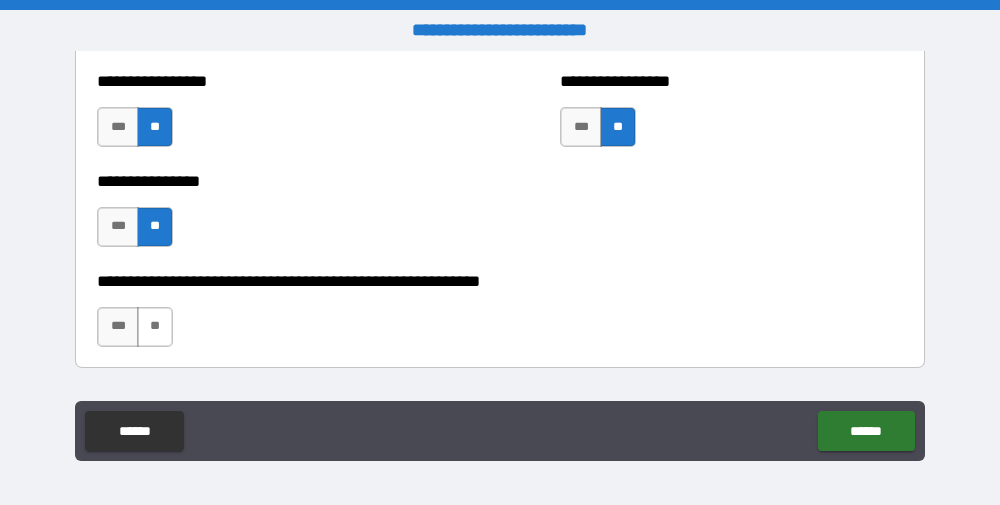 click on "**" at bounding box center [155, 327] 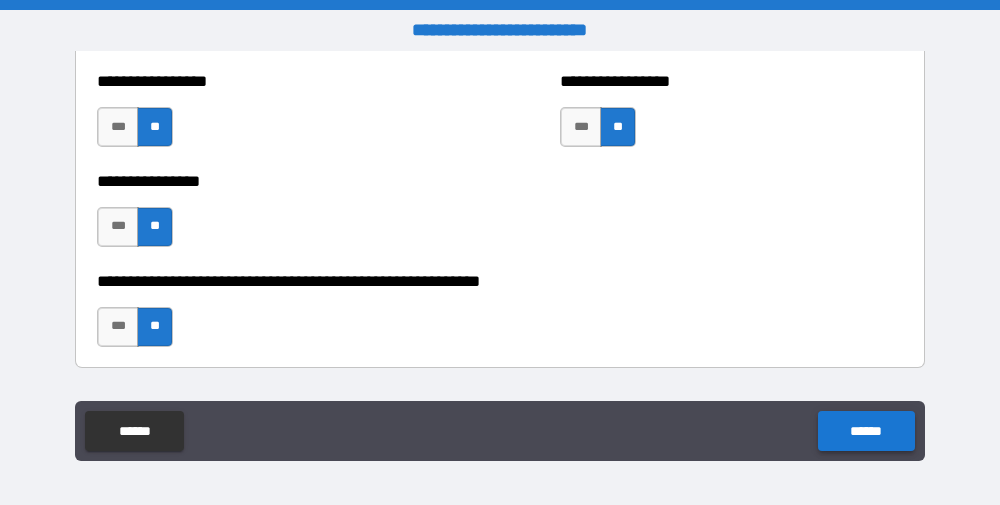 click on "******" at bounding box center [866, 431] 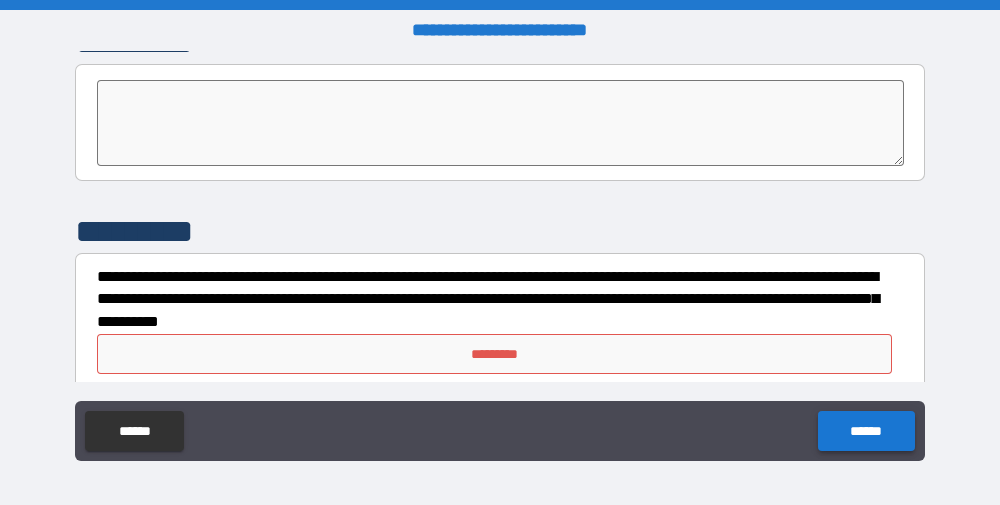 scroll, scrollTop: 6501, scrollLeft: 0, axis: vertical 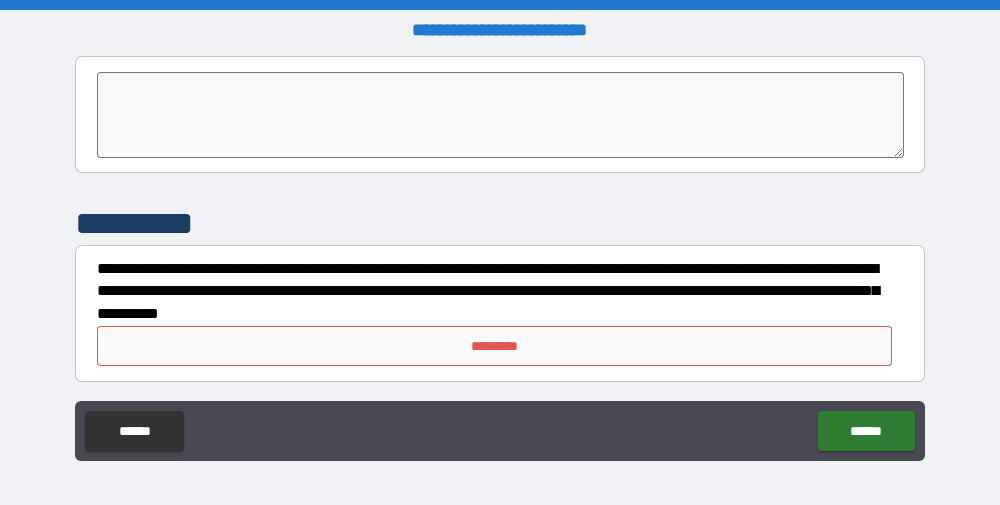 click on "*********" at bounding box center (494, 346) 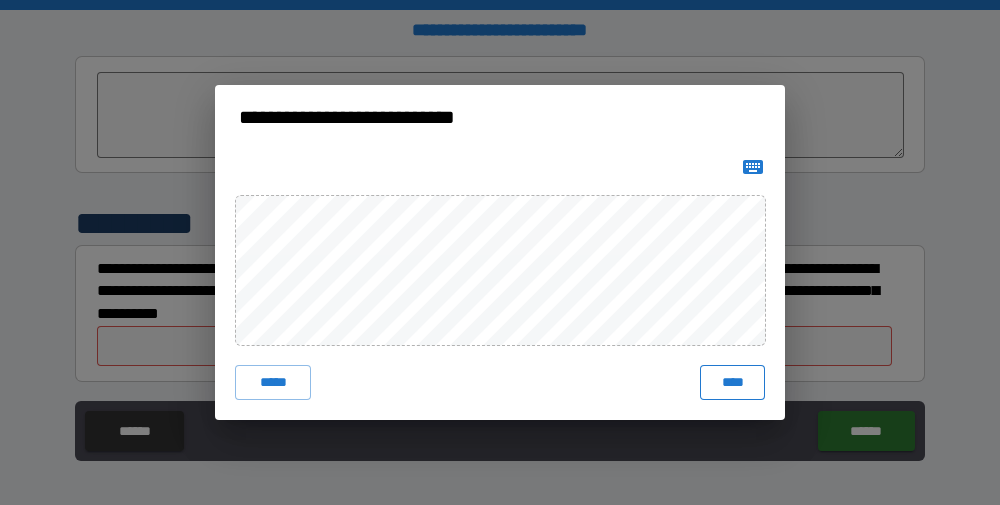 click on "****" at bounding box center [732, 383] 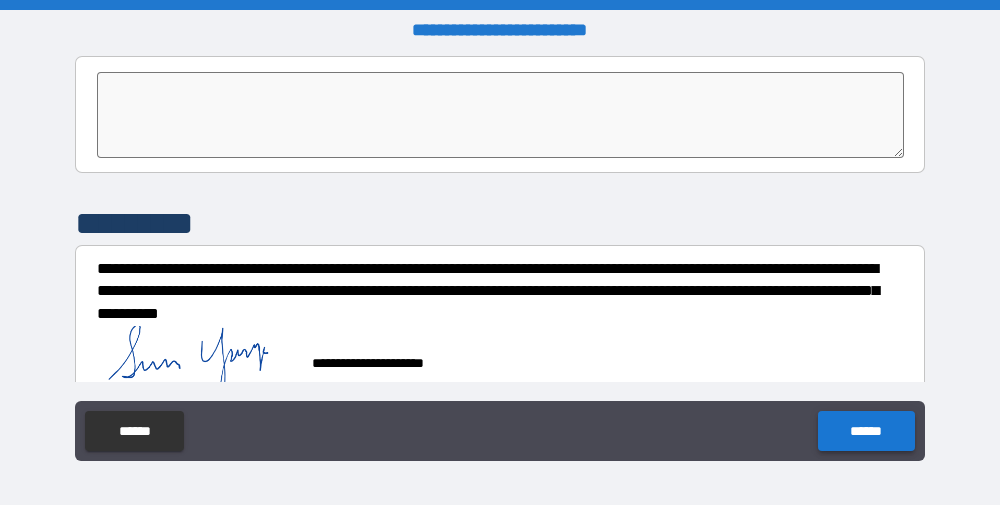click on "******" at bounding box center (866, 431) 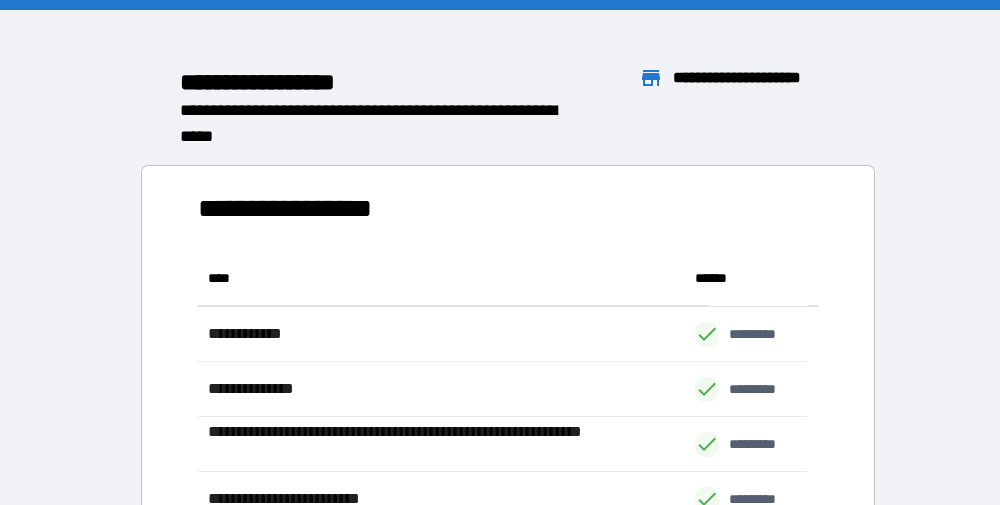 scroll, scrollTop: 15, scrollLeft: 15, axis: both 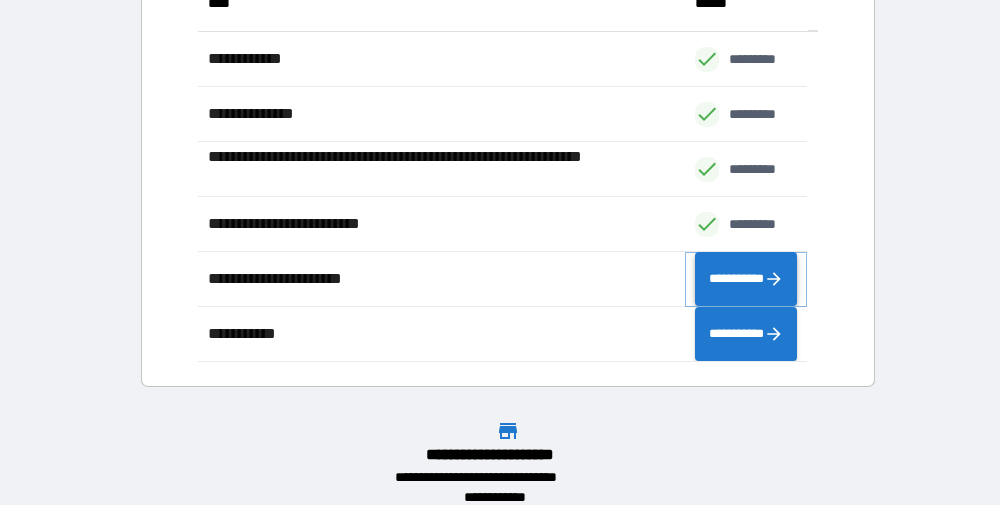 click on "**********" at bounding box center [746, 278] 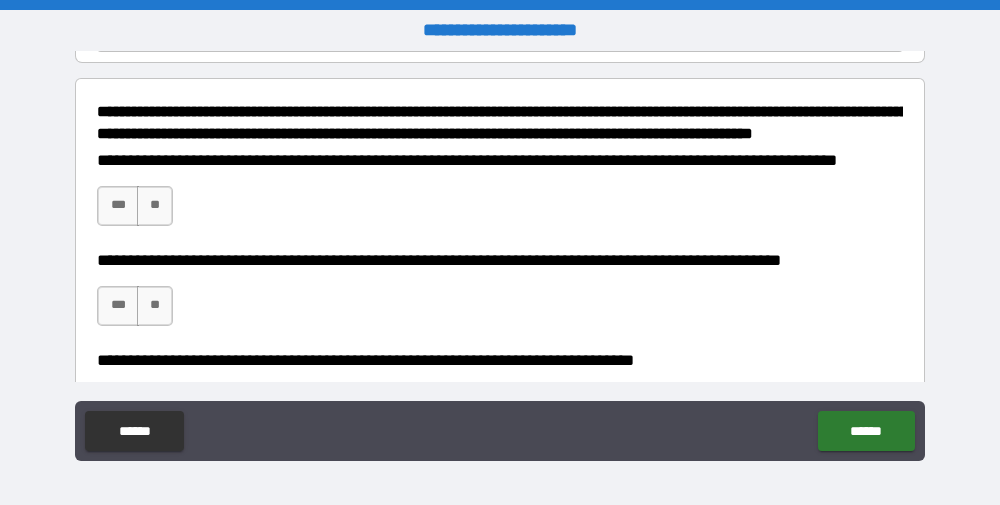 scroll, scrollTop: 237, scrollLeft: 0, axis: vertical 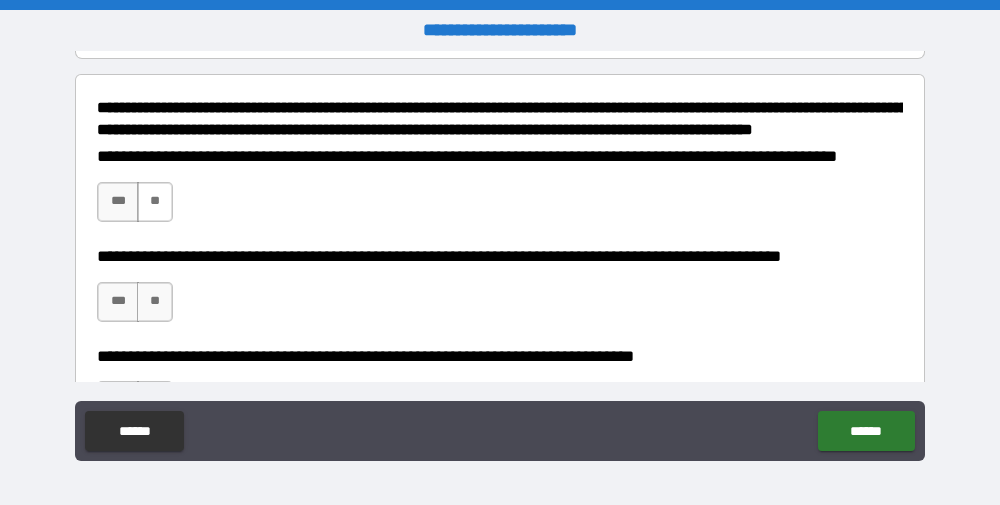 click on "**" at bounding box center (155, 202) 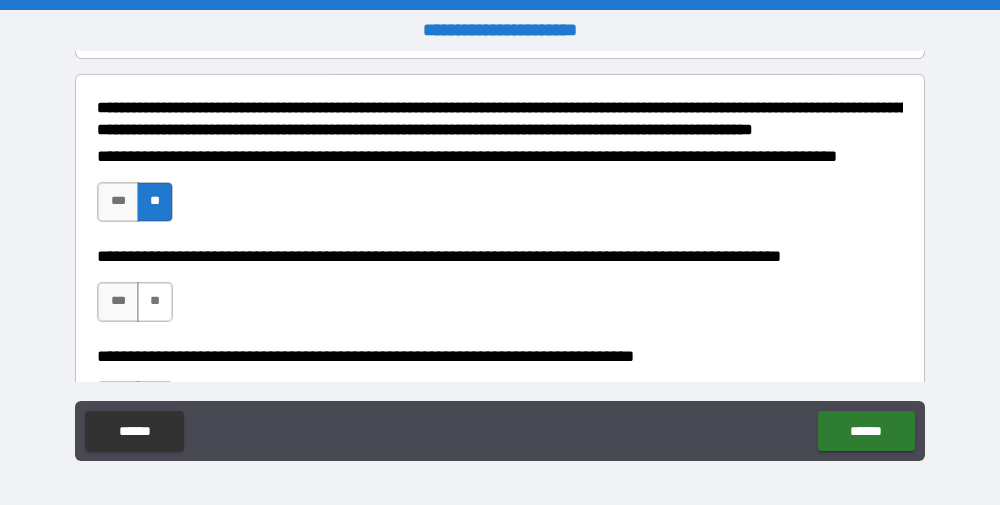 click on "**" at bounding box center (155, 302) 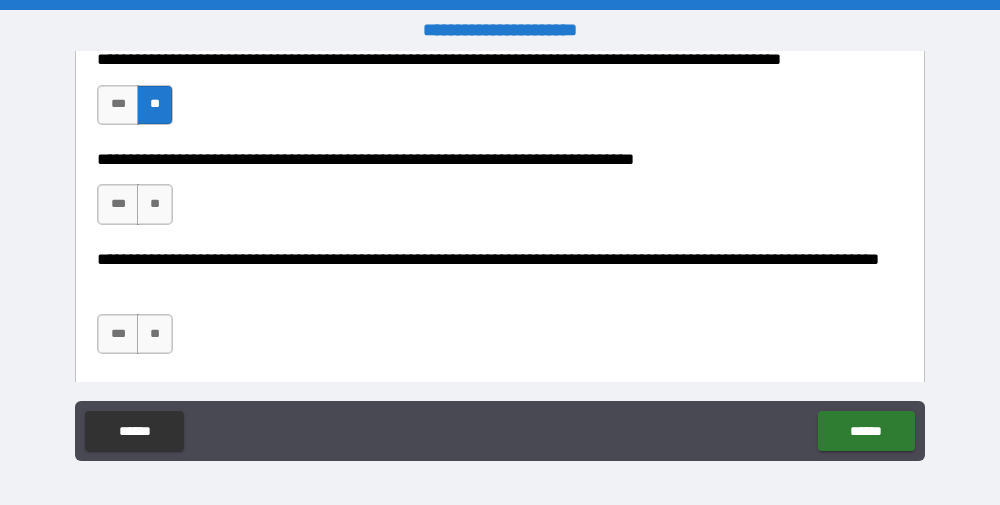 scroll, scrollTop: 440, scrollLeft: 0, axis: vertical 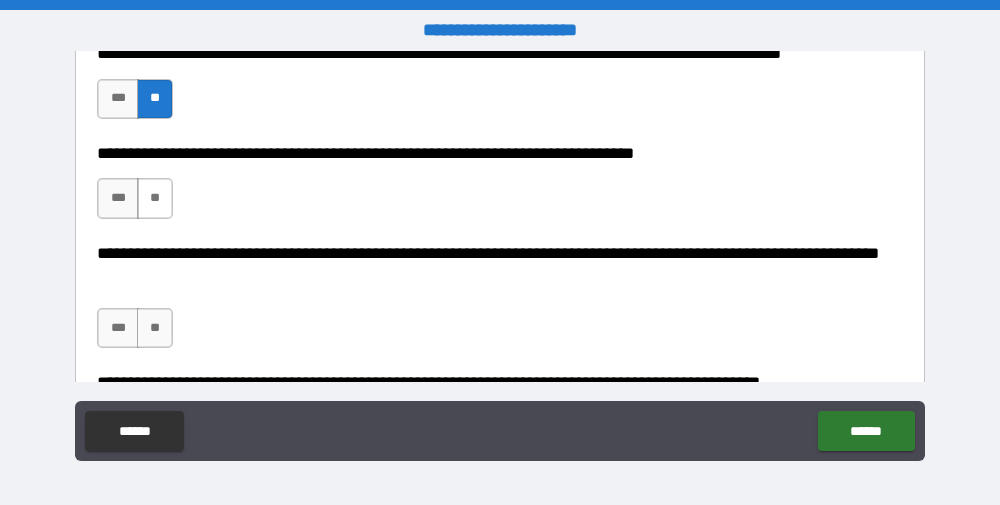 click on "**" at bounding box center (155, 198) 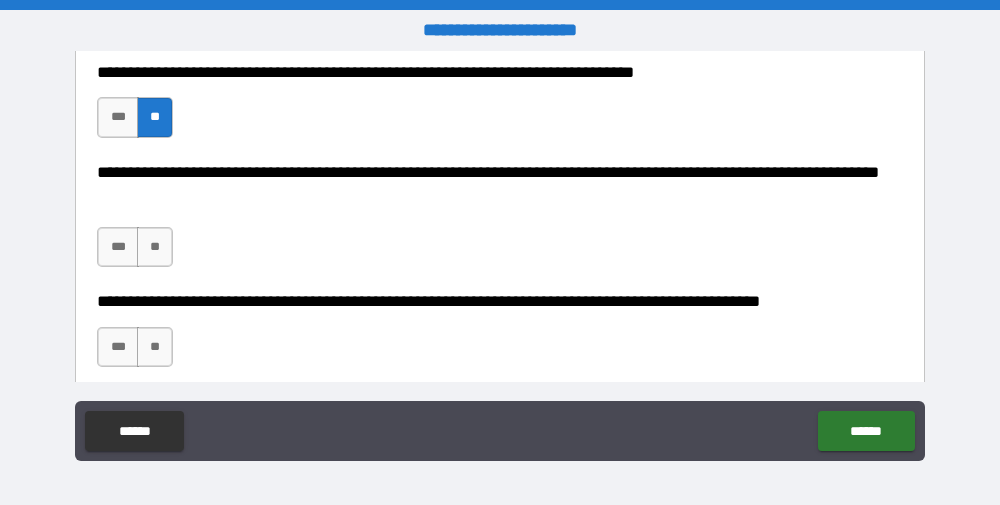 scroll, scrollTop: 521, scrollLeft: 0, axis: vertical 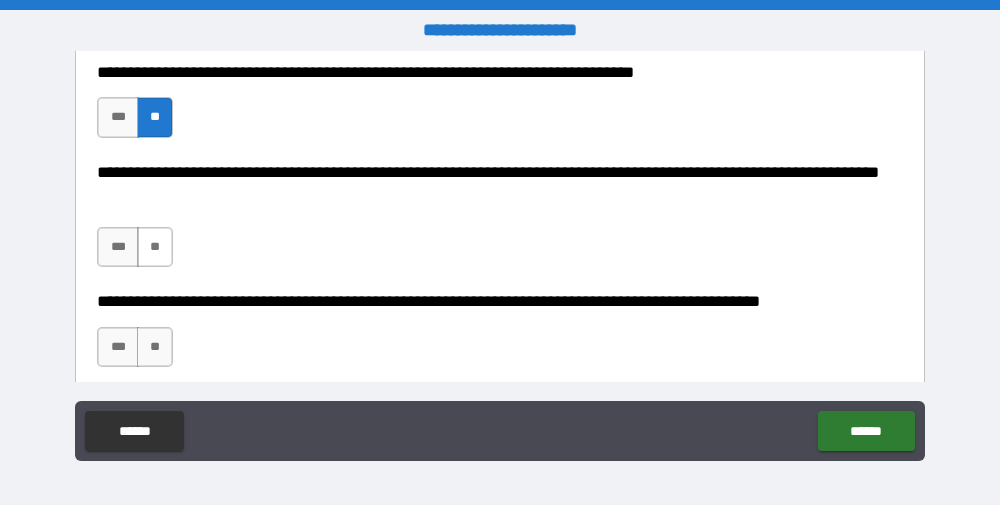 click on "**" at bounding box center (155, 247) 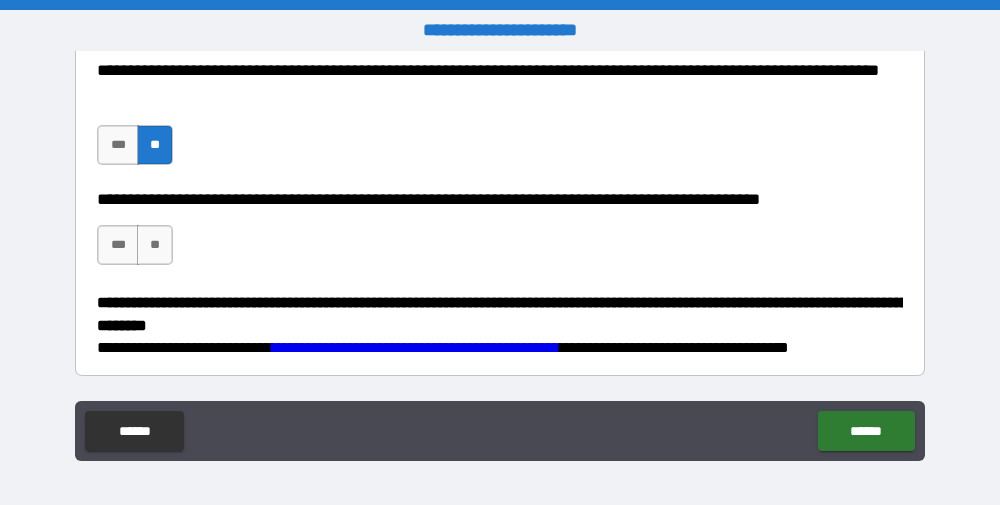 scroll, scrollTop: 644, scrollLeft: 0, axis: vertical 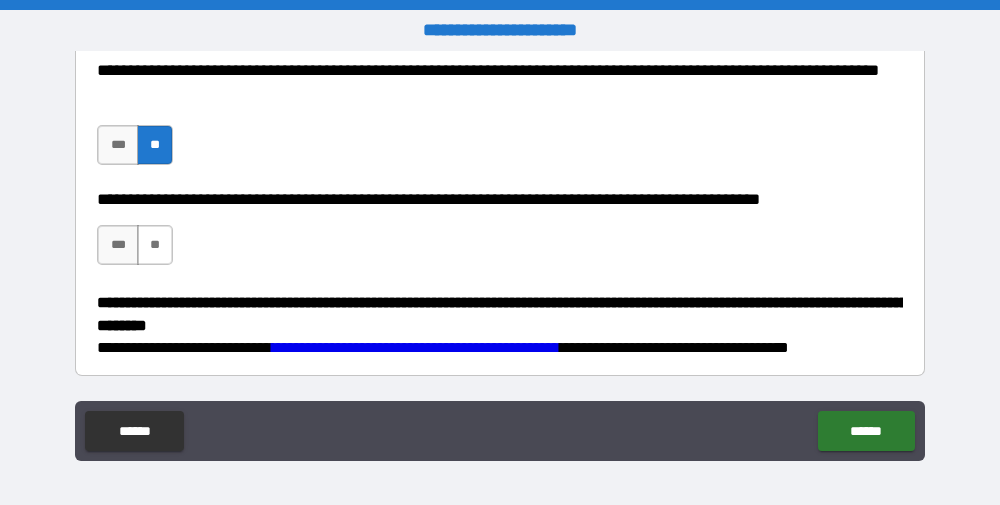 click on "**" at bounding box center [155, 245] 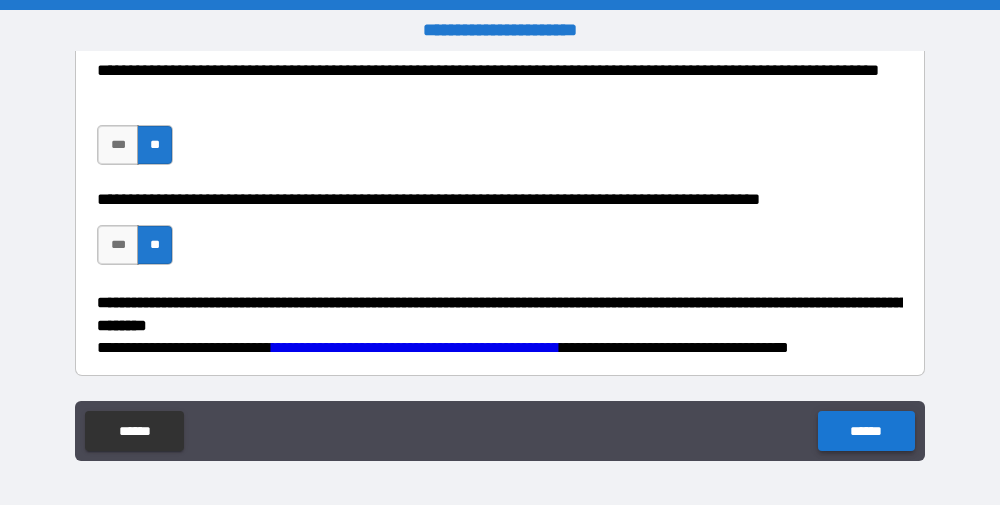 click on "******" at bounding box center (866, 431) 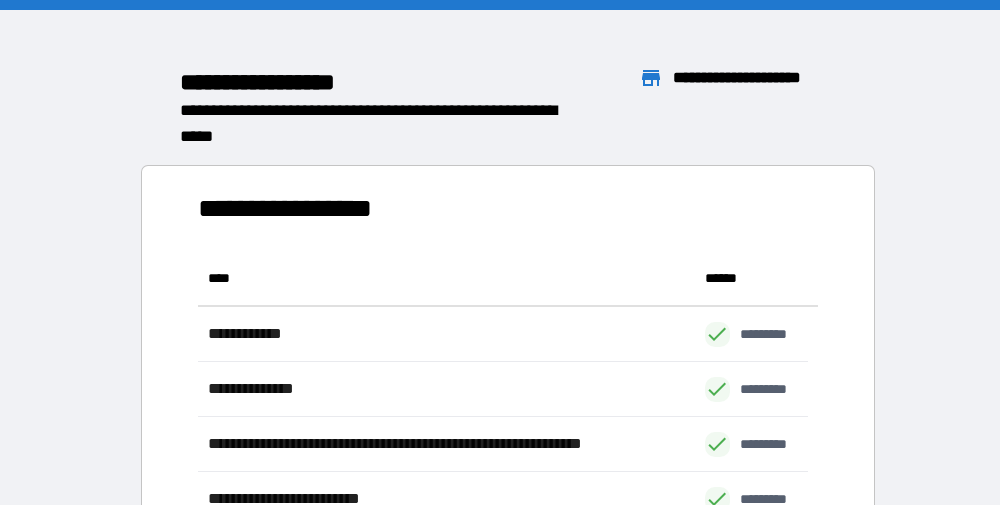 scroll, scrollTop: 15, scrollLeft: 15, axis: both 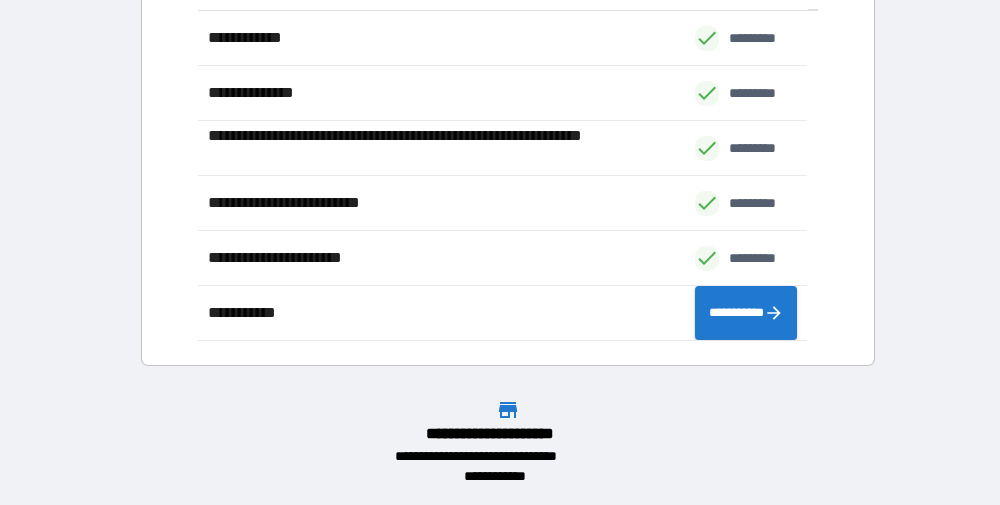 click on "**********" at bounding box center (508, 117) 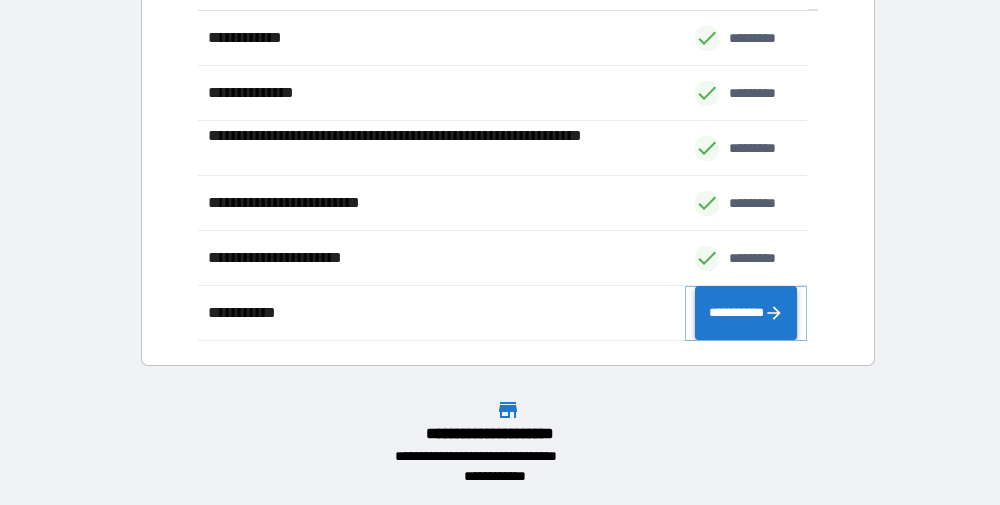 click on "**********" at bounding box center [746, 312] 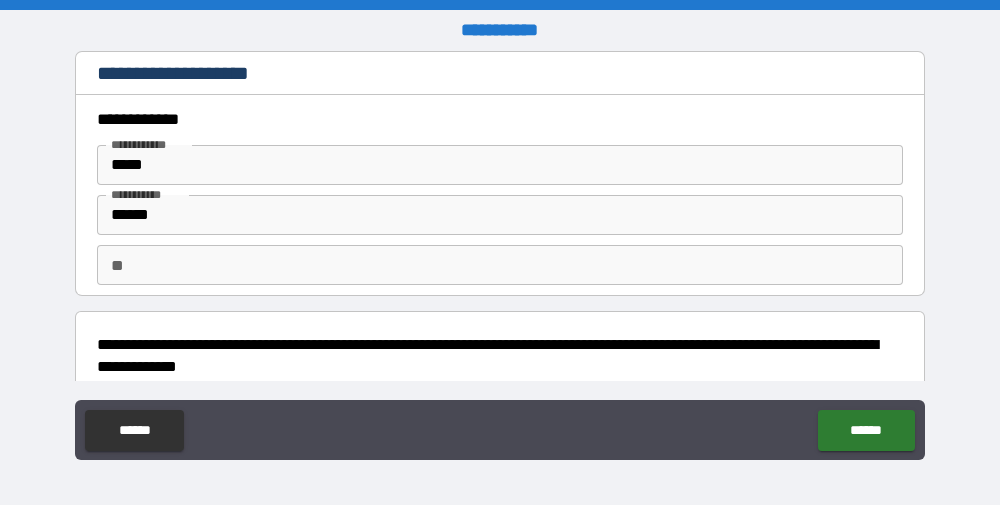 type on "*" 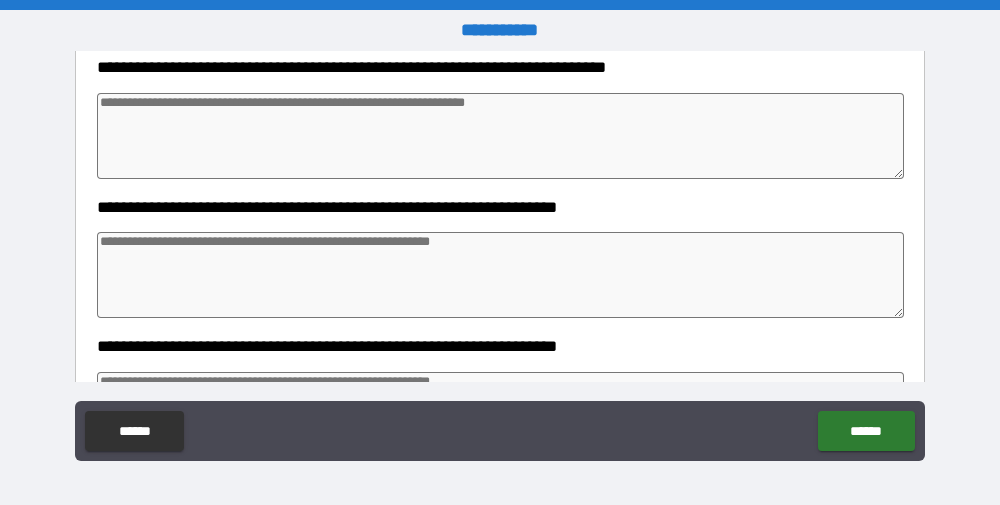 scroll, scrollTop: 329, scrollLeft: 0, axis: vertical 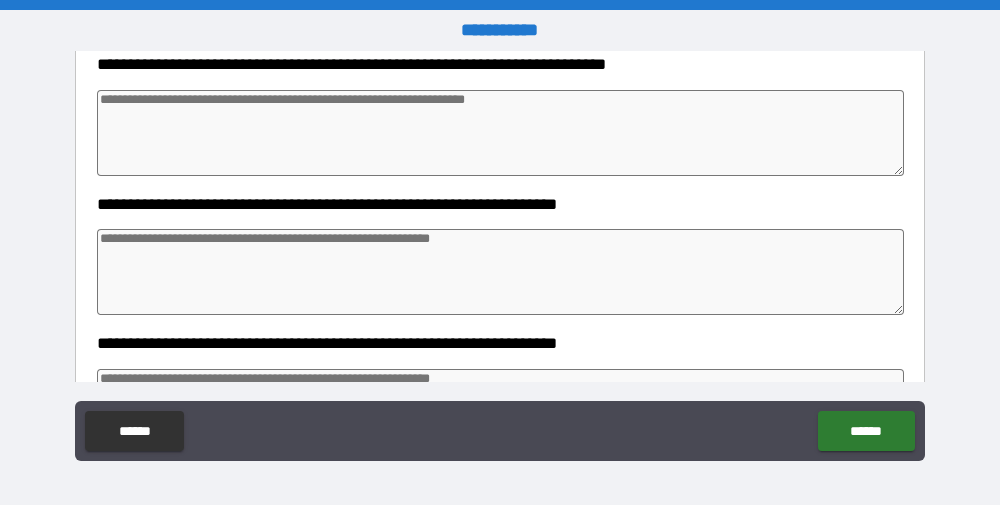 click at bounding box center (500, 272) 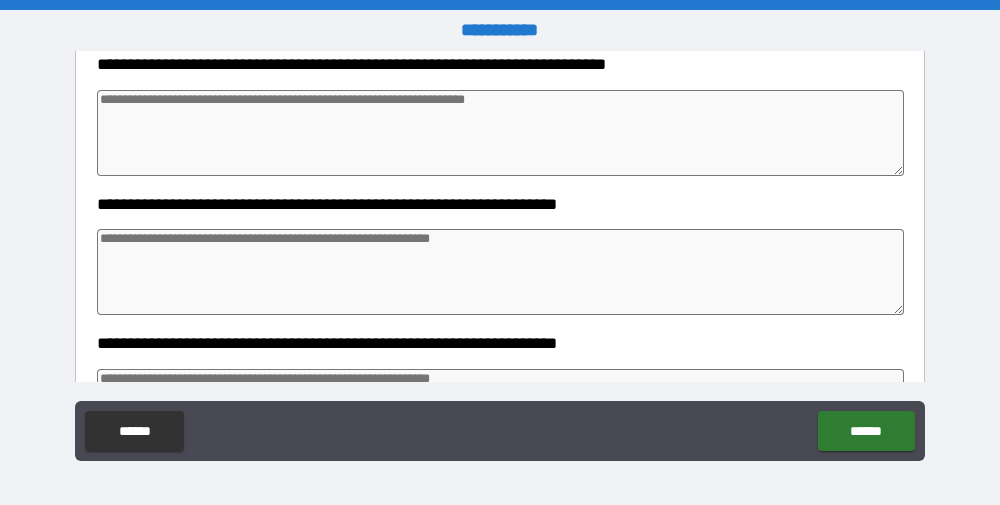 type on "*" 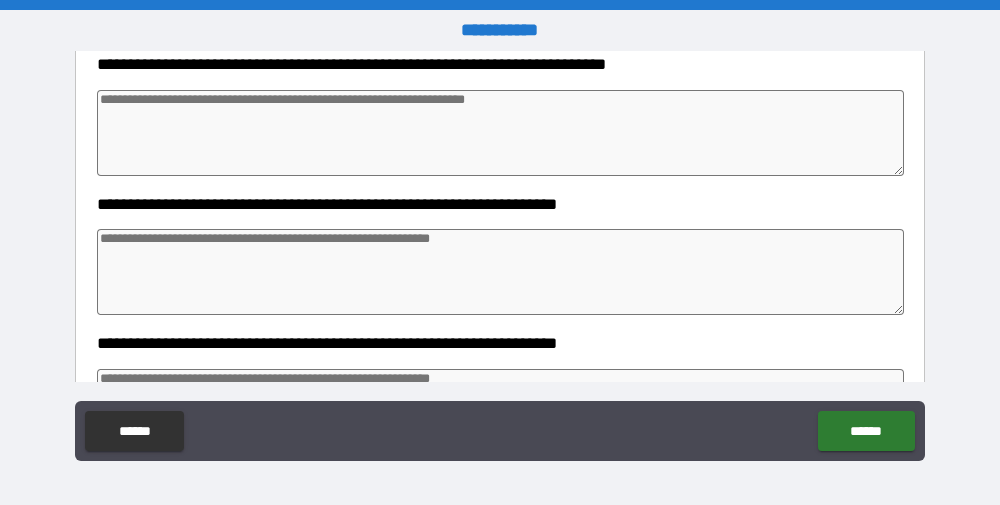 type on "*" 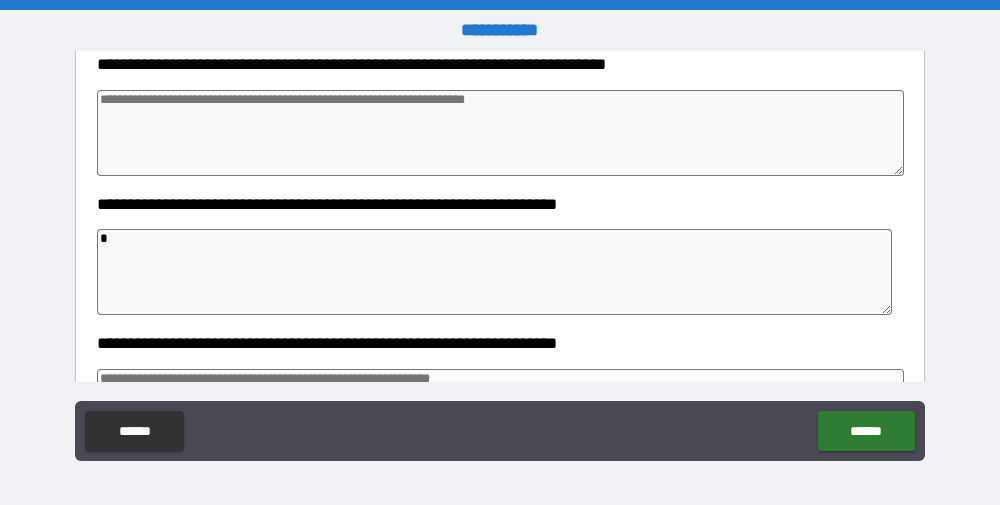 type on "*" 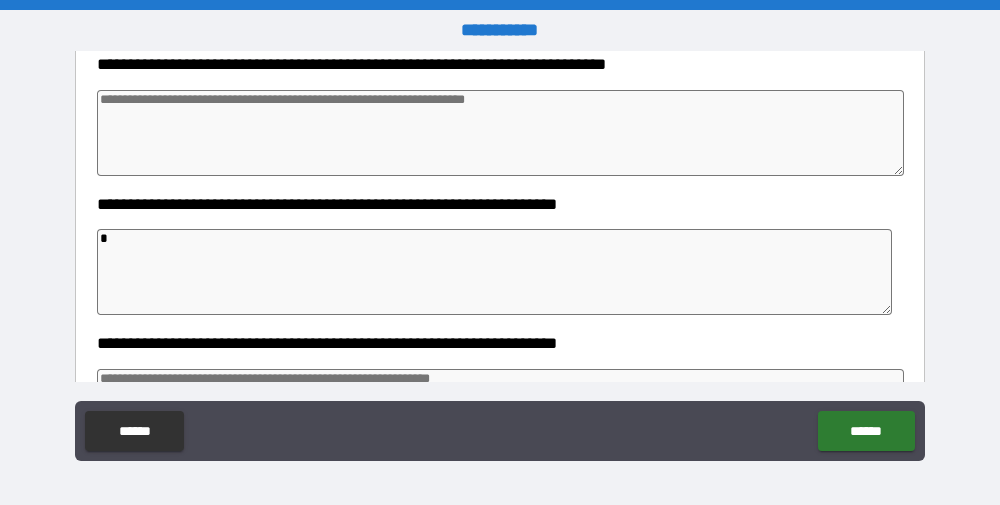 type on "*" 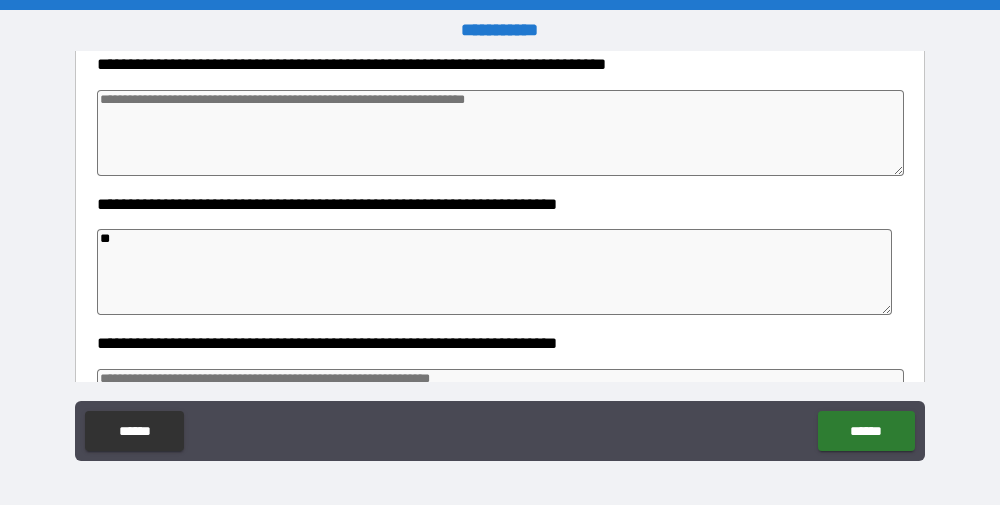 type on "*" 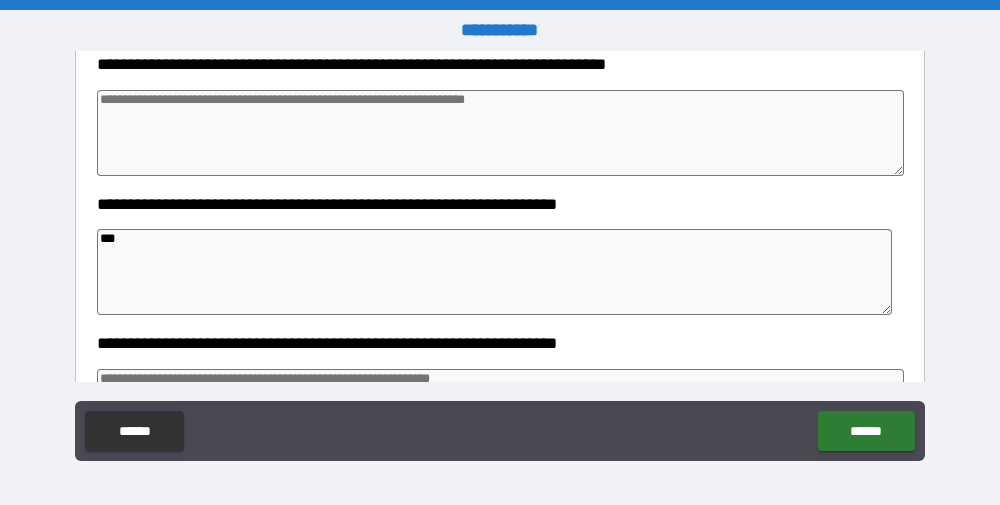 type on "*" 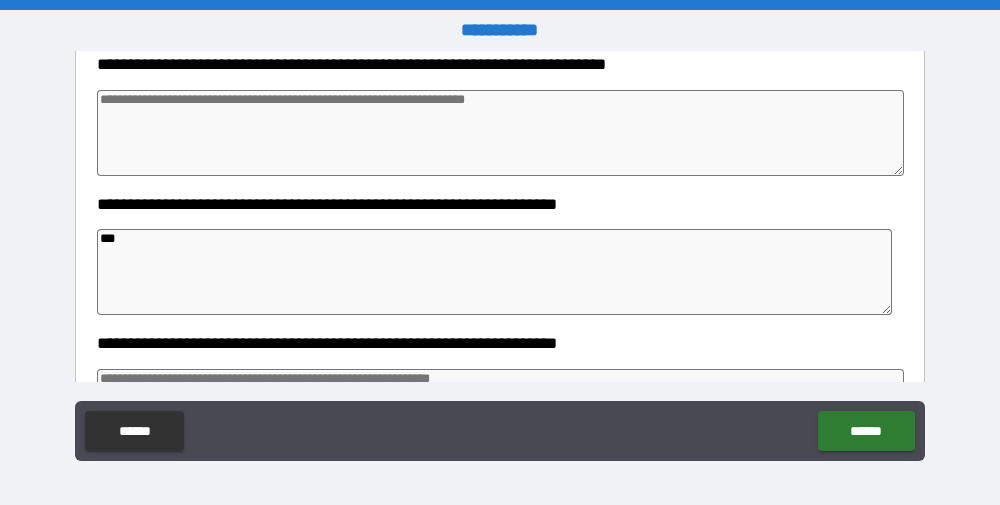 type on "*" 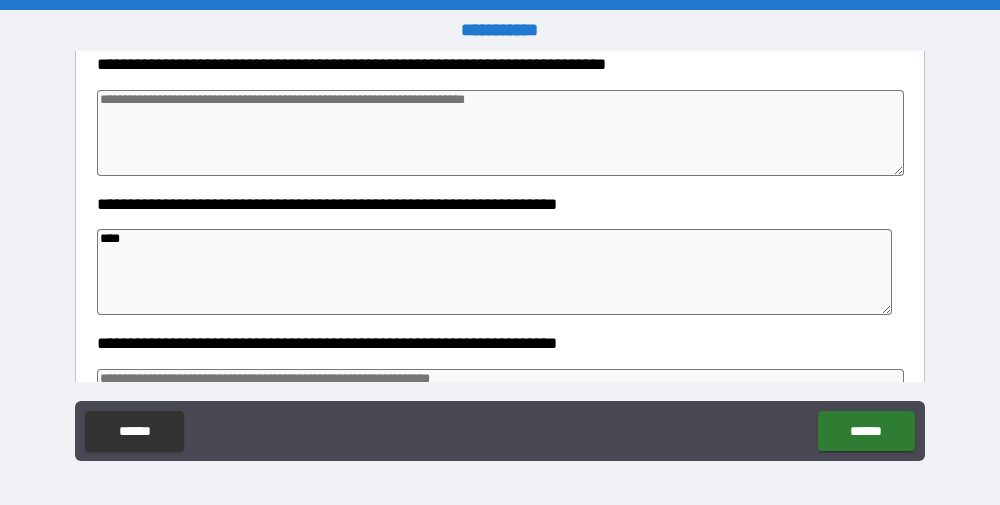 type on "*" 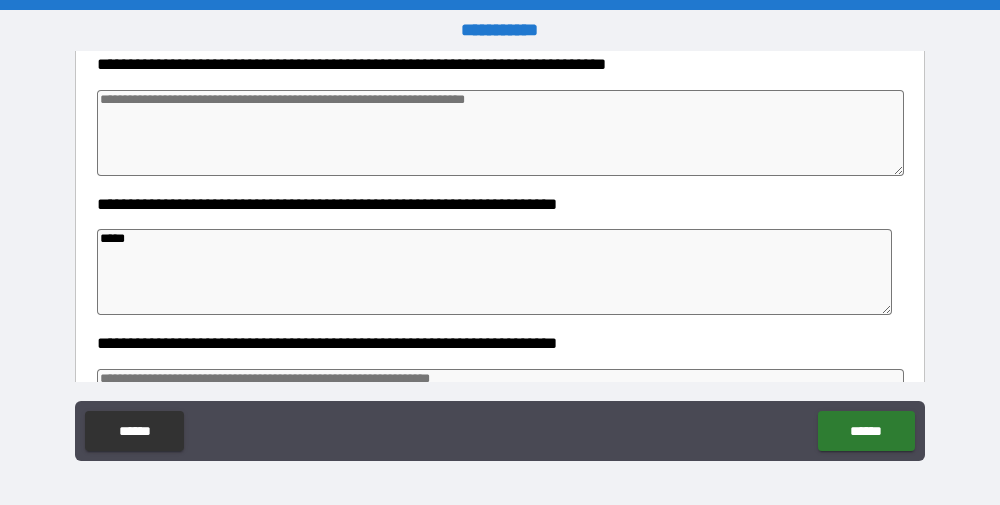 type on "*" 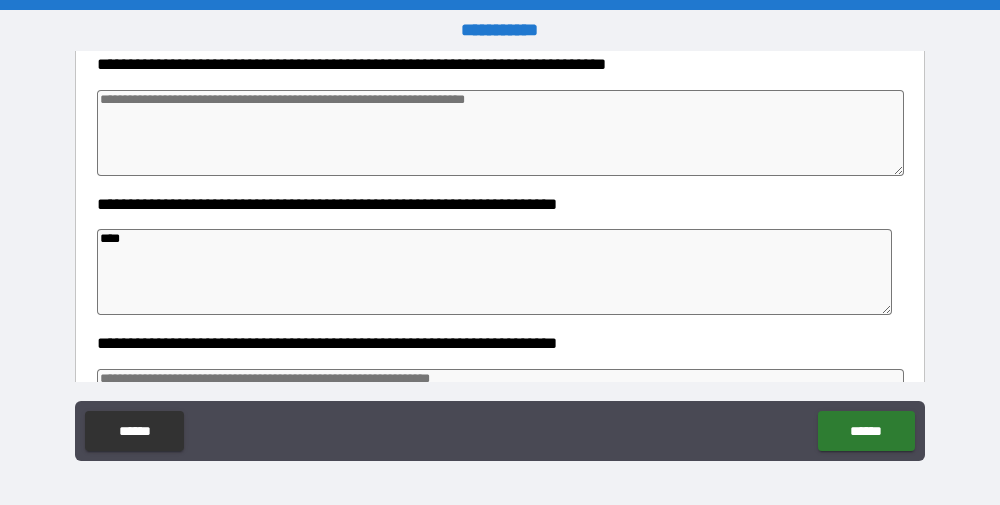 type on "*" 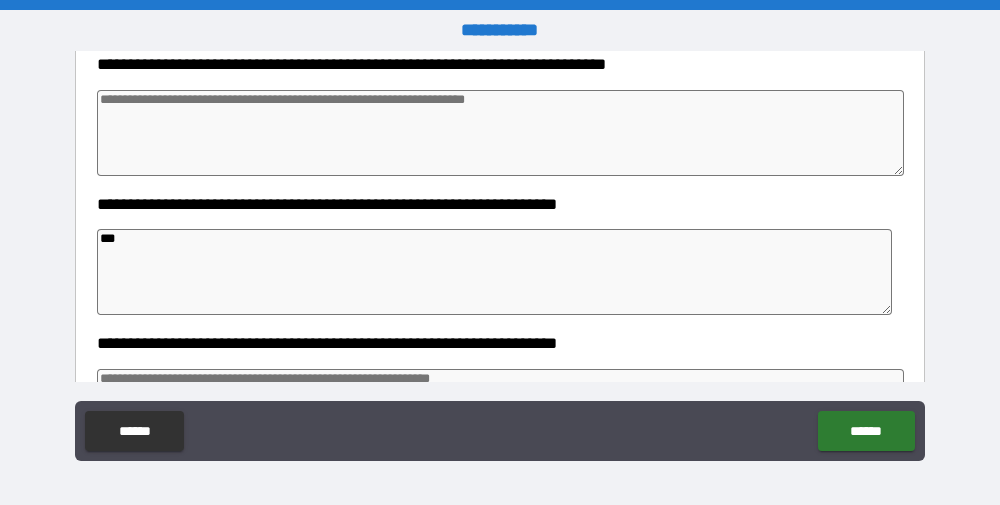type on "*" 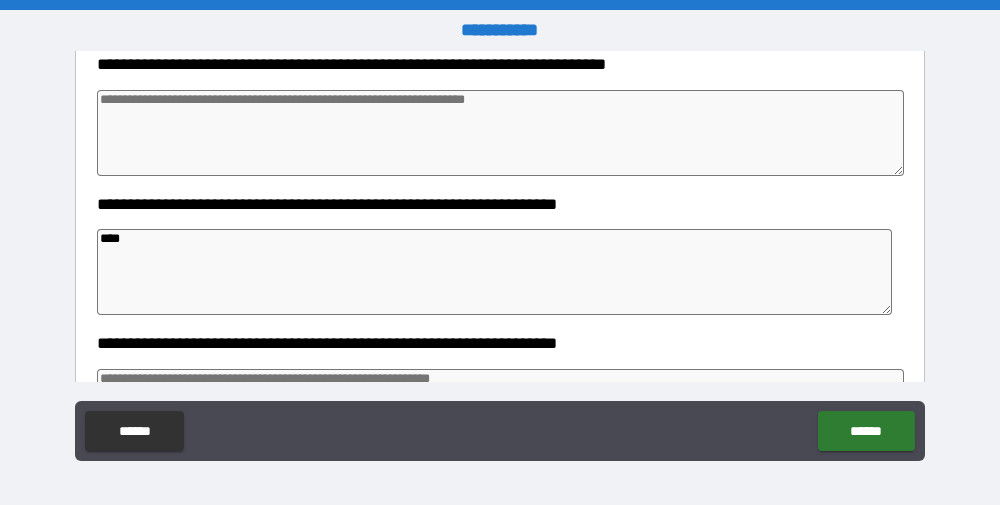 type on "*" 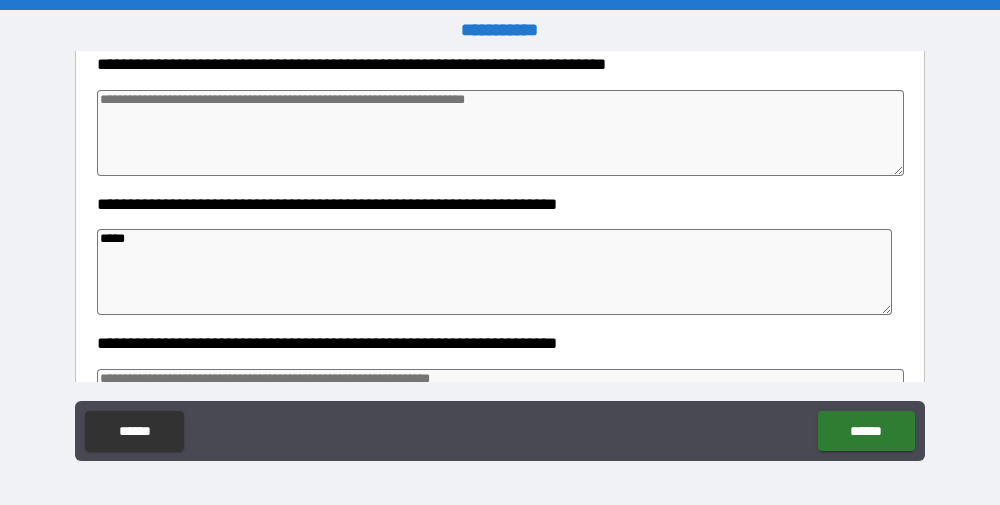 type on "*" 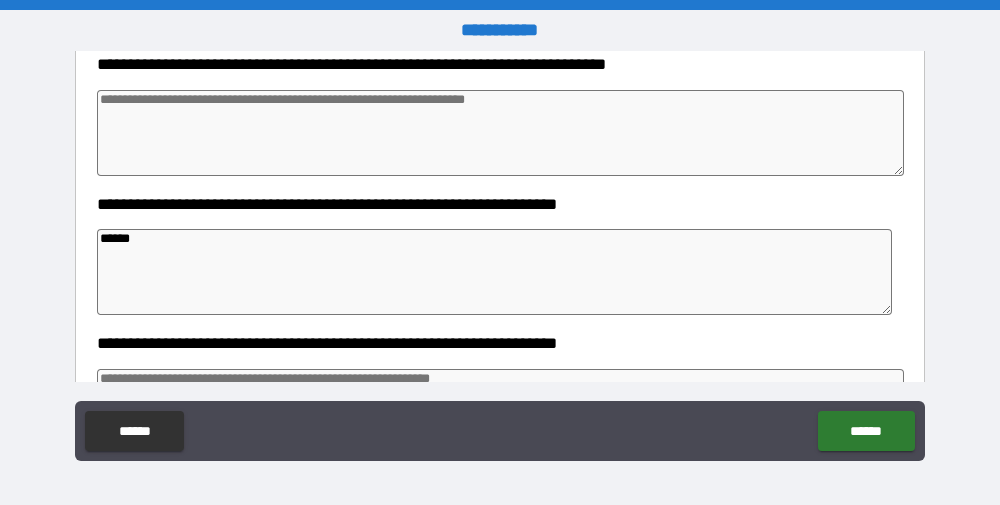 type on "*" 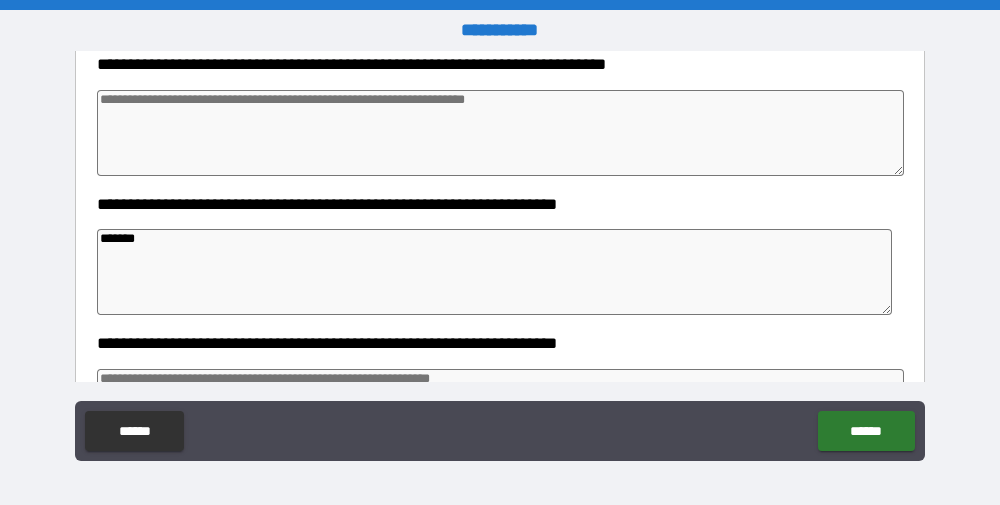 type on "*" 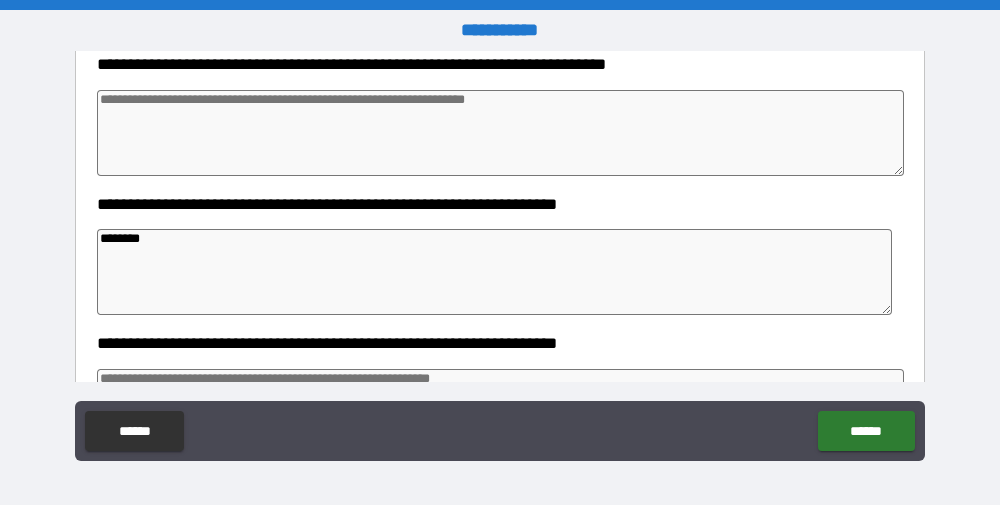 type on "*" 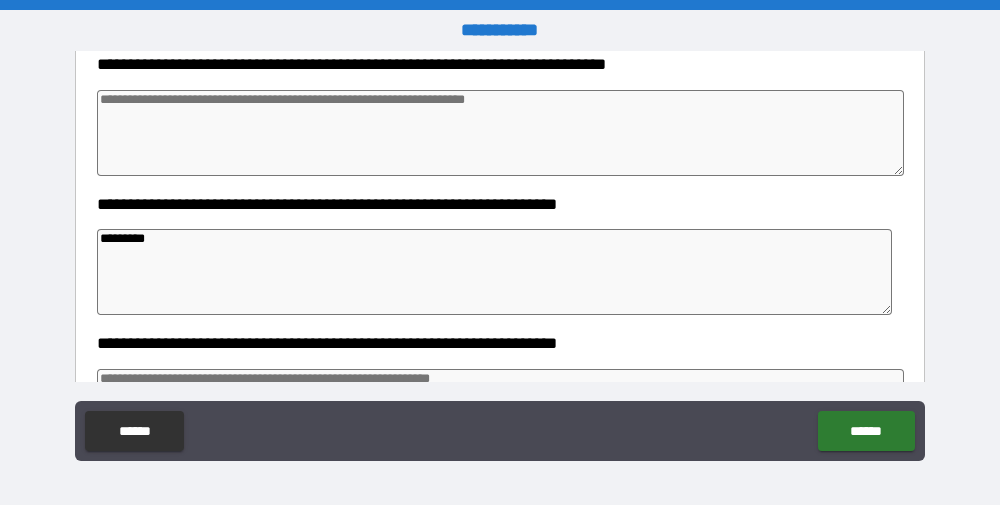 type on "*" 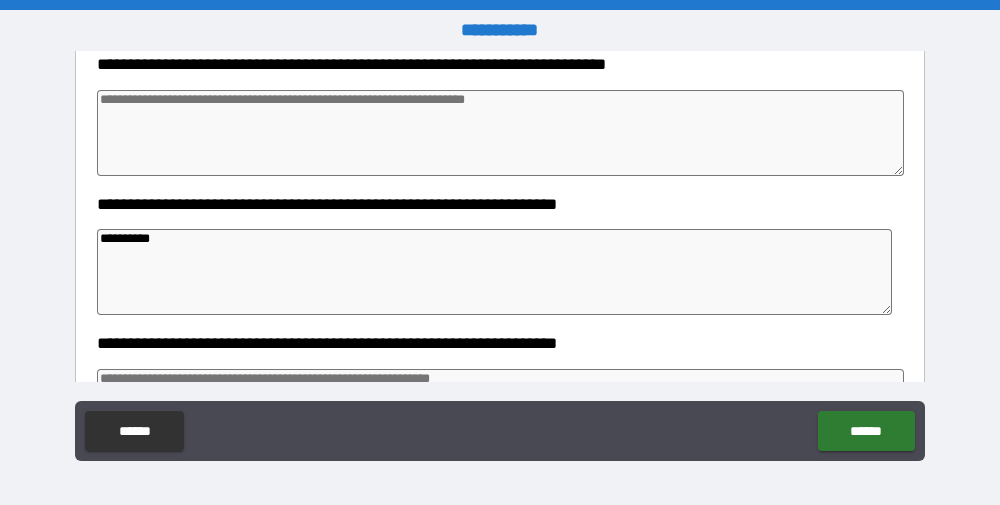 type on "*" 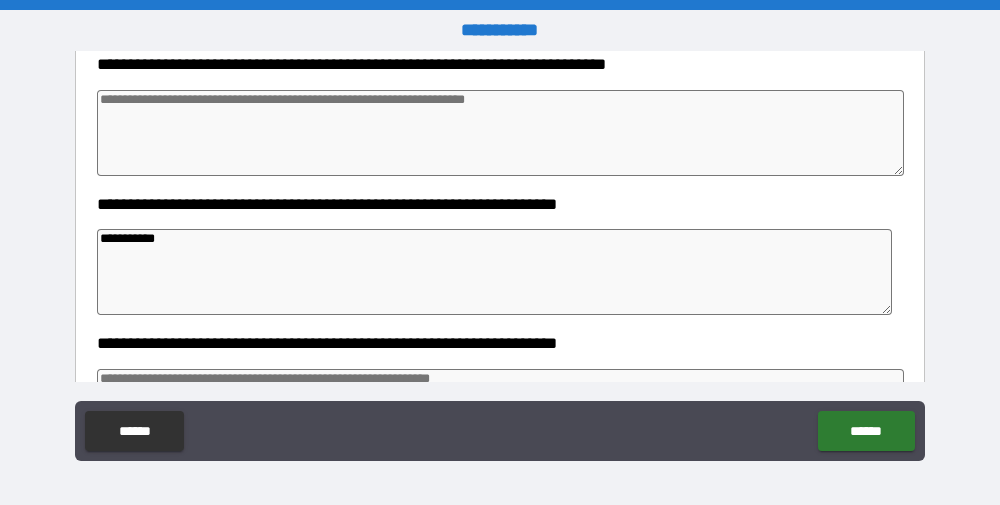 type on "*" 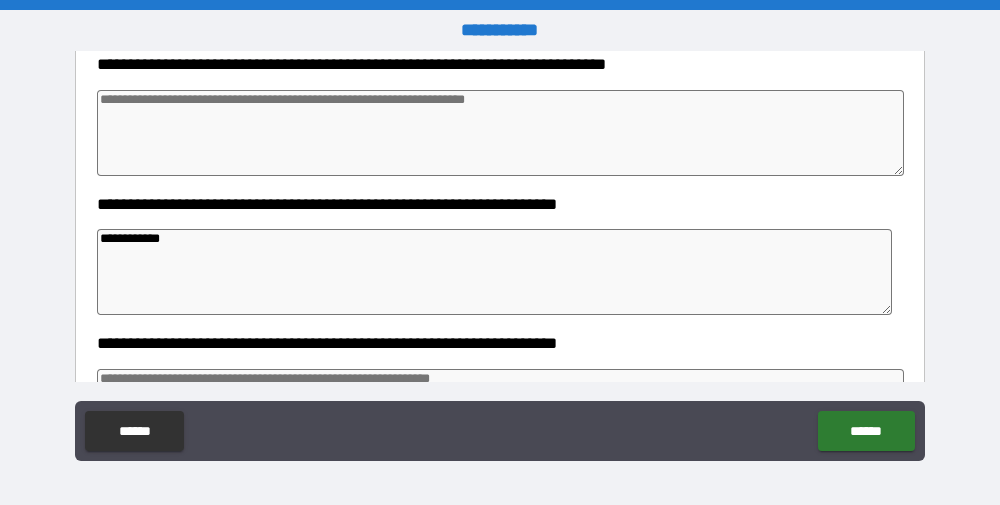 type on "*" 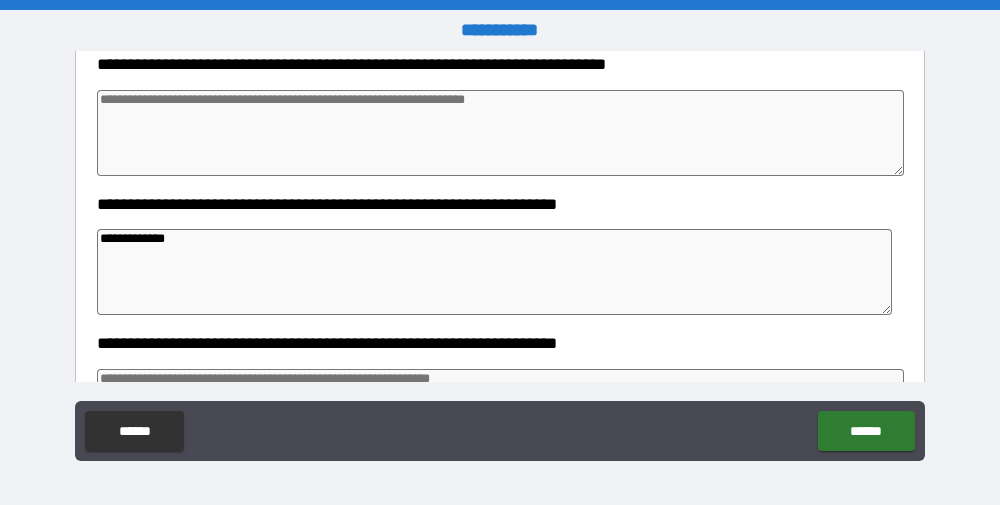 type on "*" 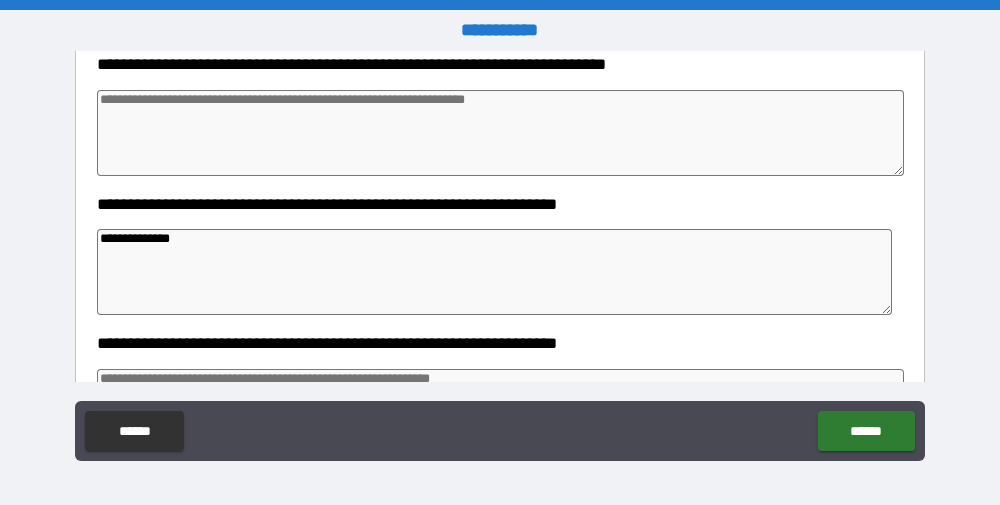 type on "**********" 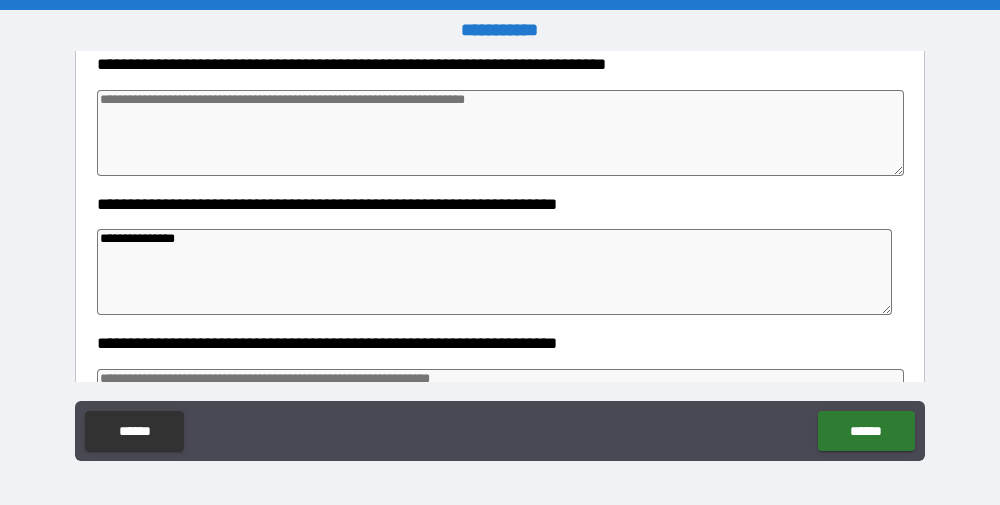 type on "*" 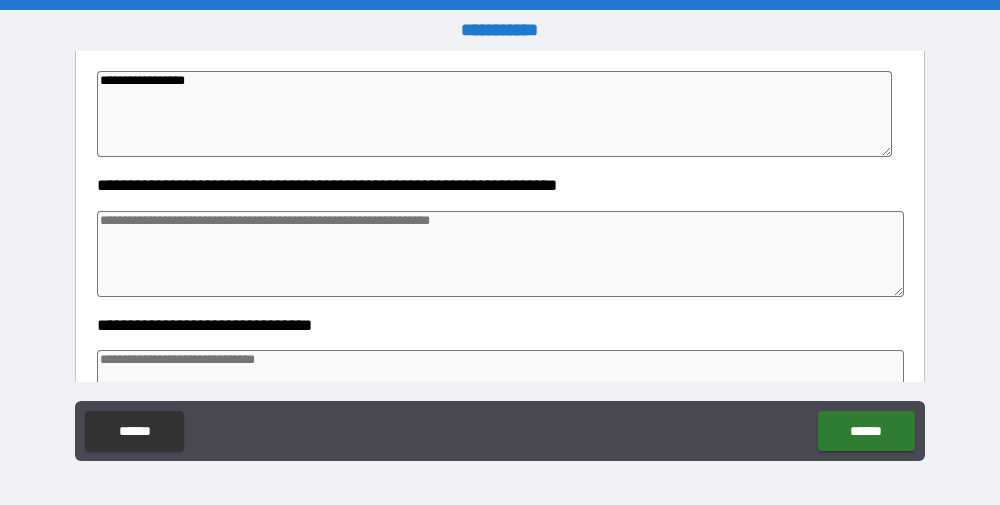 scroll, scrollTop: 488, scrollLeft: 0, axis: vertical 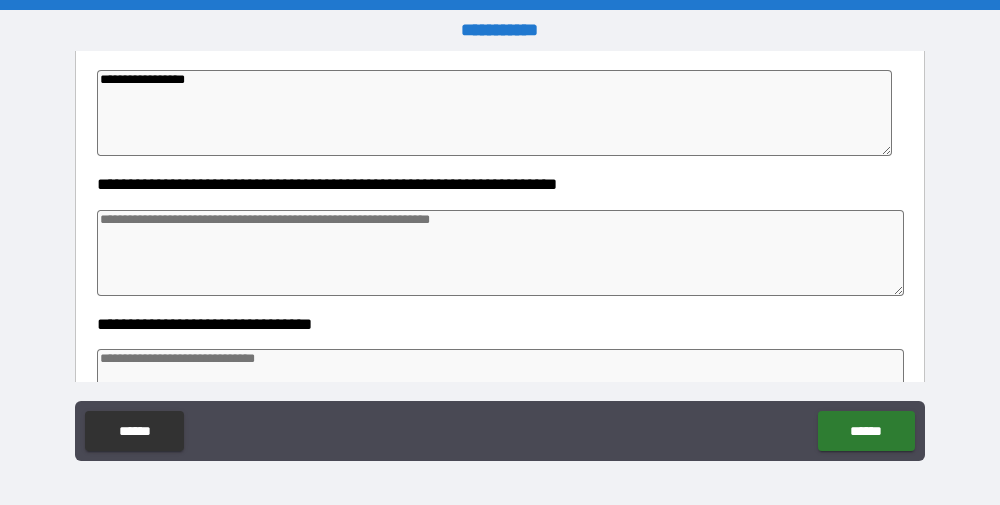 click at bounding box center [500, 253] 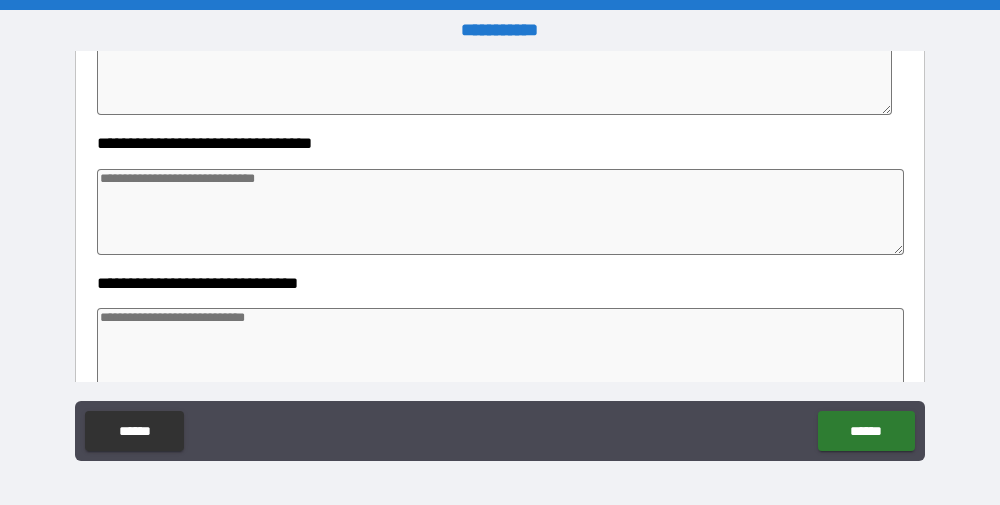 scroll, scrollTop: 669, scrollLeft: 0, axis: vertical 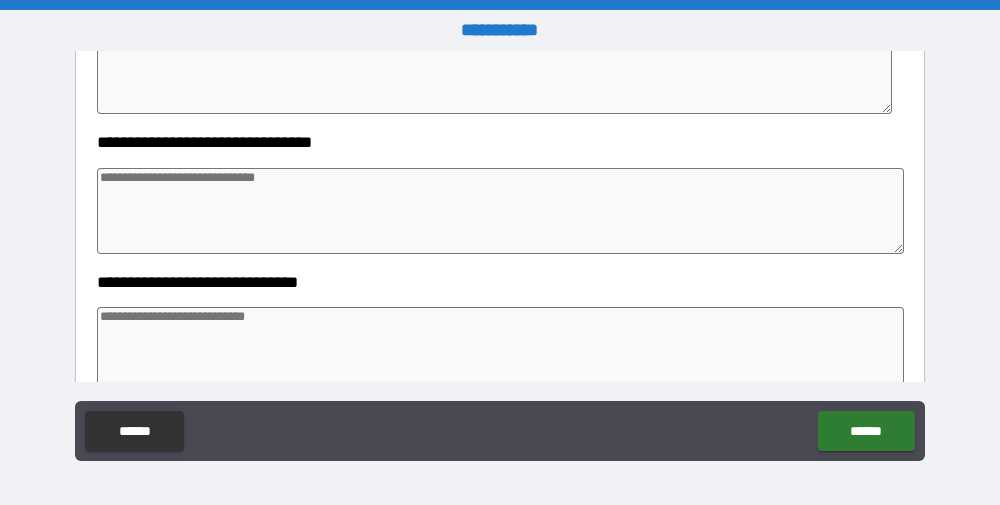 click at bounding box center [500, 211] 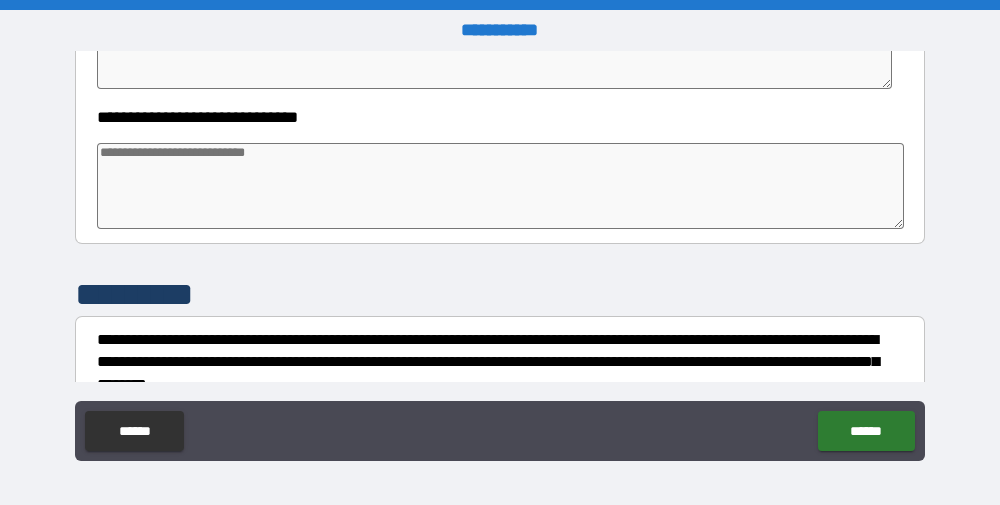 scroll, scrollTop: 849, scrollLeft: 0, axis: vertical 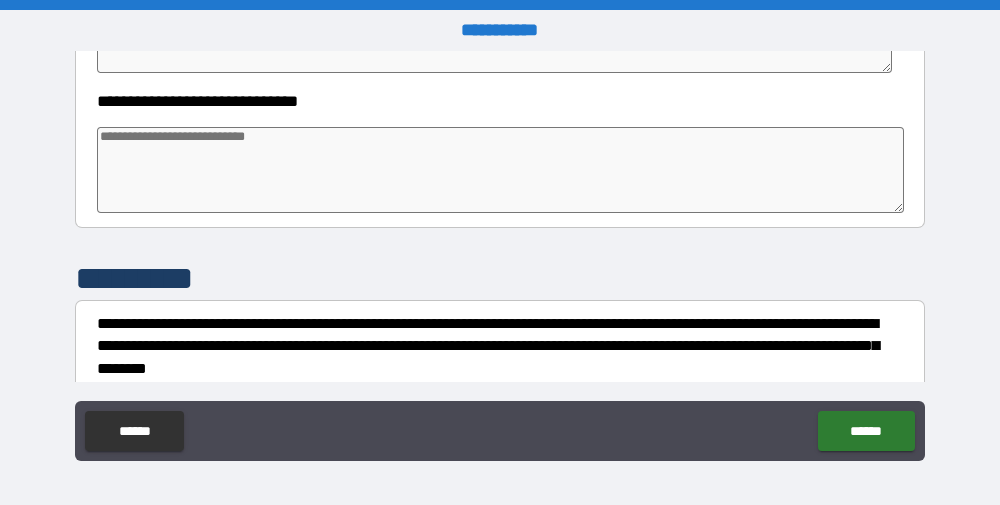 click at bounding box center [500, 170] 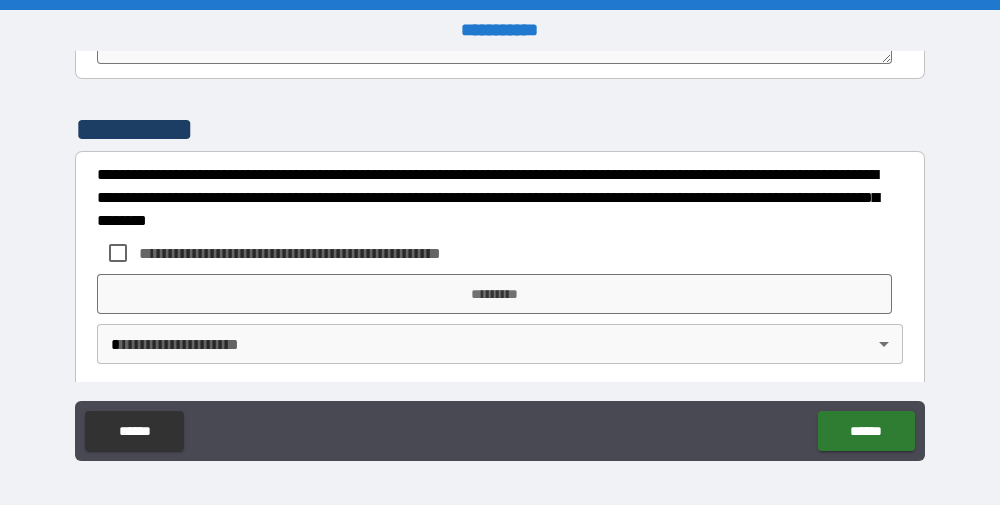 scroll, scrollTop: 1009, scrollLeft: 0, axis: vertical 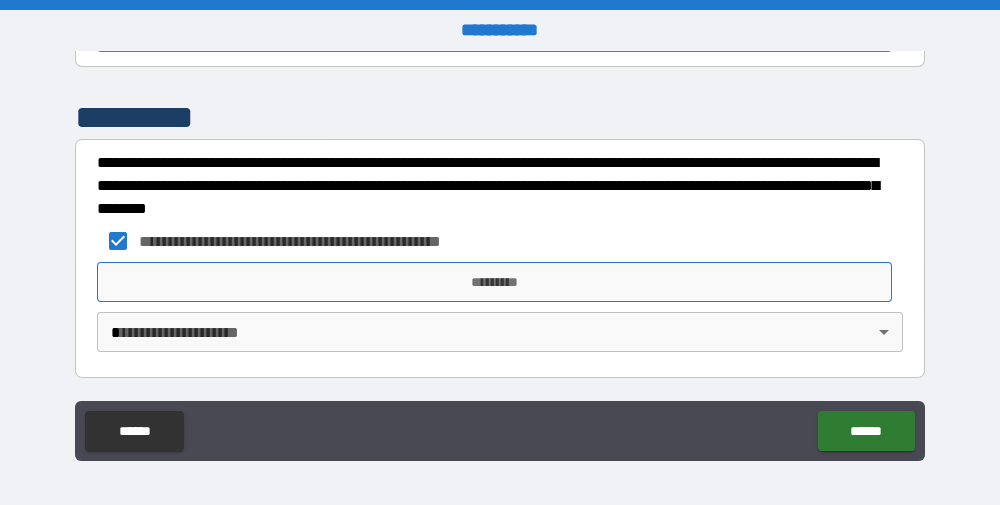click on "*********" at bounding box center [494, 282] 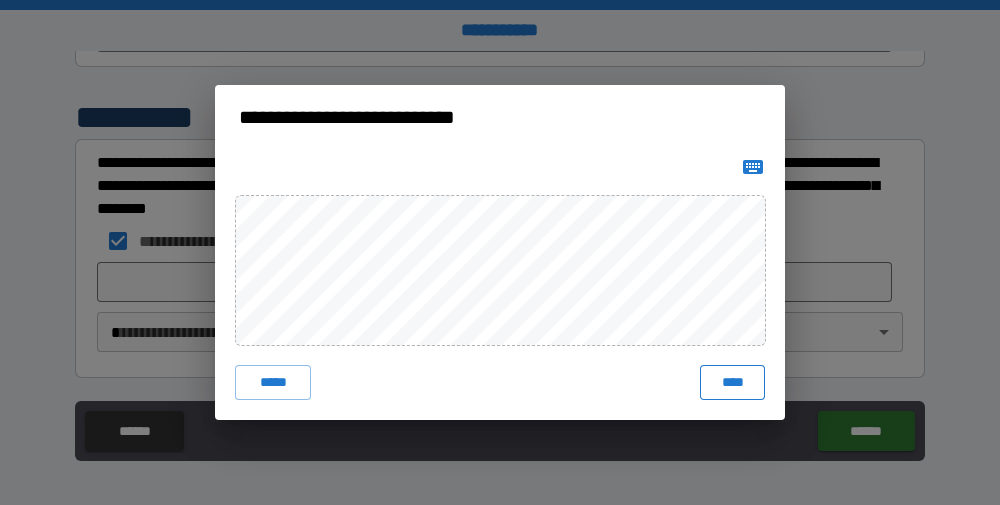 click on "****" at bounding box center (732, 383) 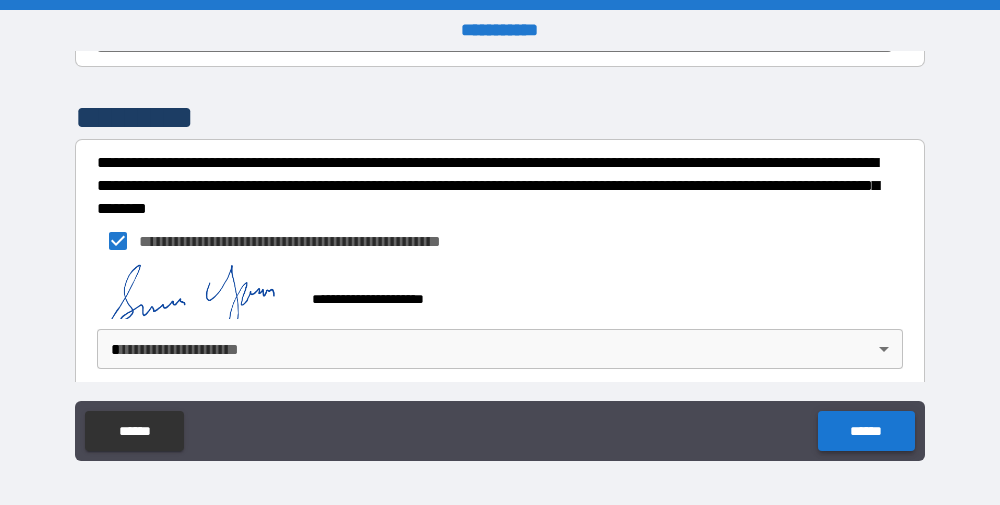 click on "******" at bounding box center [866, 431] 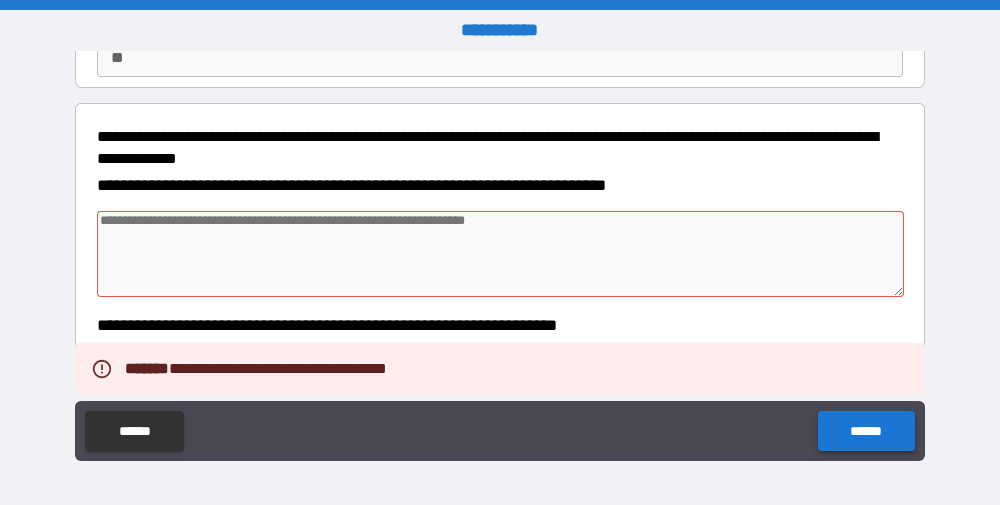 scroll, scrollTop: 206, scrollLeft: 0, axis: vertical 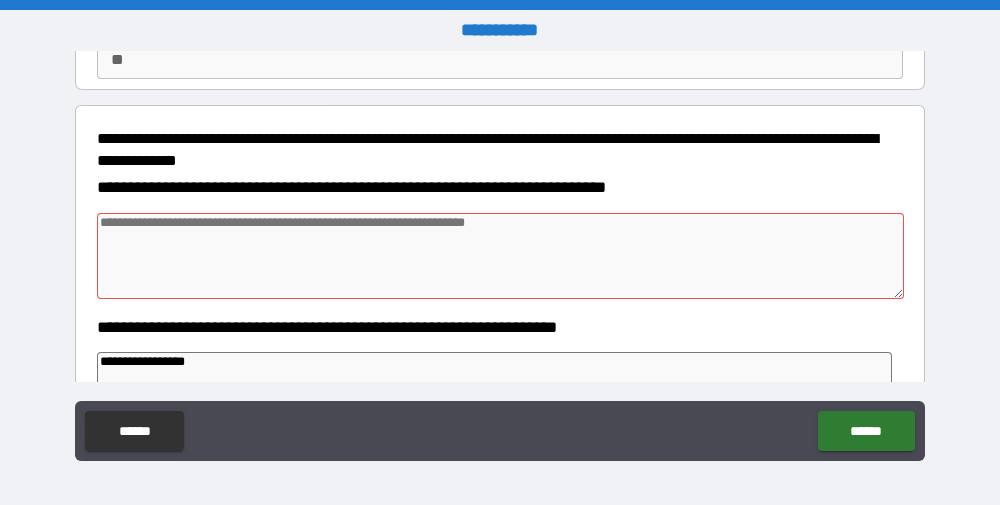 click at bounding box center [500, 256] 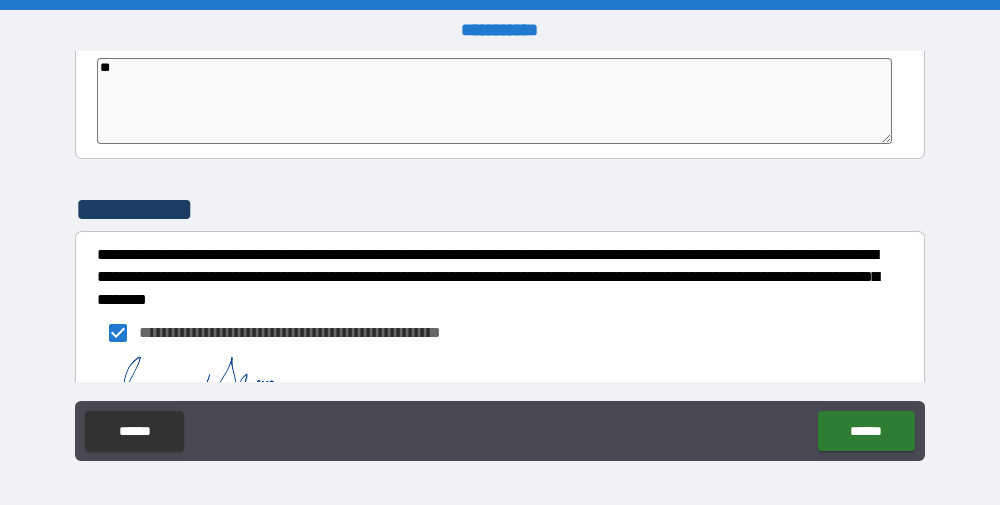 scroll, scrollTop: 1026, scrollLeft: 0, axis: vertical 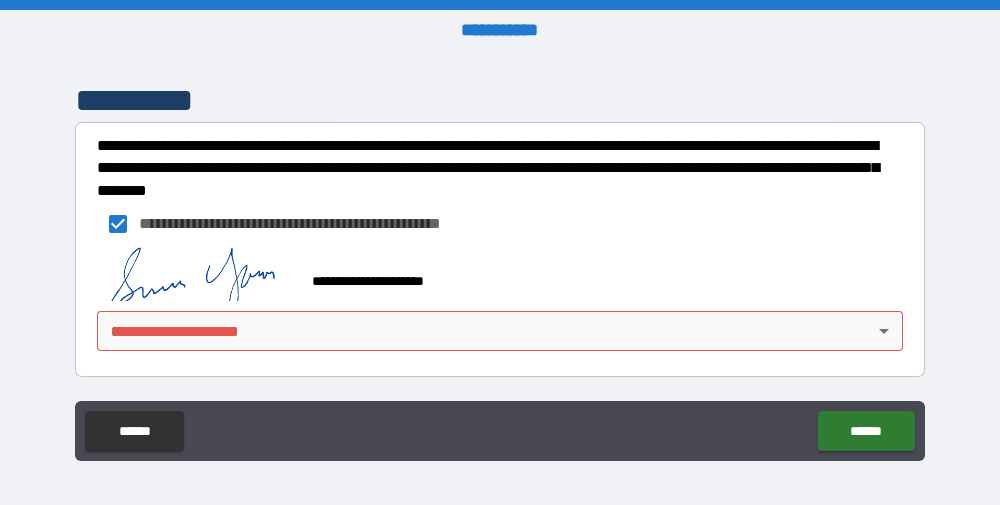 click on "**********" at bounding box center (500, 252) 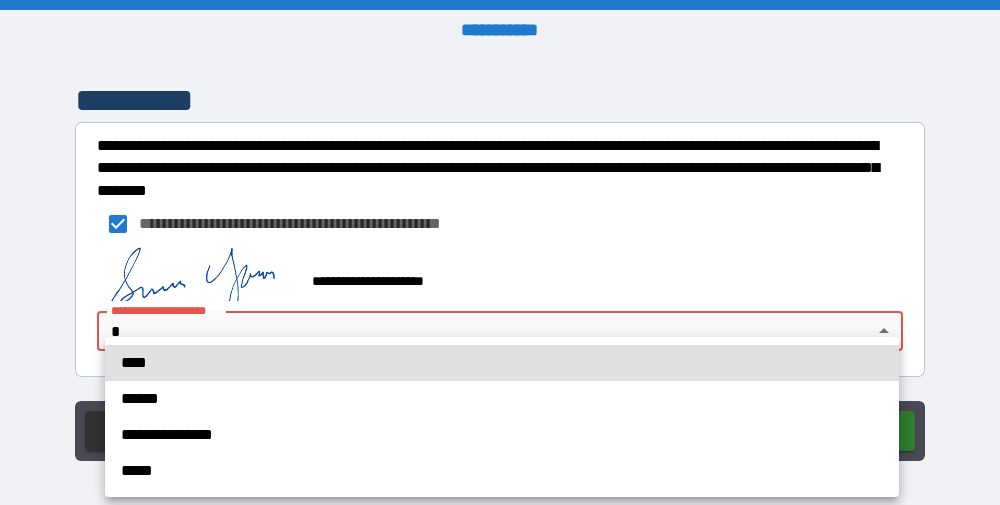click on "****" at bounding box center [502, 363] 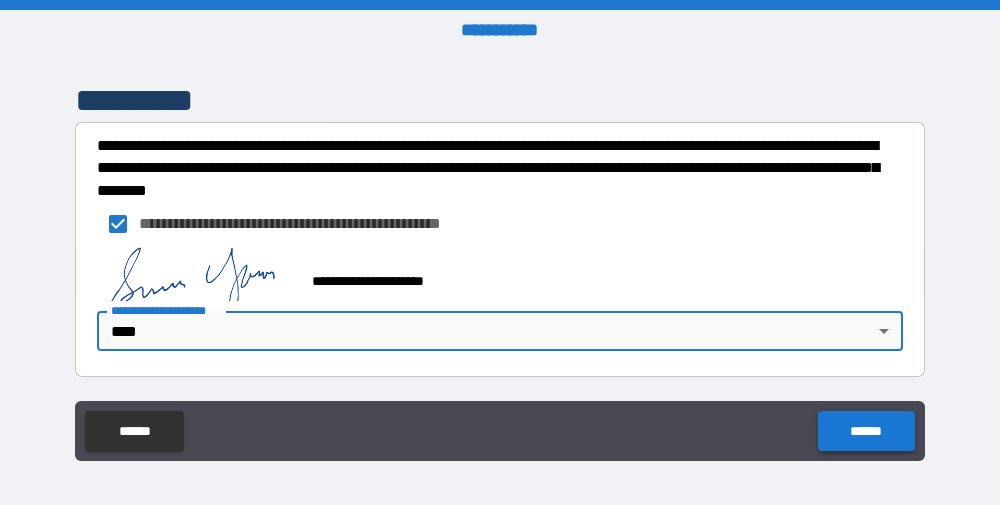 click on "******" at bounding box center [866, 431] 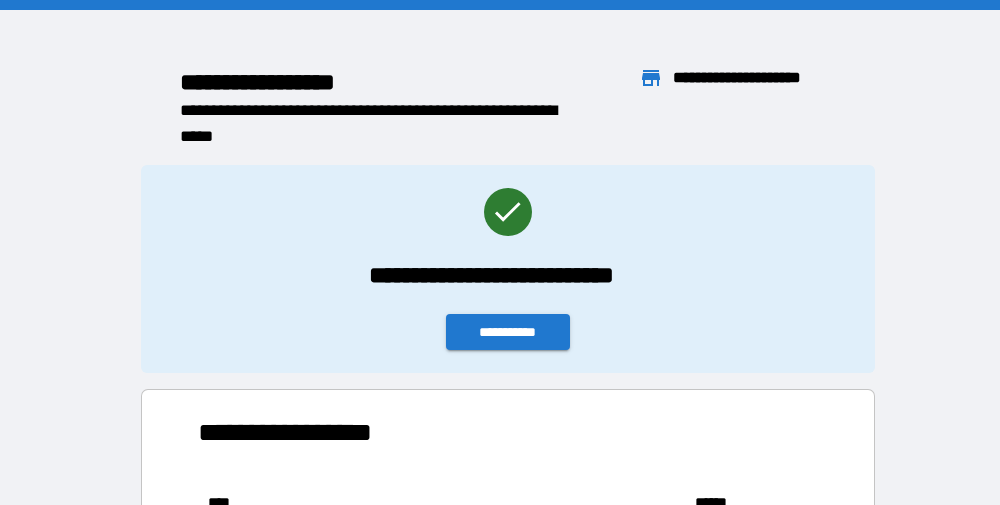scroll, scrollTop: 370, scrollLeft: 594, axis: both 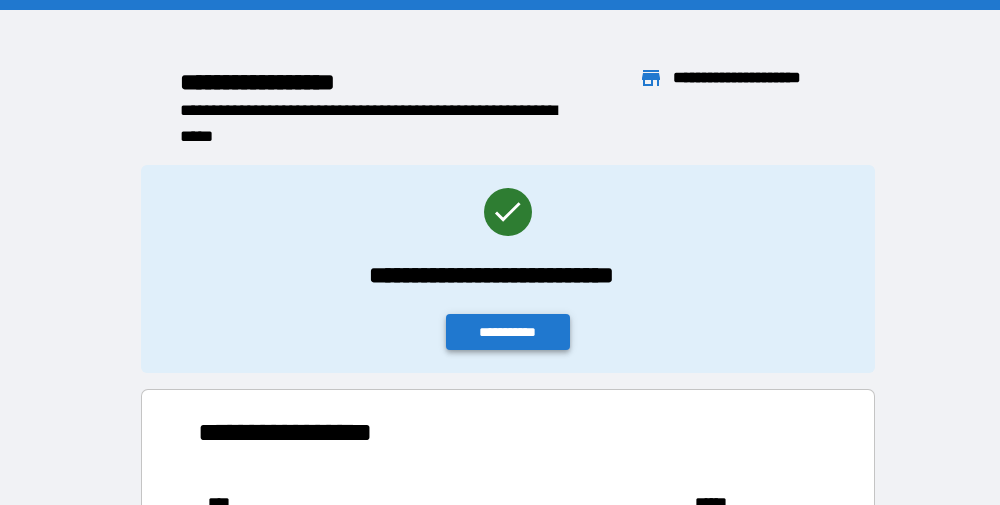 click on "**********" at bounding box center (508, 332) 